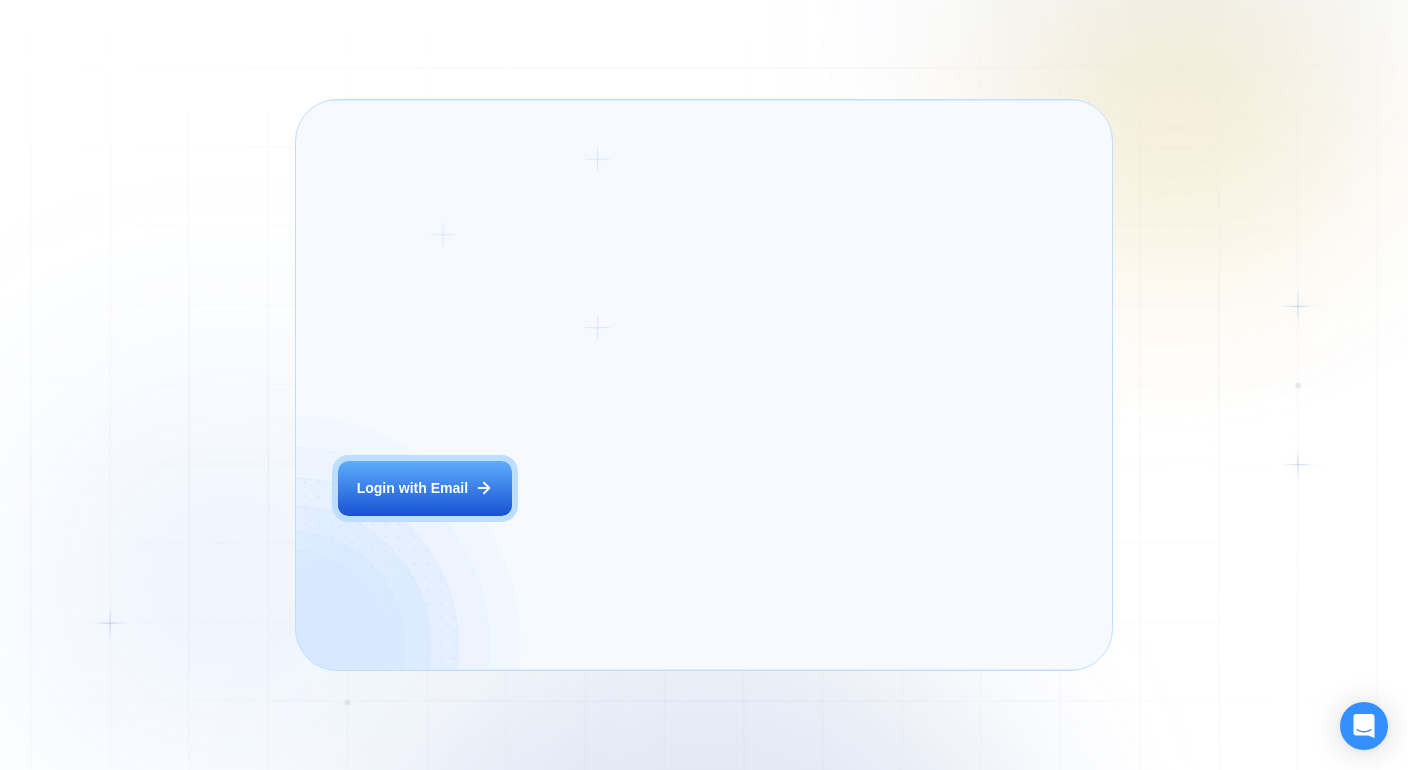 scroll, scrollTop: 0, scrollLeft: 0, axis: both 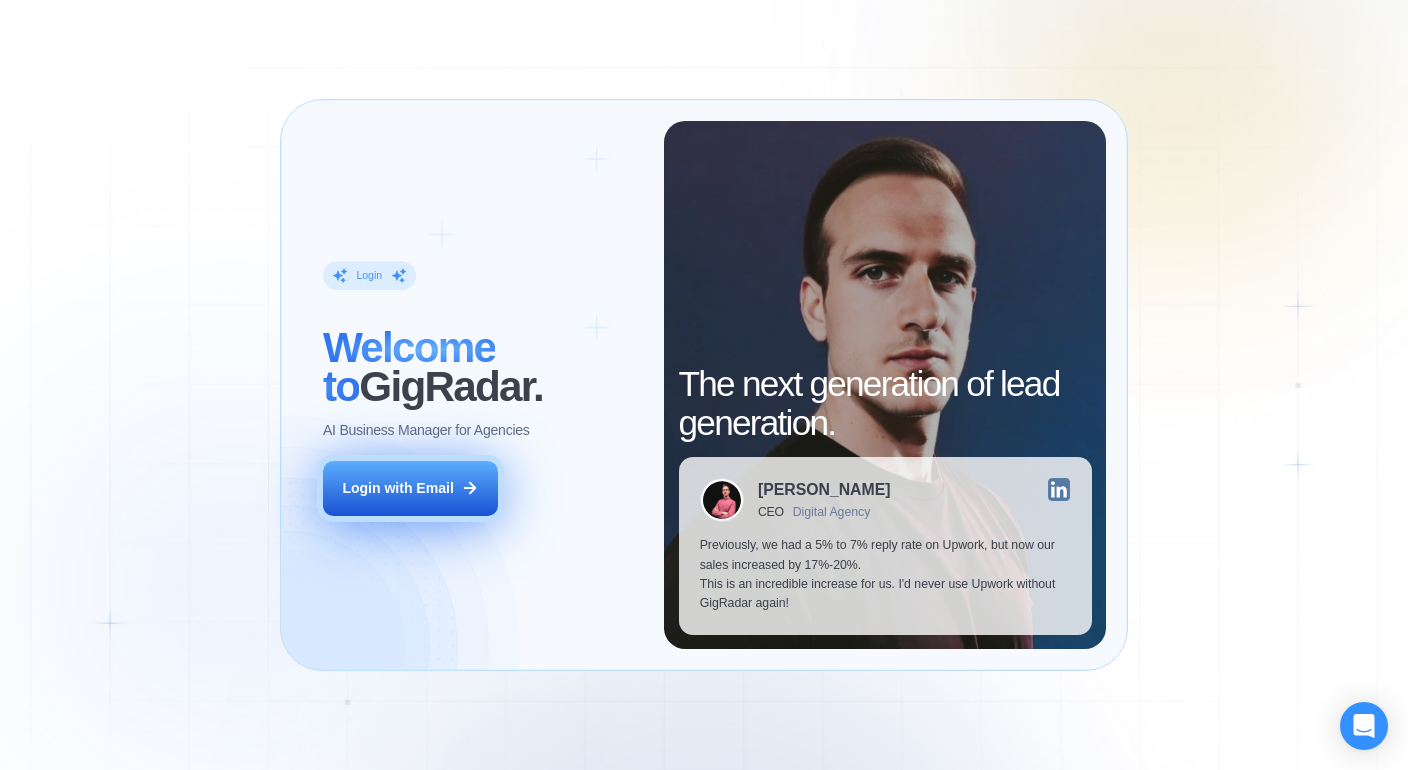 click on "Login with Email" at bounding box center [397, 488] 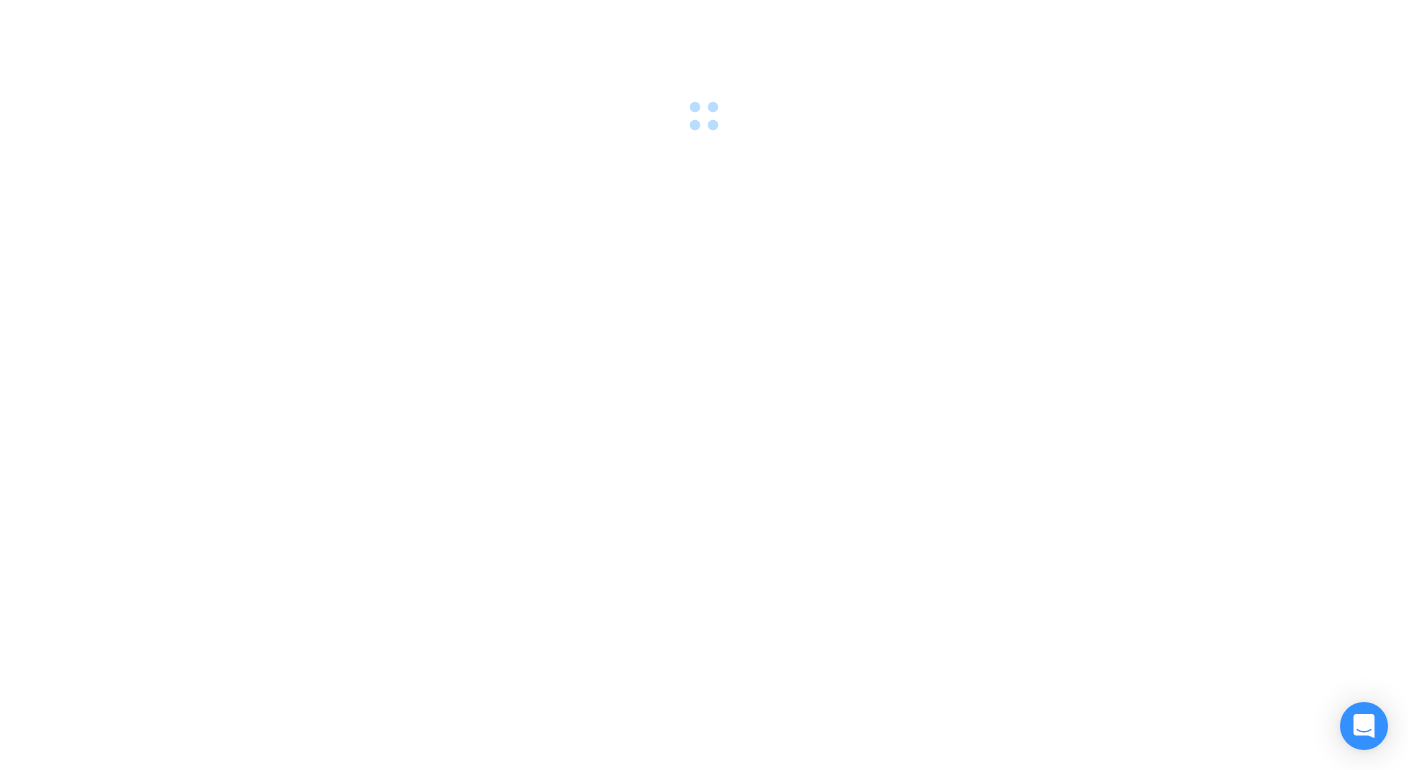 scroll, scrollTop: 0, scrollLeft: 0, axis: both 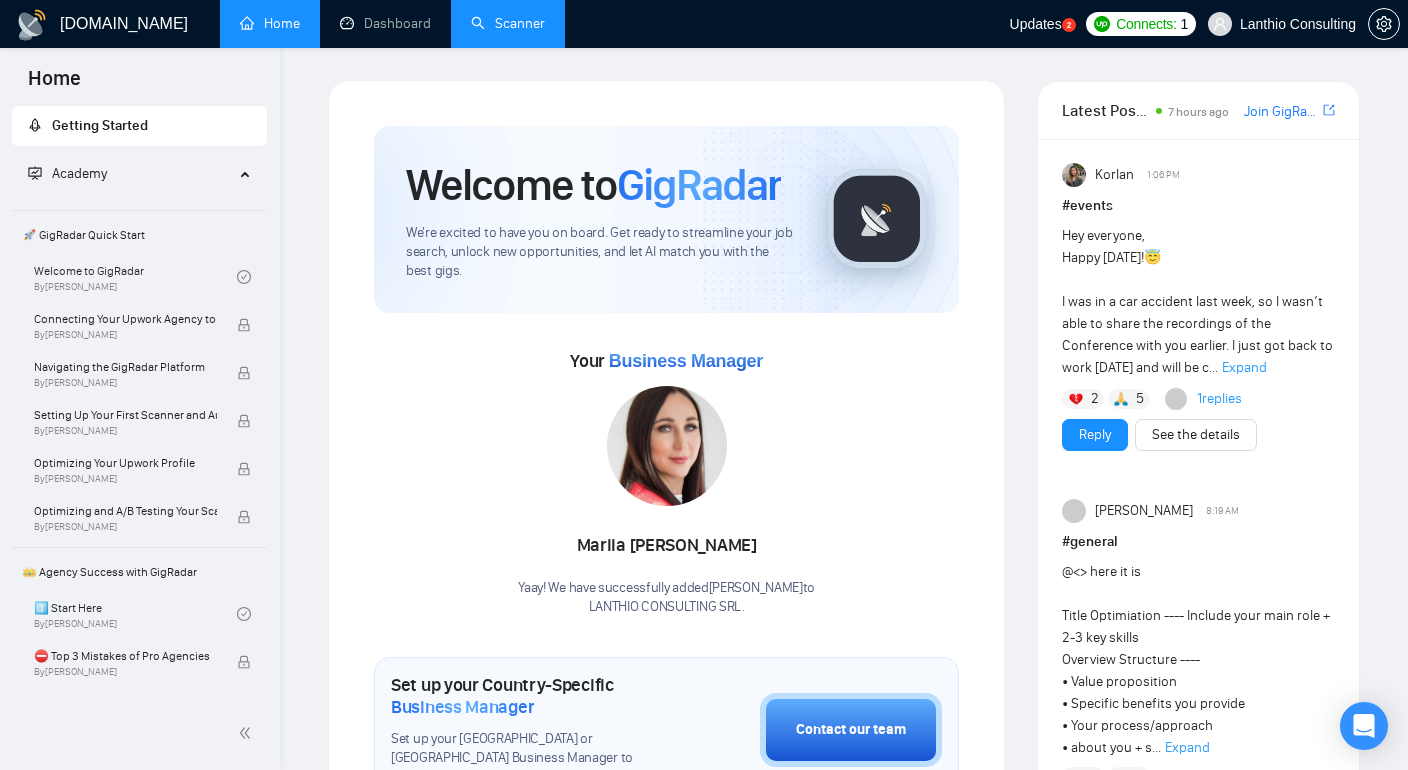 click on "Scanner" at bounding box center [508, 23] 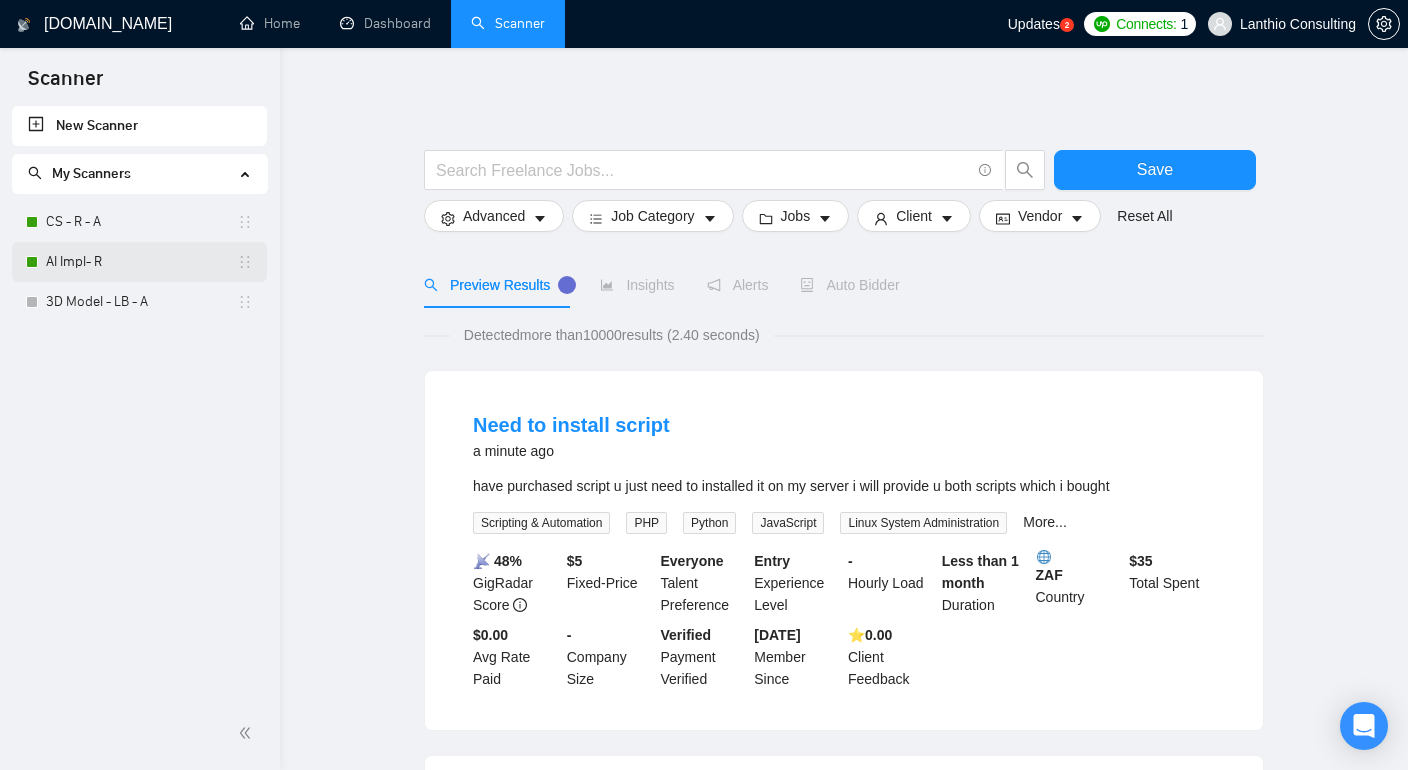 click on "AI Impl- R" at bounding box center (141, 262) 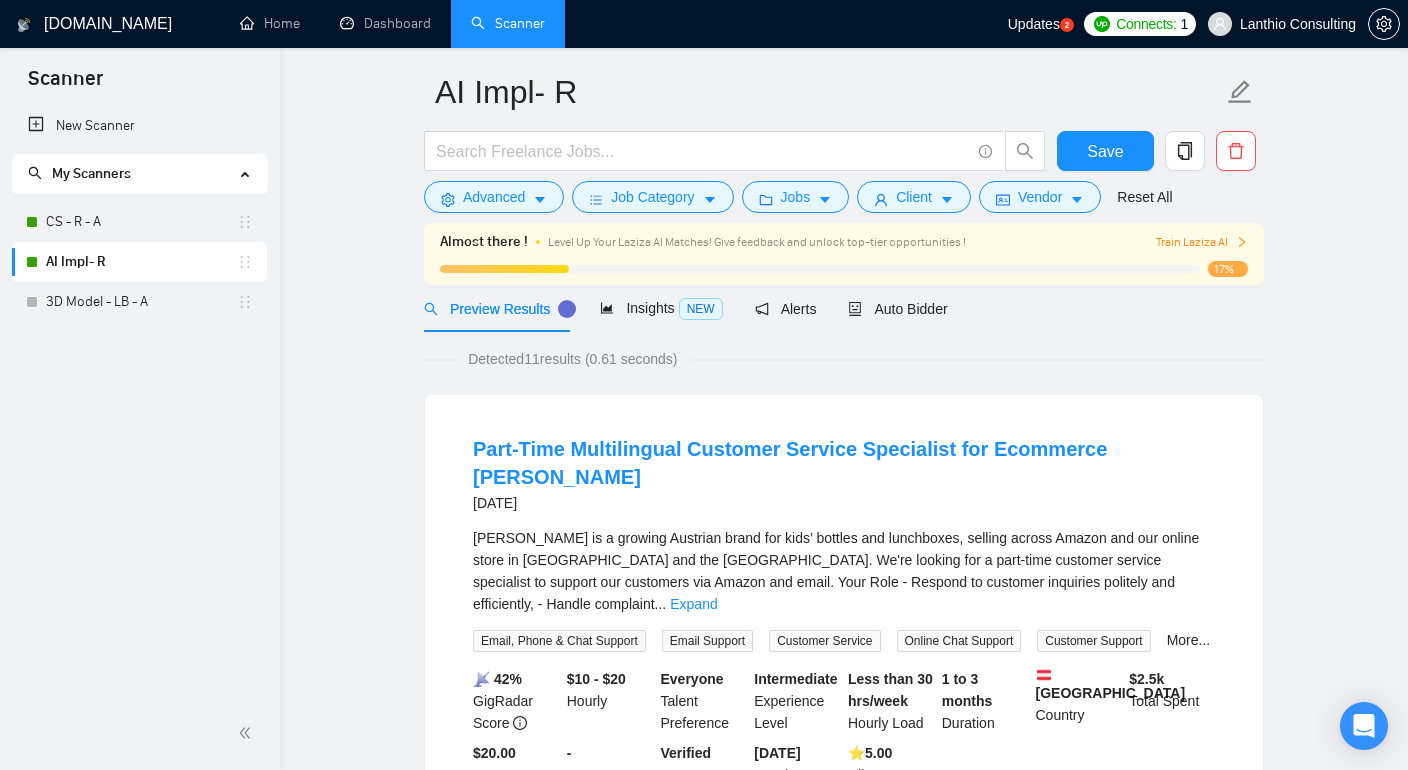 scroll, scrollTop: 75, scrollLeft: 0, axis: vertical 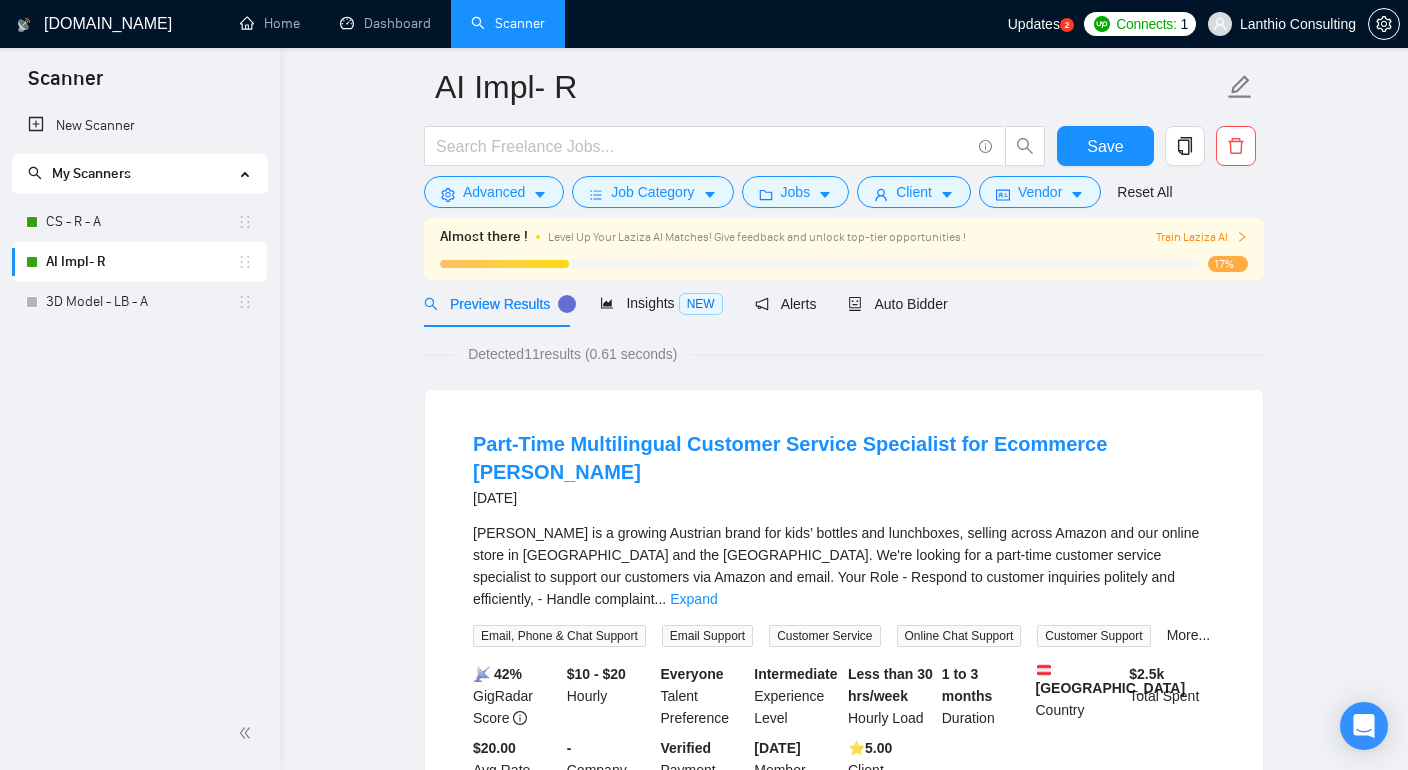 click on "Train Laziza AI" at bounding box center [1202, 237] 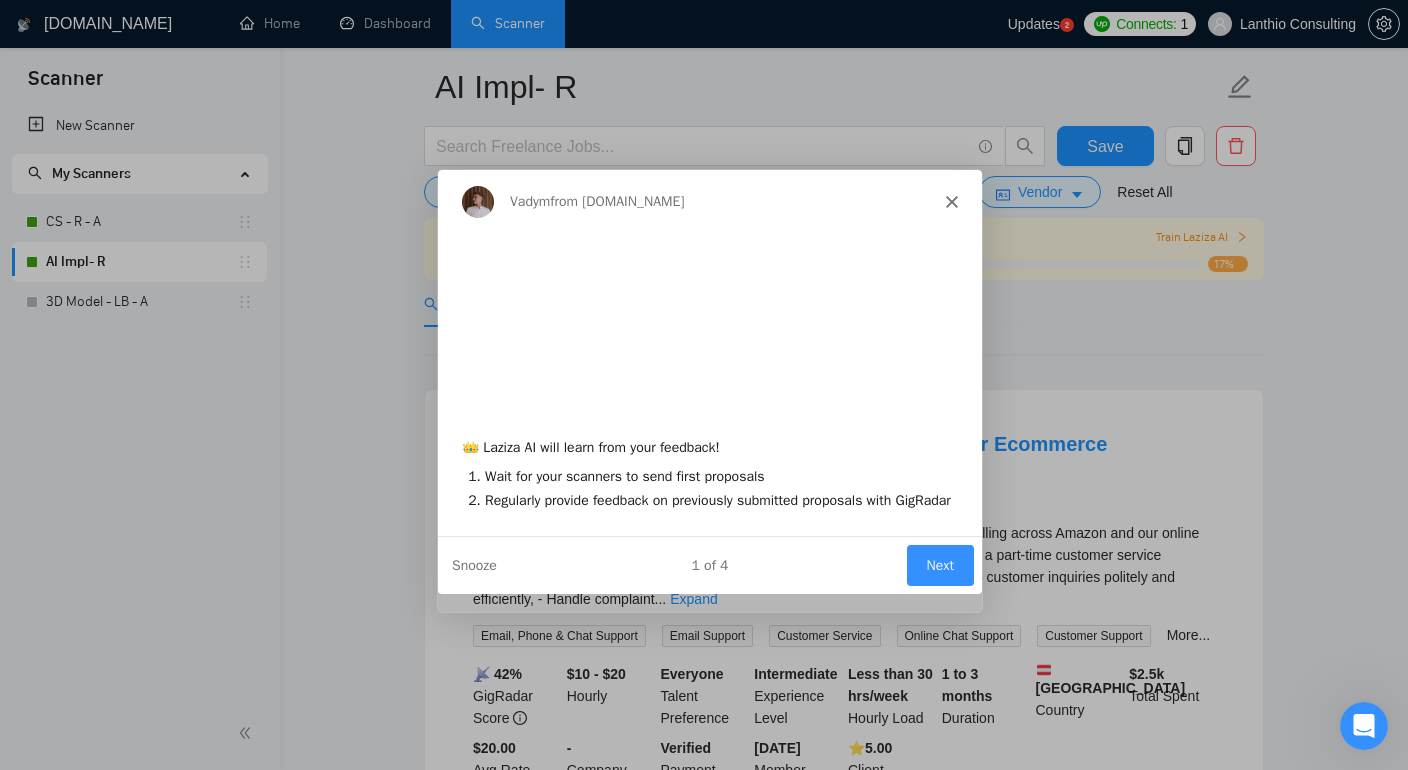 scroll, scrollTop: 0, scrollLeft: 0, axis: both 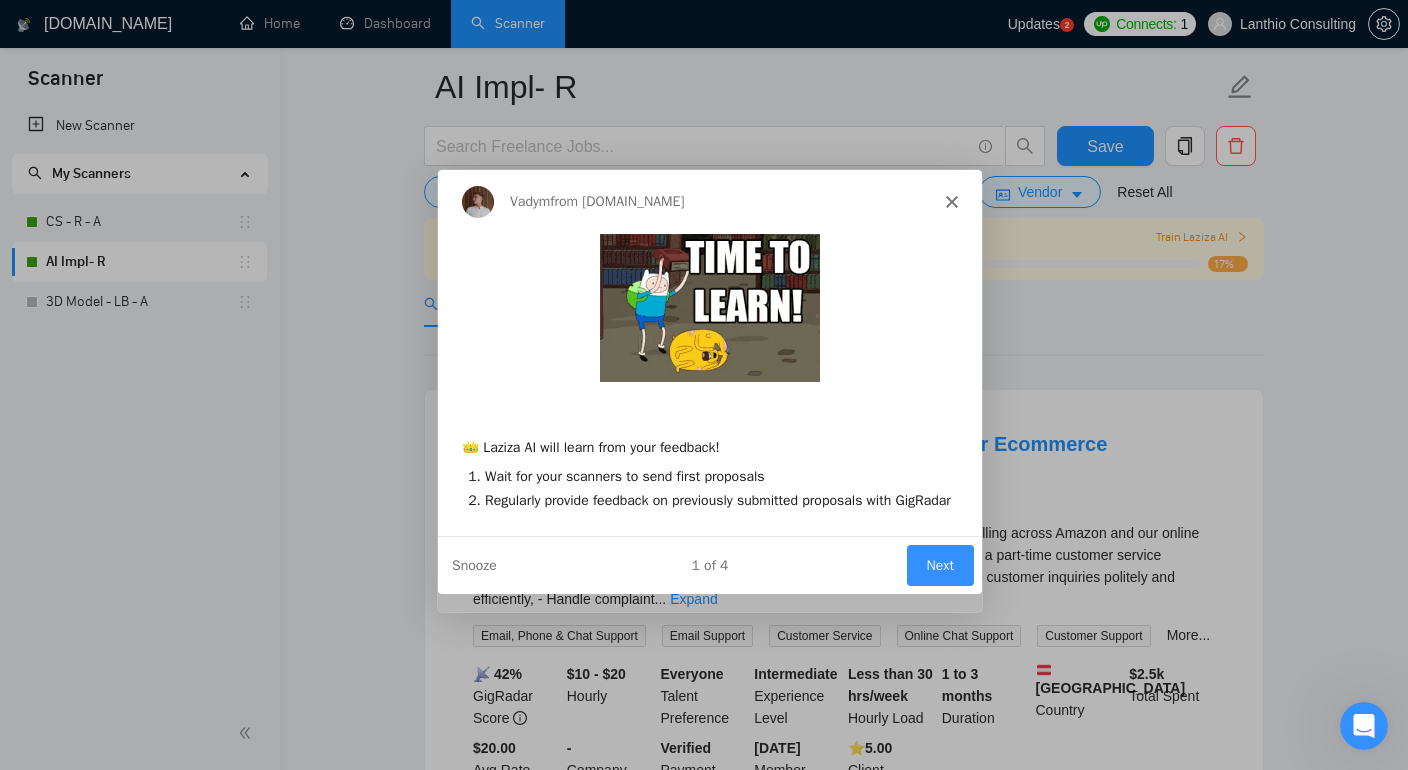 click on "Next" at bounding box center (939, 563) 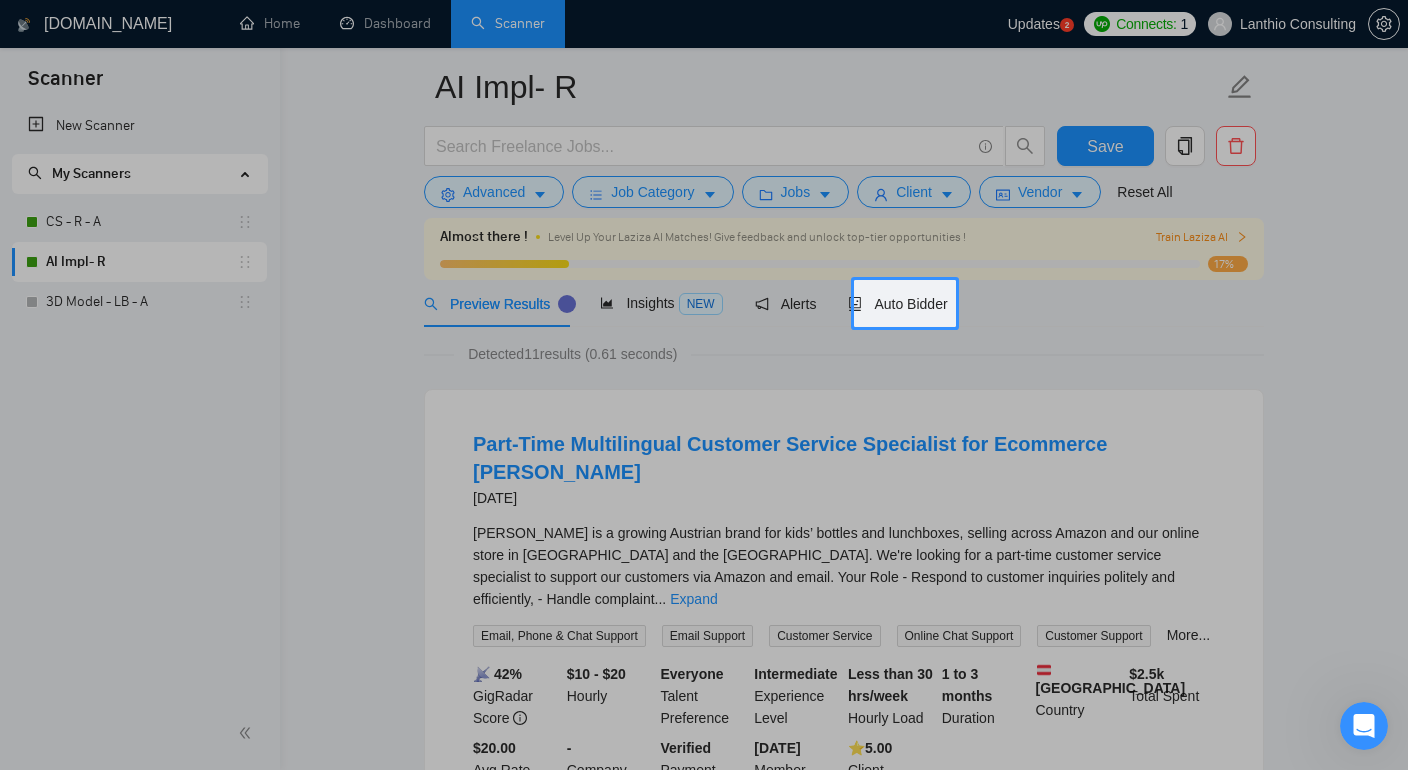 scroll, scrollTop: 0, scrollLeft: 0, axis: both 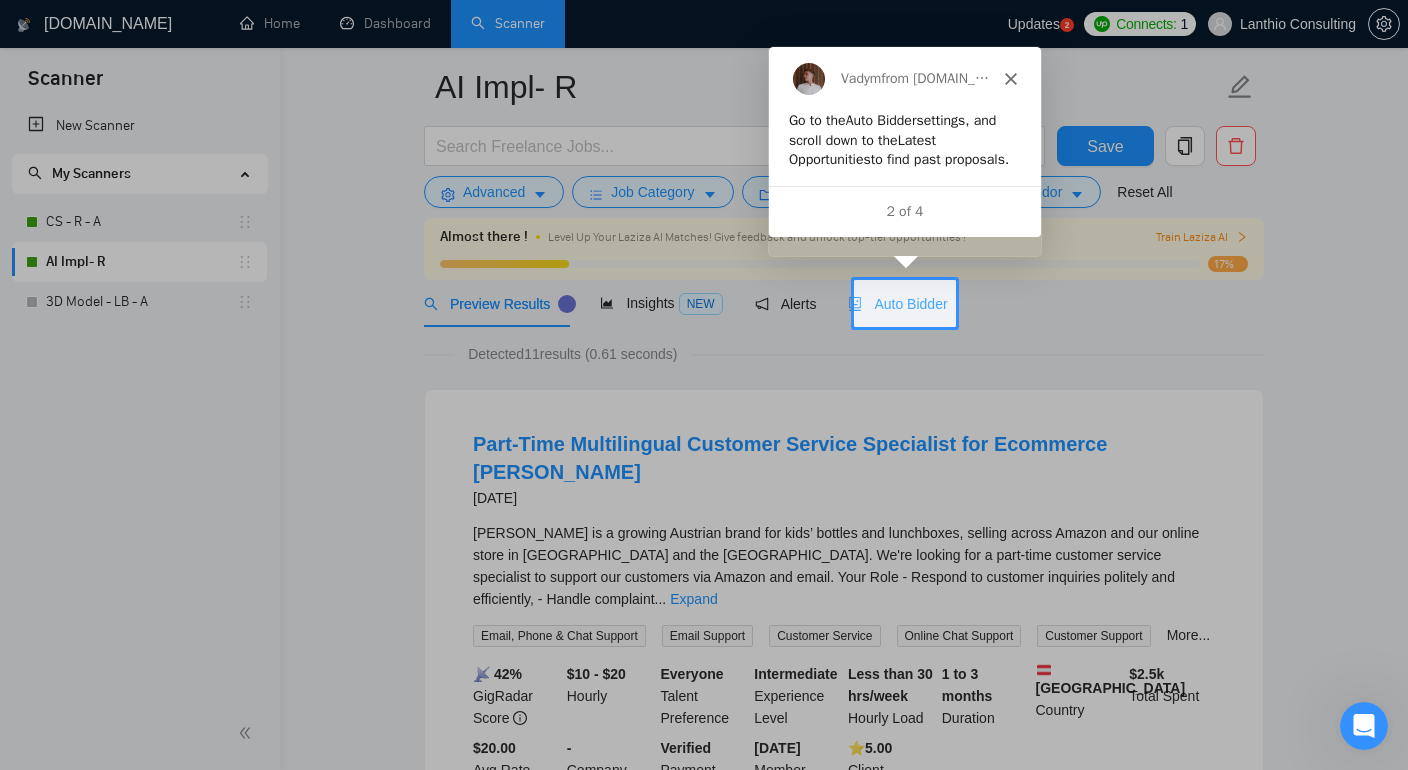 click on "Auto Bidder" at bounding box center [897, 304] 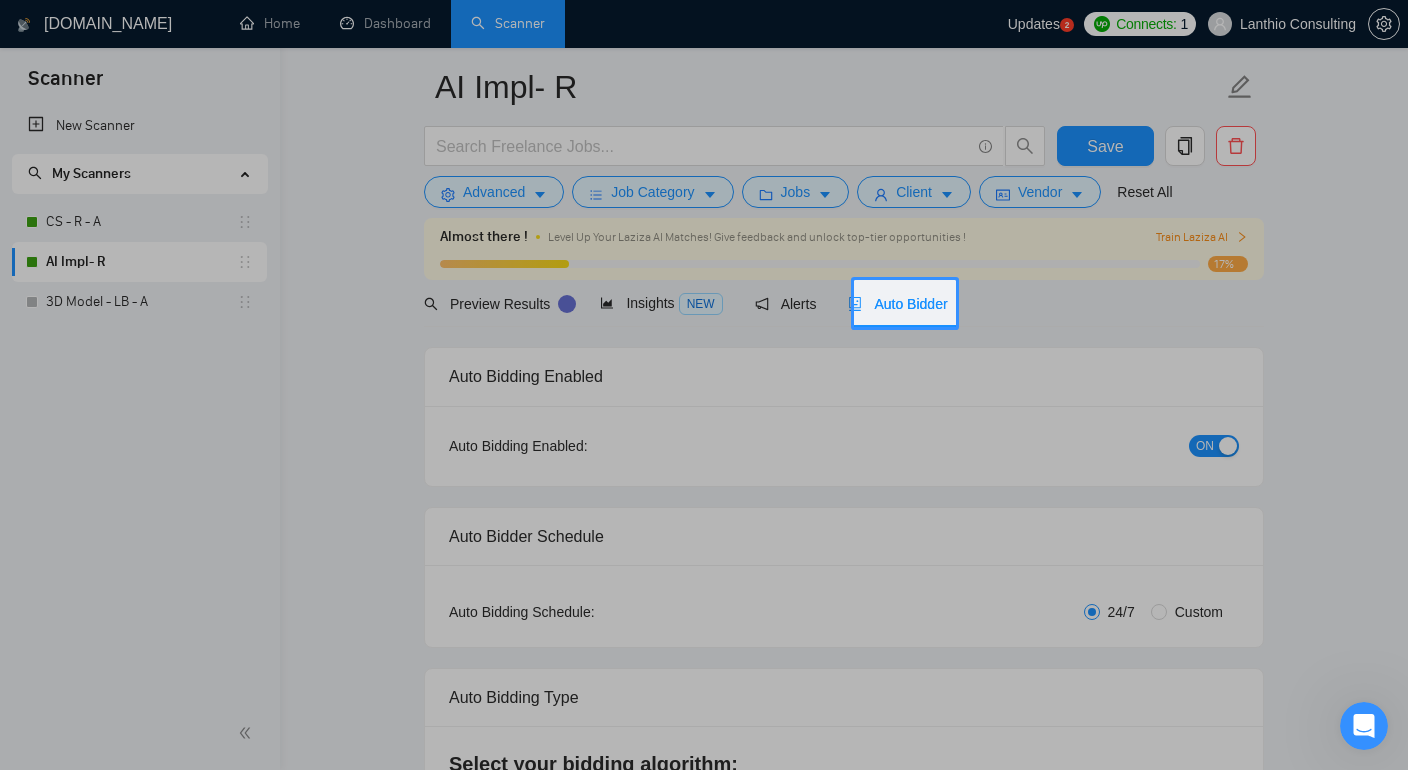 type 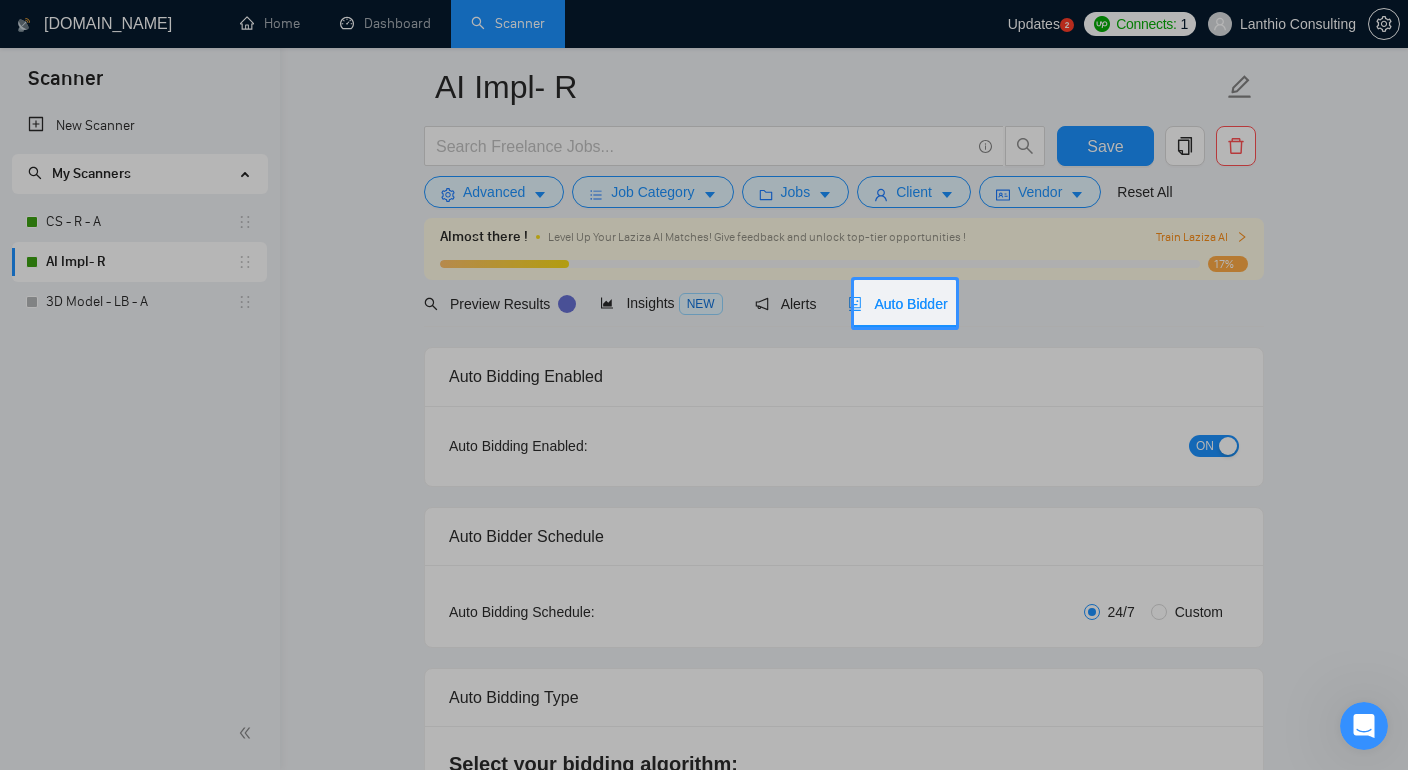 click on "Auto Bidder" at bounding box center (897, 304) 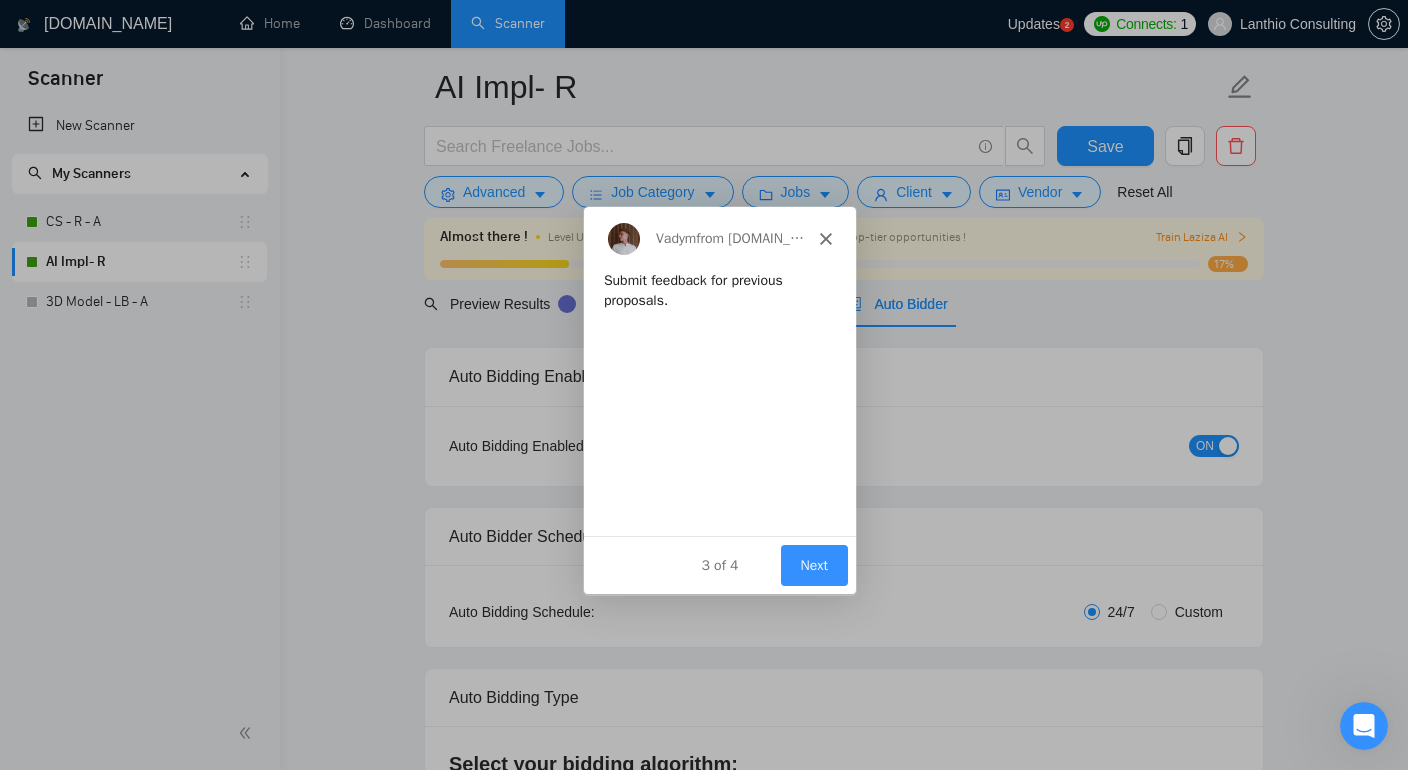 scroll, scrollTop: 0, scrollLeft: 0, axis: both 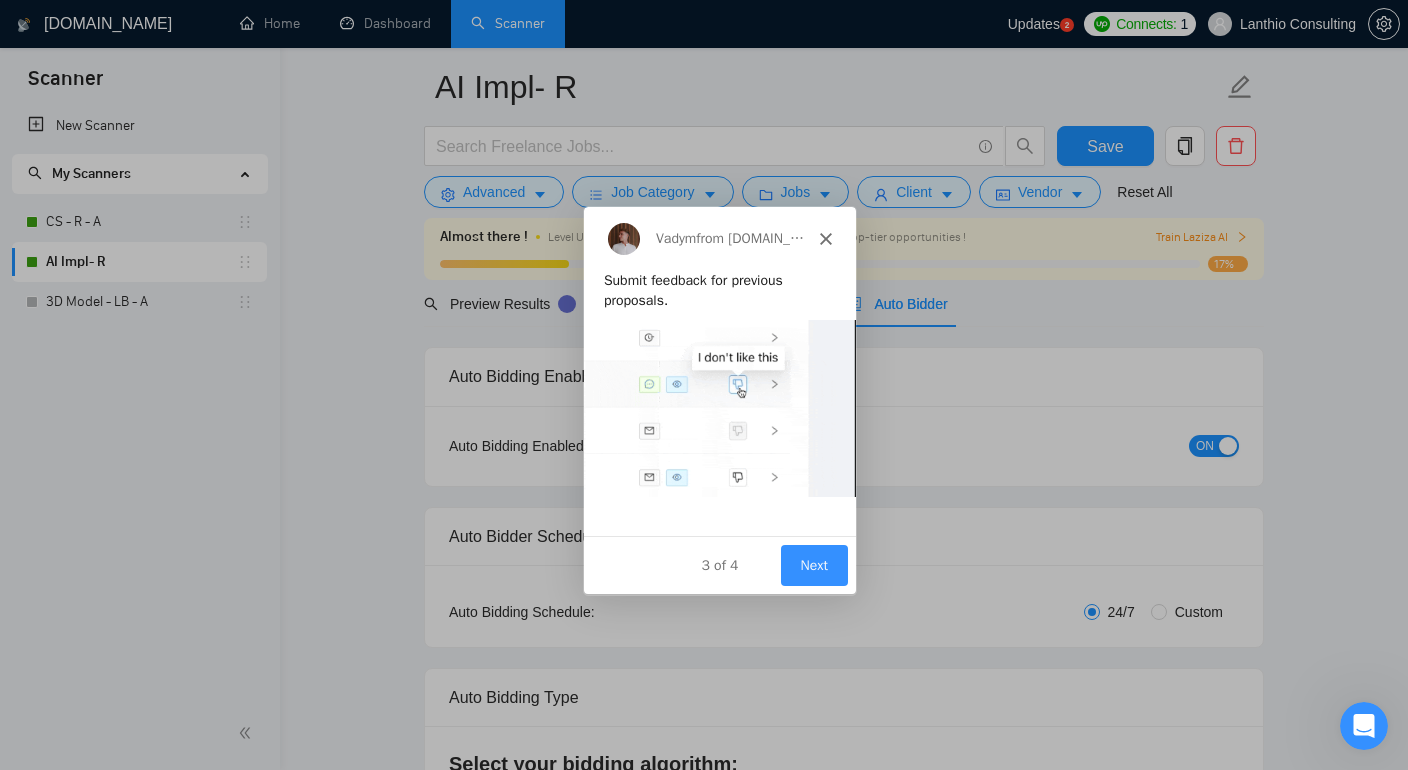 click on "Next" at bounding box center (813, 564) 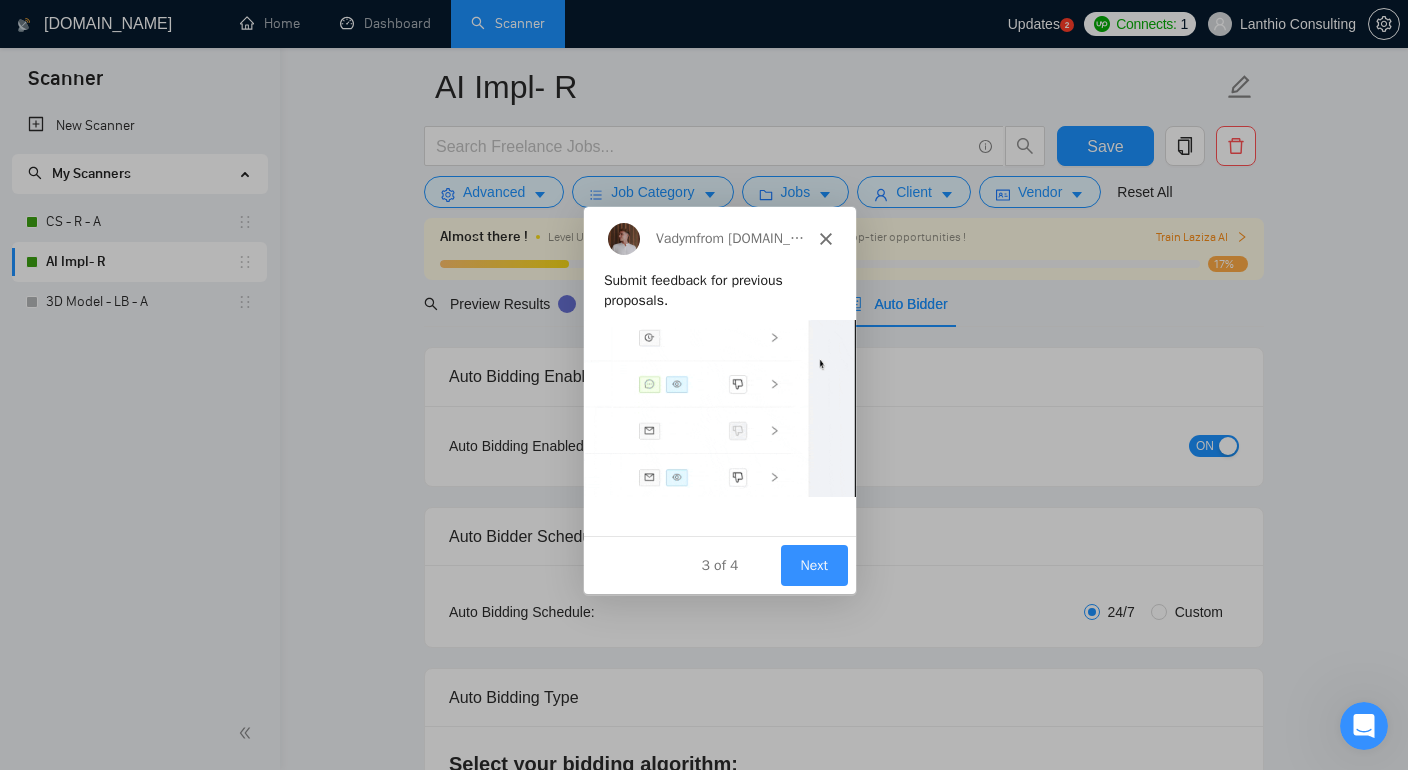 scroll, scrollTop: 0, scrollLeft: 0, axis: both 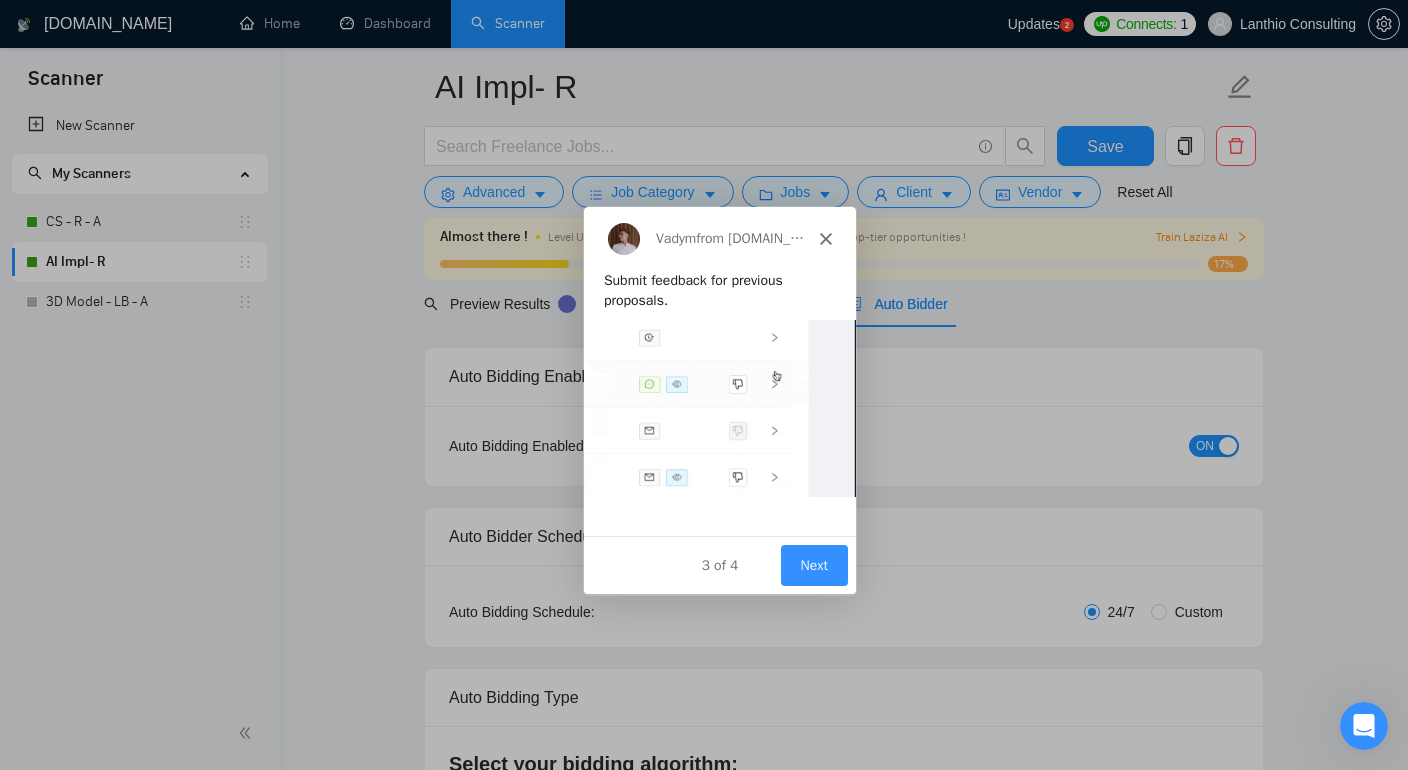 click on "Next" at bounding box center (813, 564) 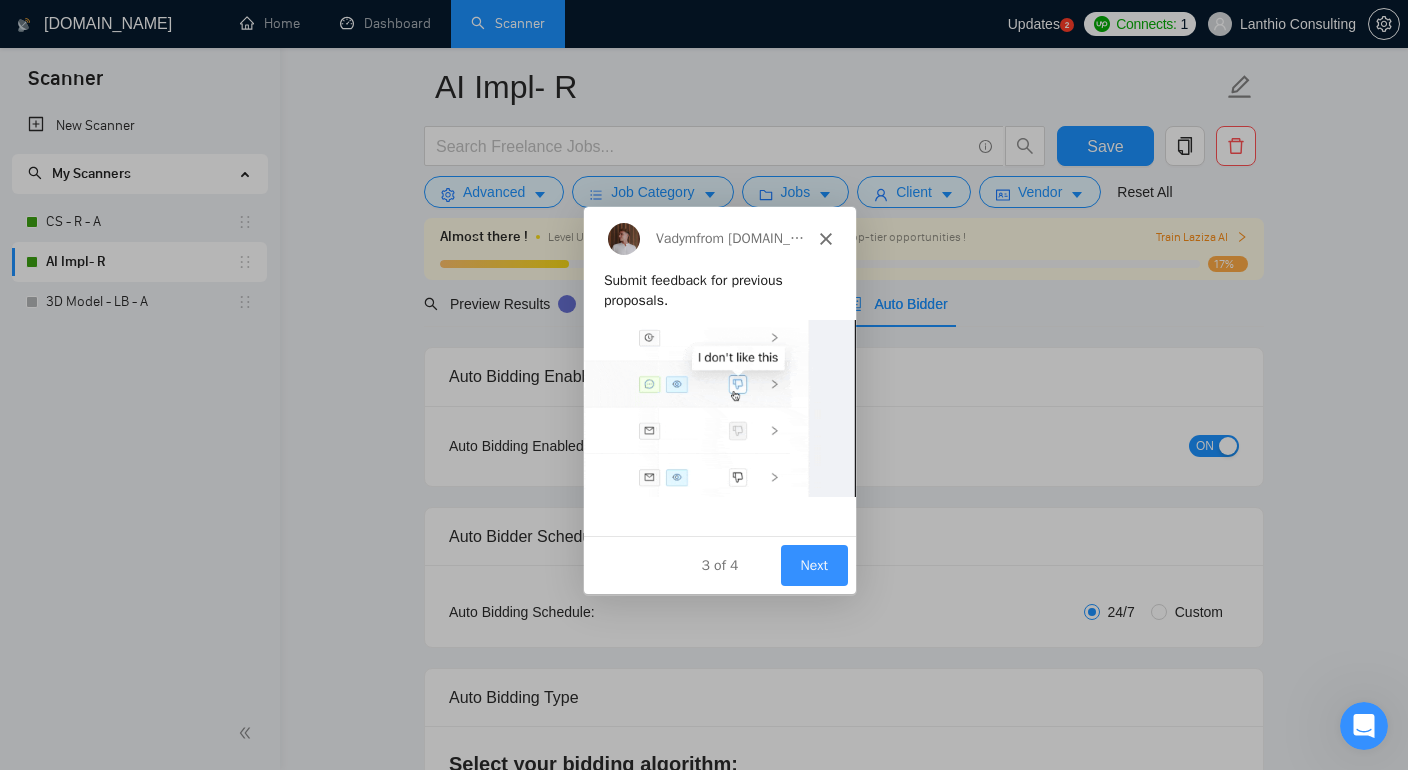 scroll, scrollTop: 0, scrollLeft: 0, axis: both 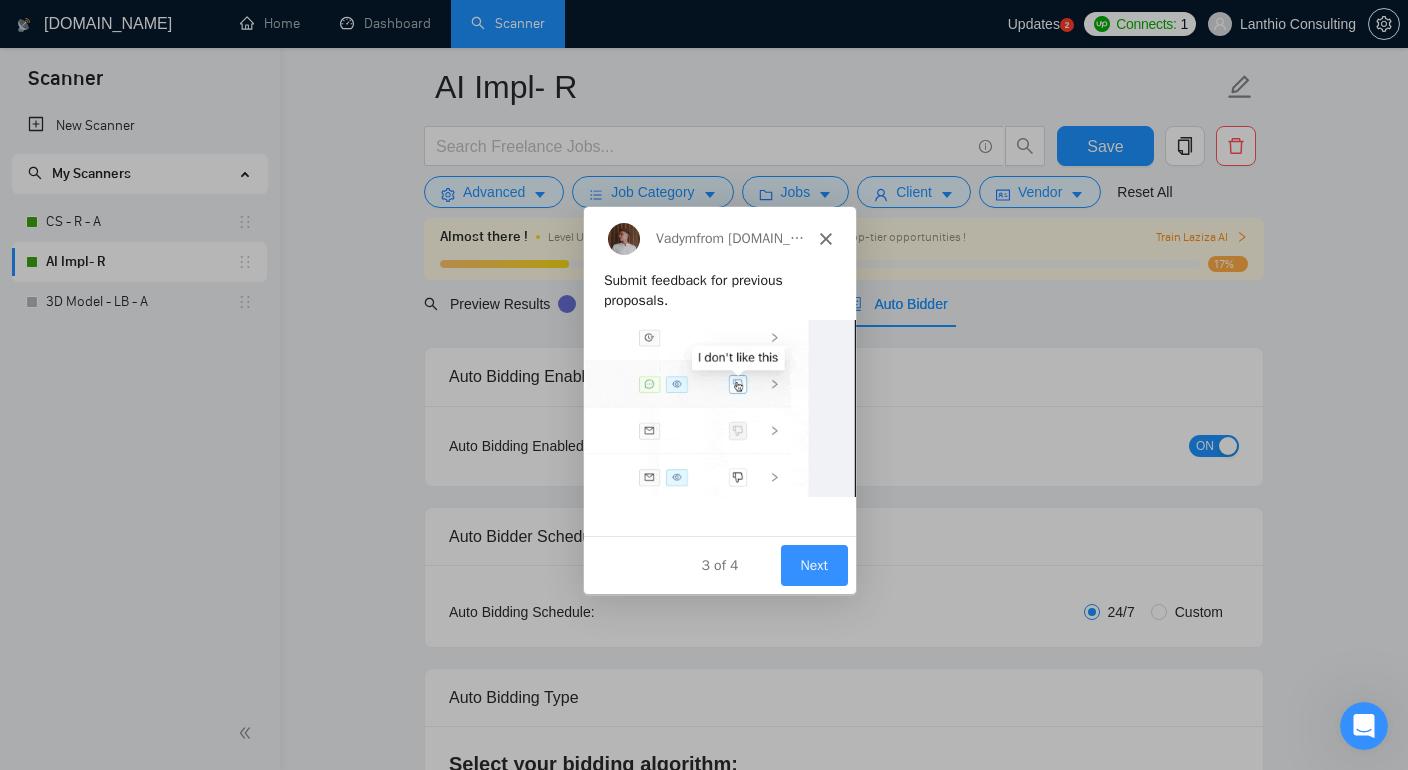 click at bounding box center [719, 407] 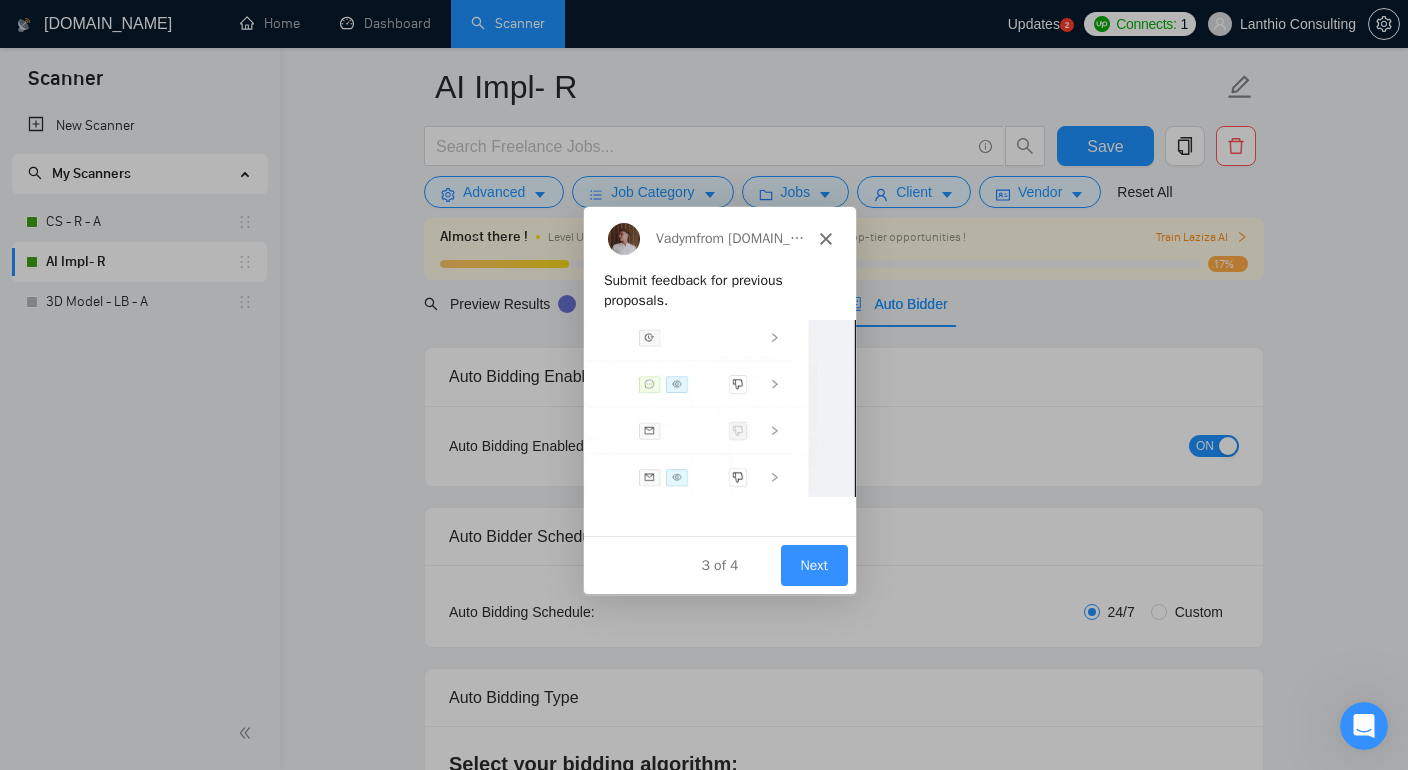 click 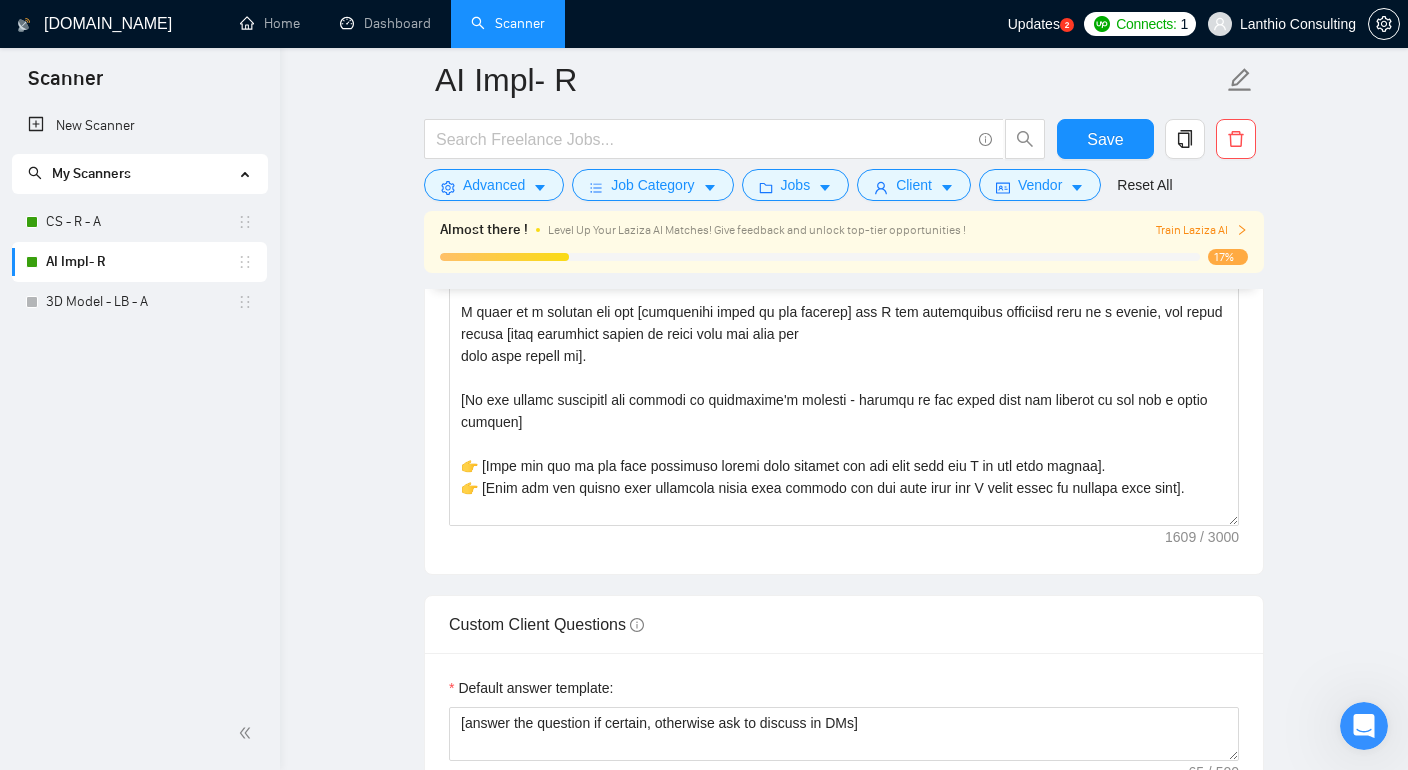 scroll, scrollTop: 2013, scrollLeft: 0, axis: vertical 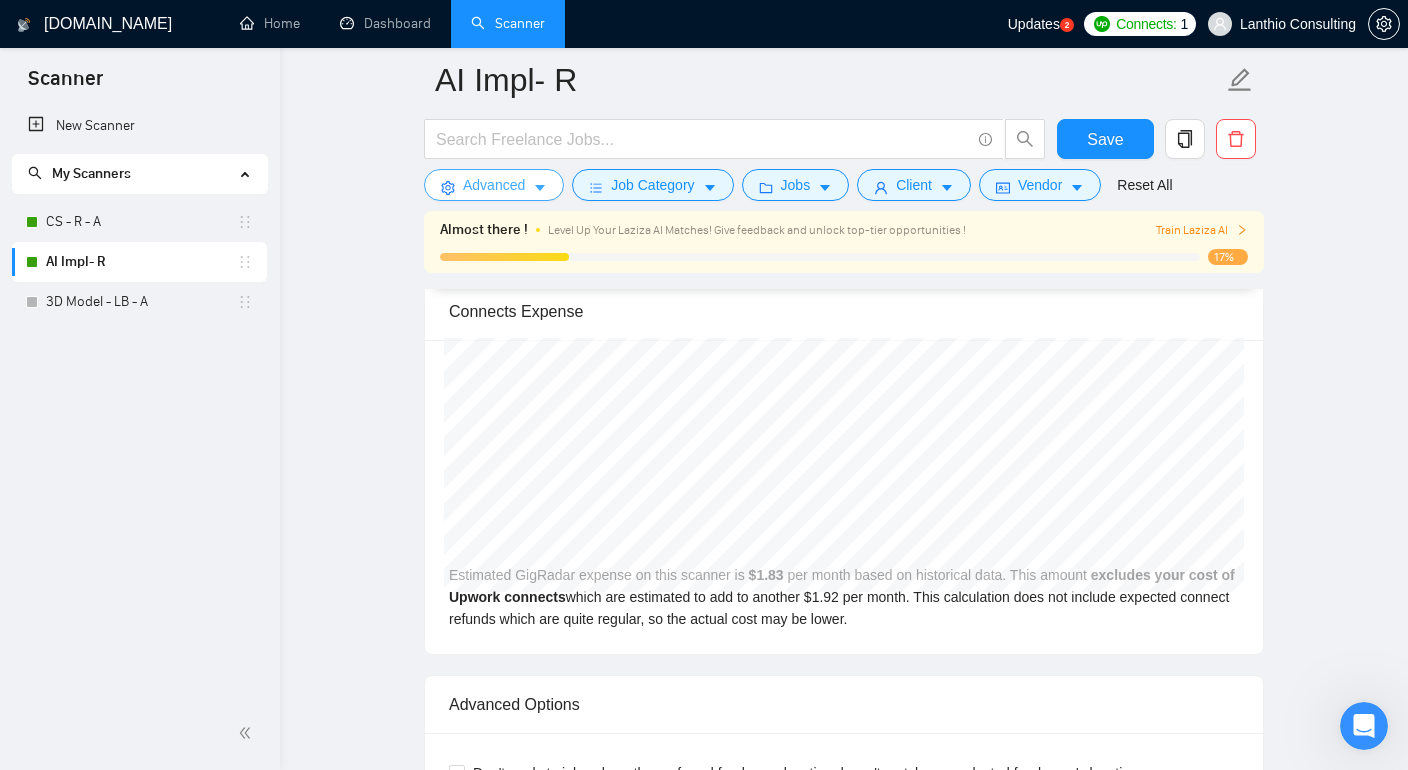 click on "Advanced" at bounding box center (494, 185) 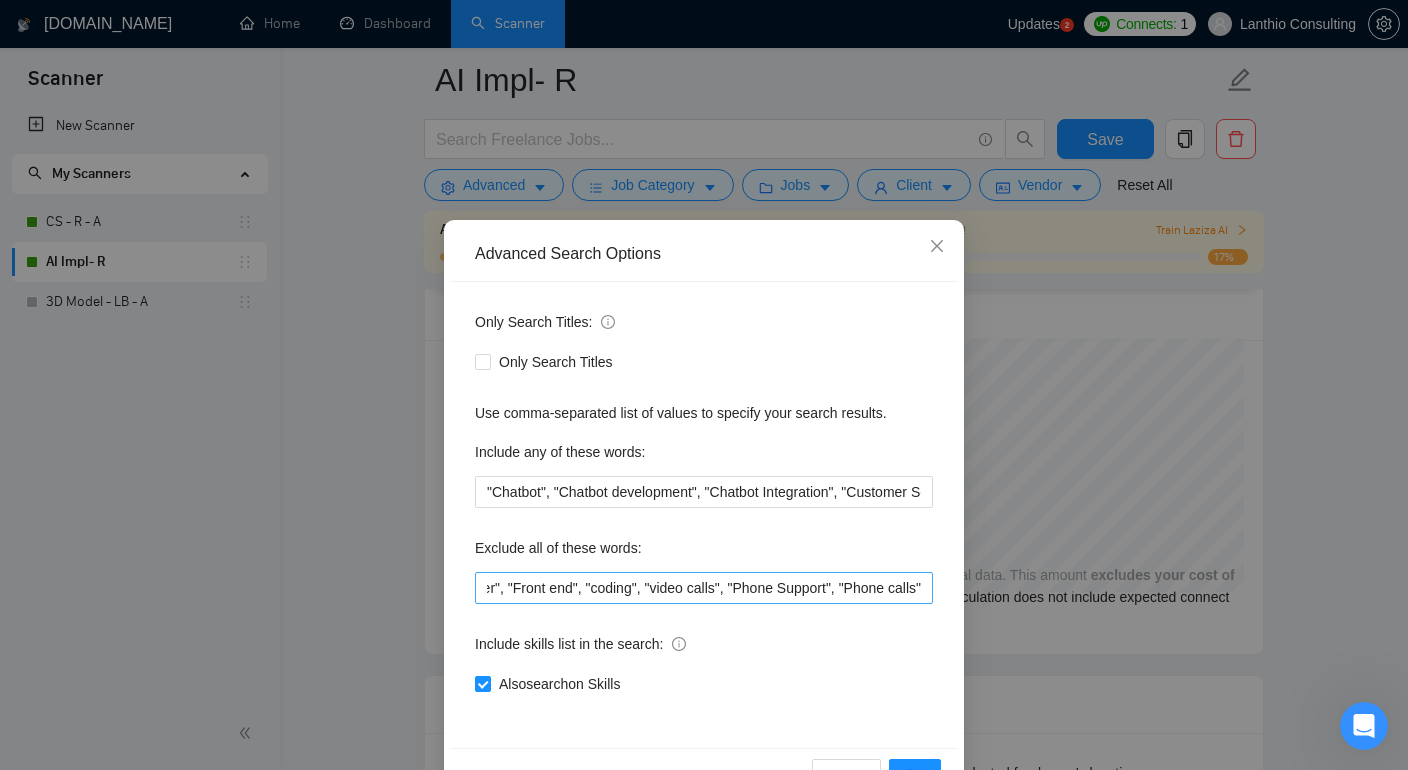 scroll, scrollTop: 0, scrollLeft: 283, axis: horizontal 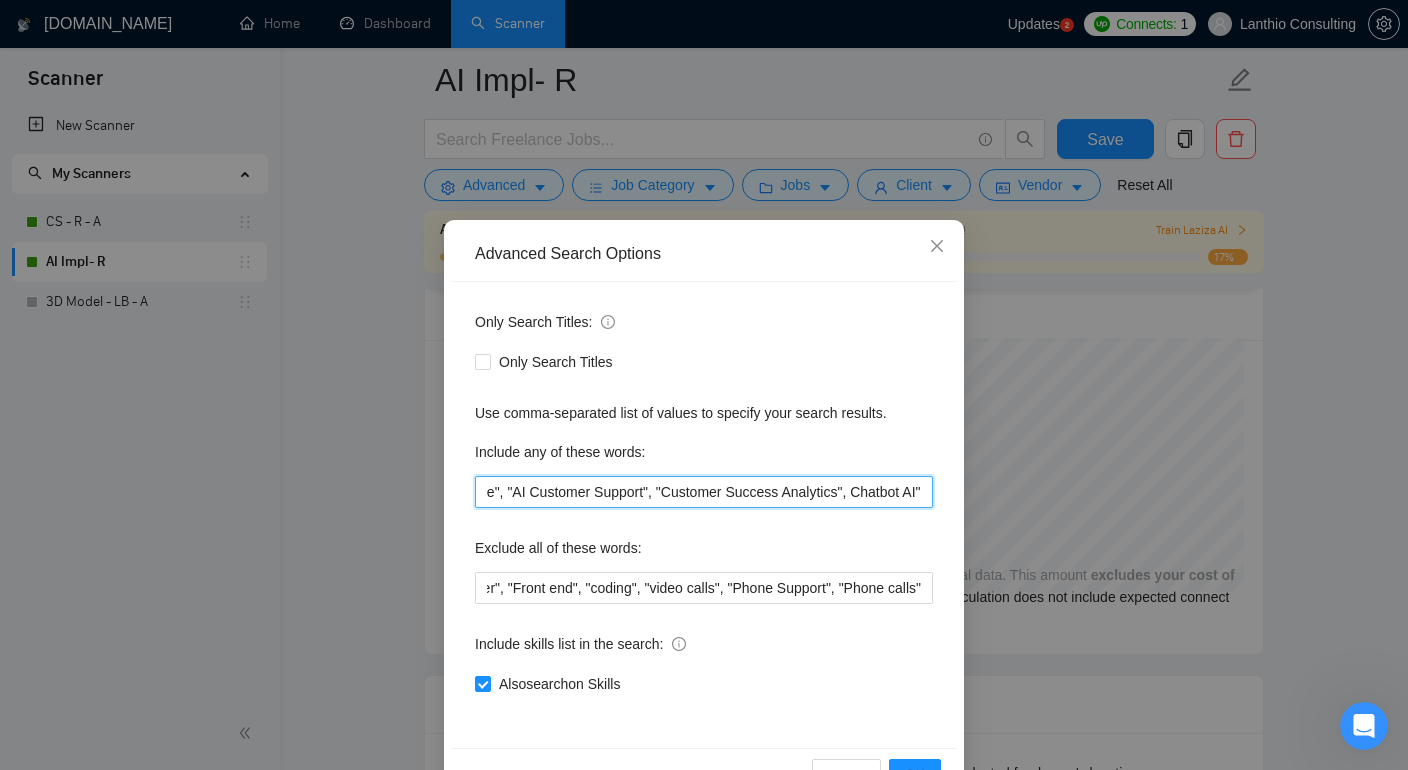 click on ""Chatbot", "Chatbot development", "Chatbot Integration", "Customer Service Chatbot", "Customer support Automation", "Chatbot training", "Zendesk", "Intercom", "Freshdesk", "Workflow", "AI Chatbot", "AI Customer Service", "AI Customer Support", "Customer Success Analytics", Chatbot AI"" at bounding box center [704, 492] 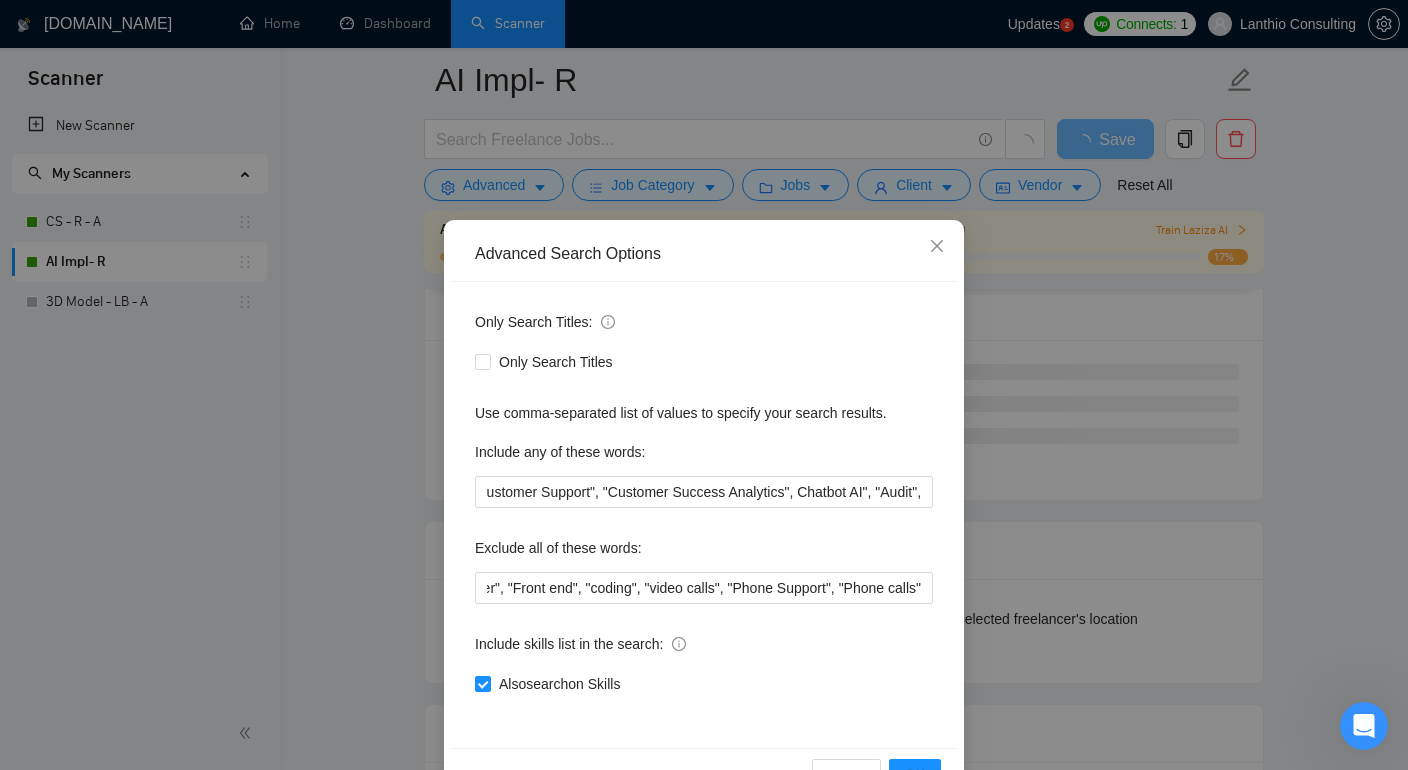 scroll, scrollTop: 0, scrollLeft: 0, axis: both 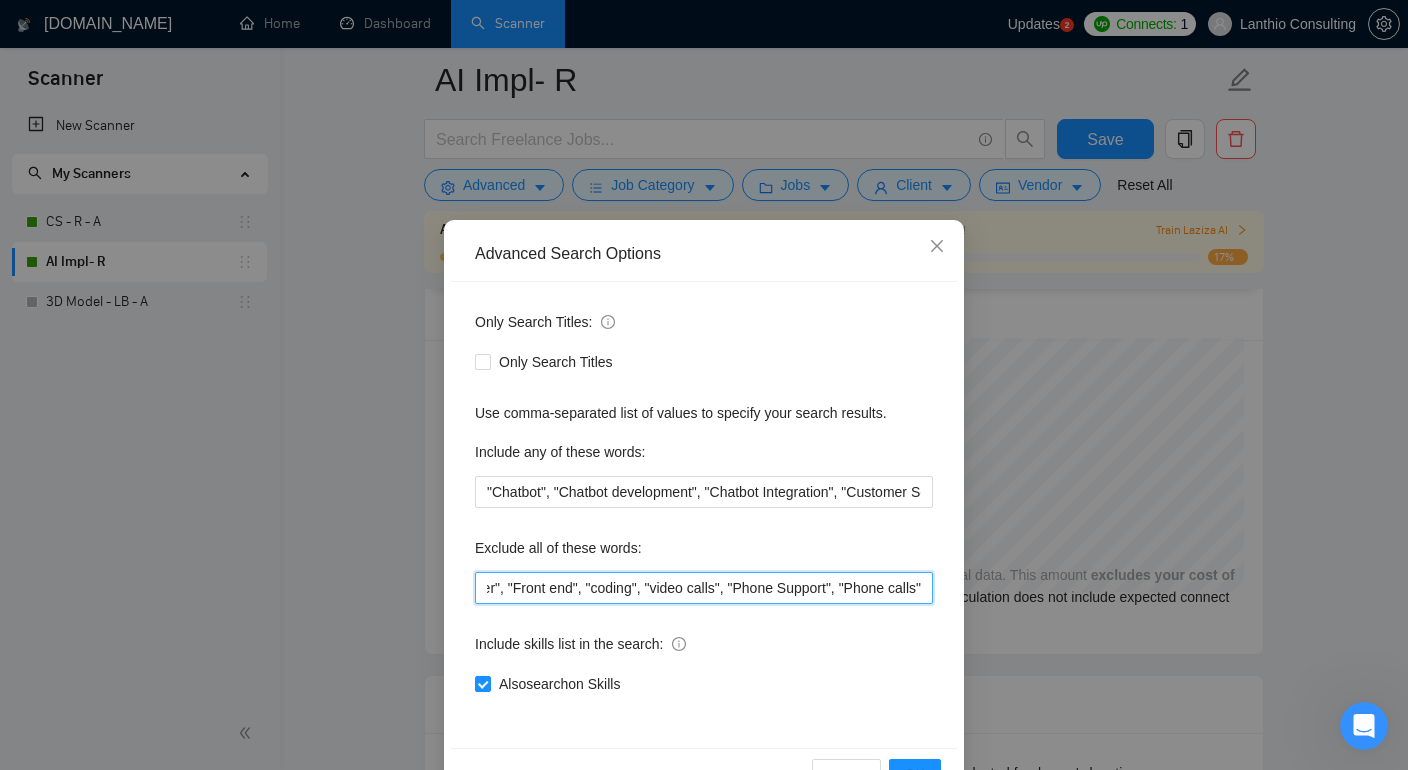 click on ""E-commerce", e-commerce", "developer", "Front end", "coding", "video calls", "Phone Support", "Phone calls"" at bounding box center [704, 588] 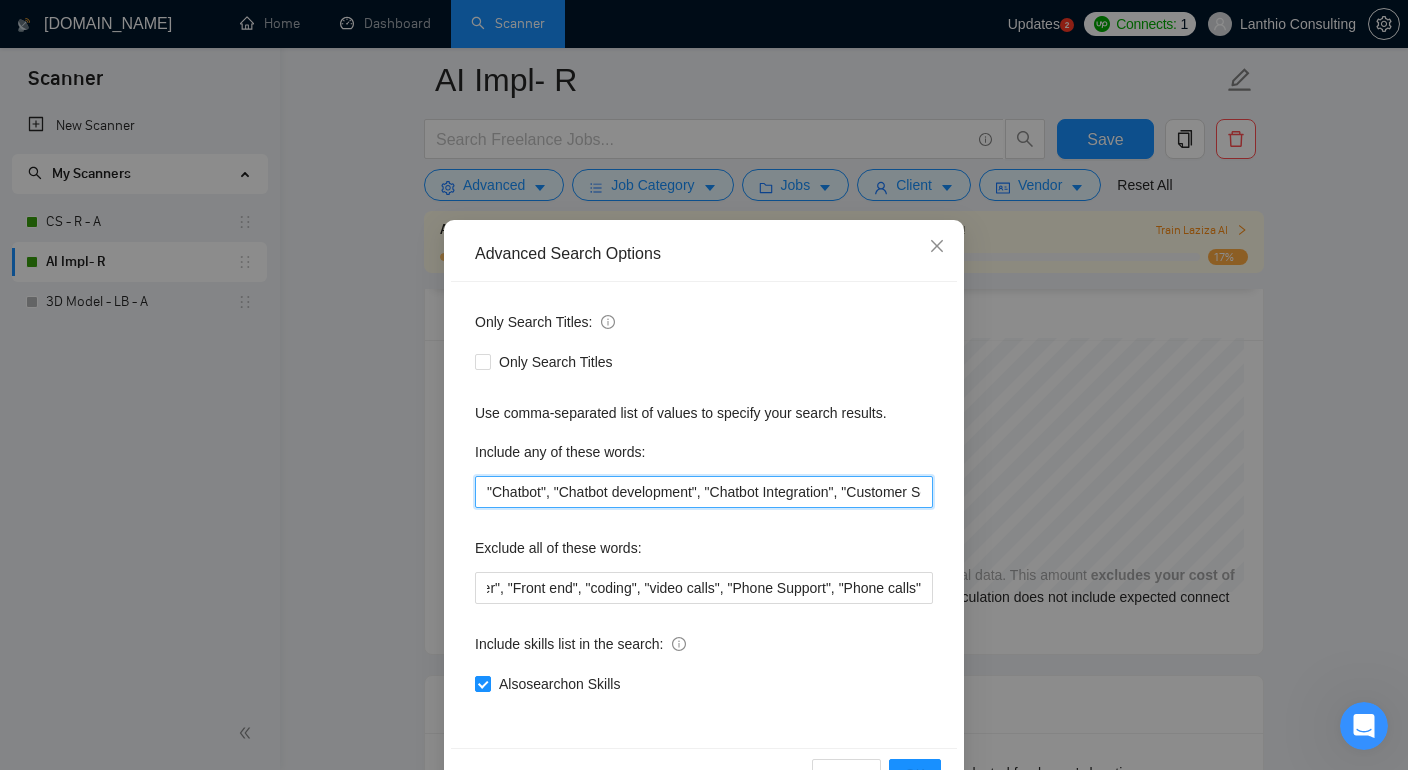 scroll, scrollTop: 0, scrollLeft: 0, axis: both 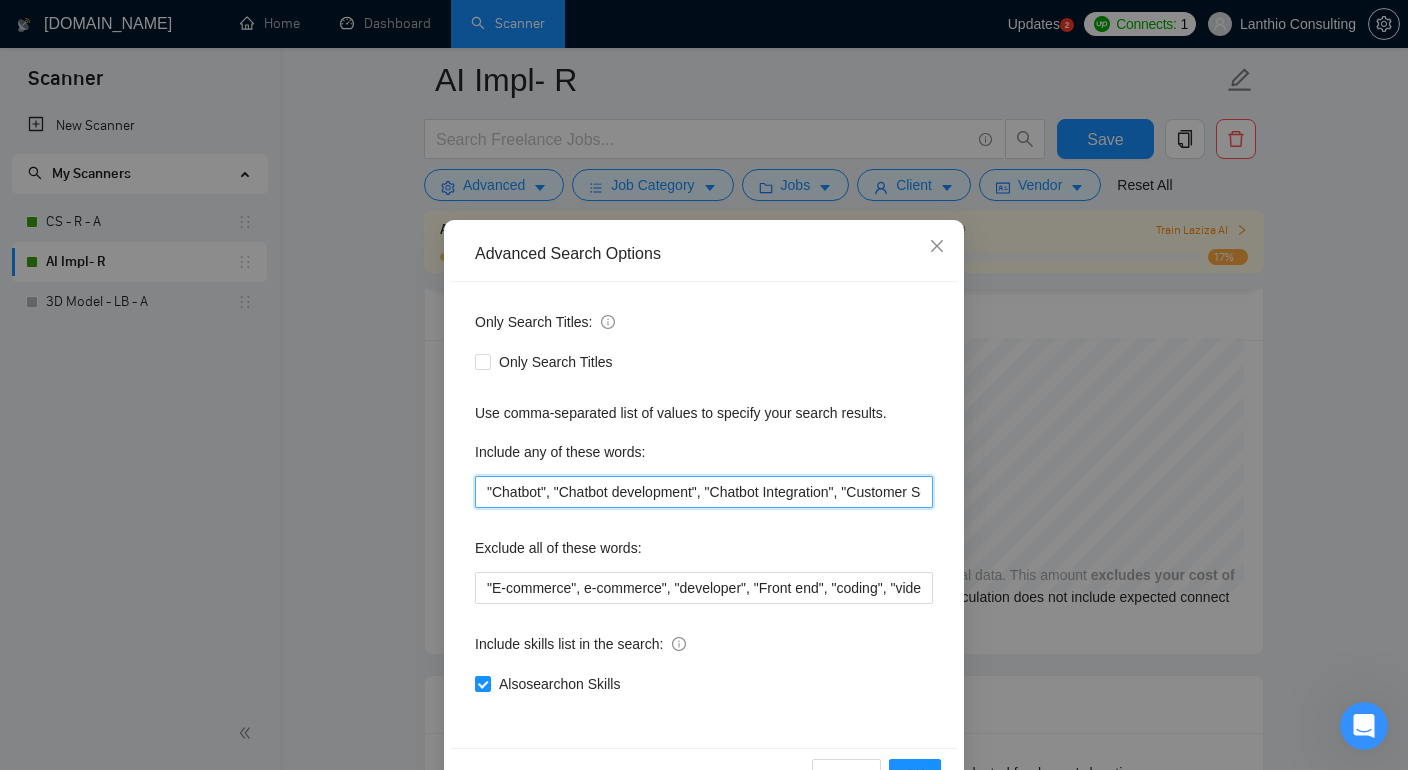 click on ""Chatbot", "Chatbot development", "Chatbot Integration", "Customer Service Chatbot", "Customer support Automation", "Chatbot training", "Zendesk", "Intercom", "Freshdesk", "Workflow", "AI Chatbot", "AI Customer Service", "AI Customer Support", "Customer Success Analytics", Chatbot AI", "Audit"," at bounding box center [704, 492] 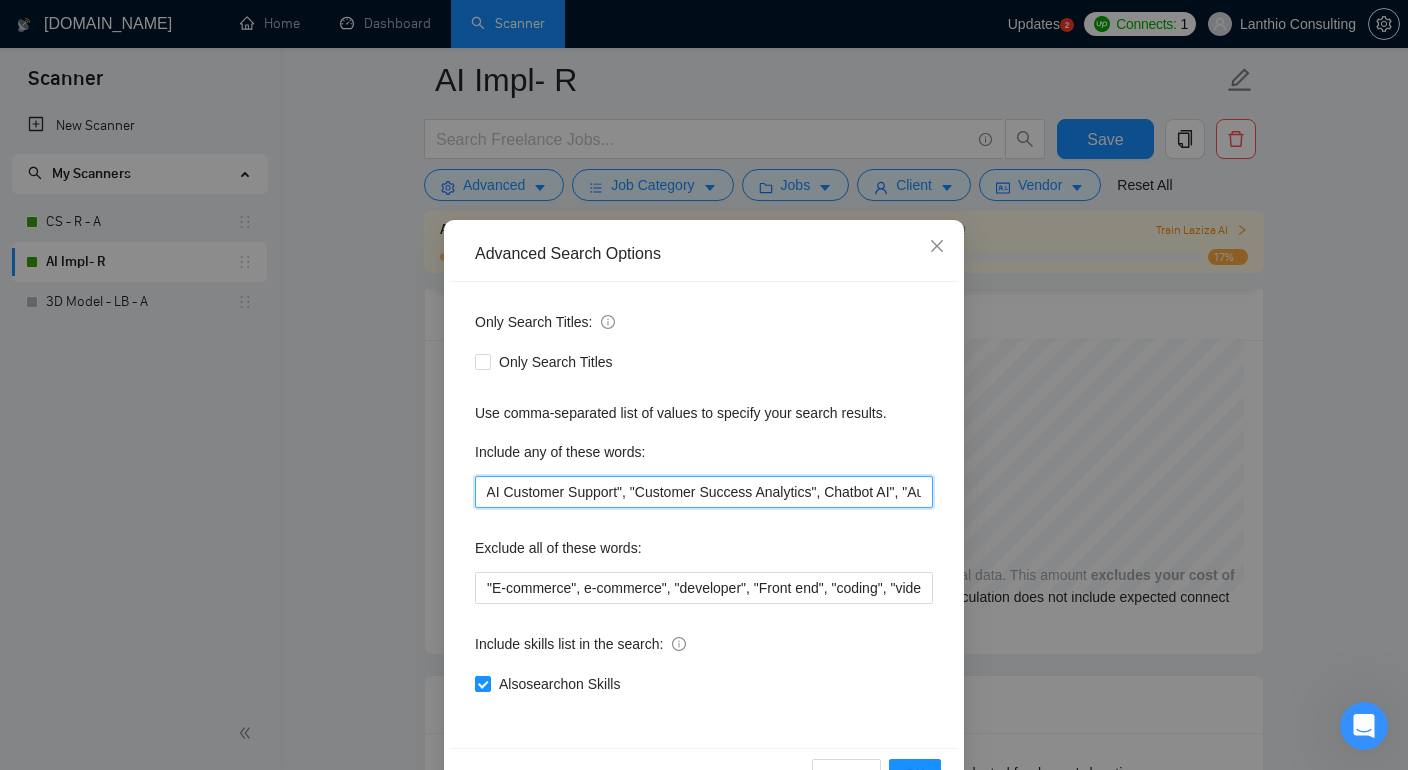 scroll, scrollTop: 0, scrollLeft: 1517, axis: horizontal 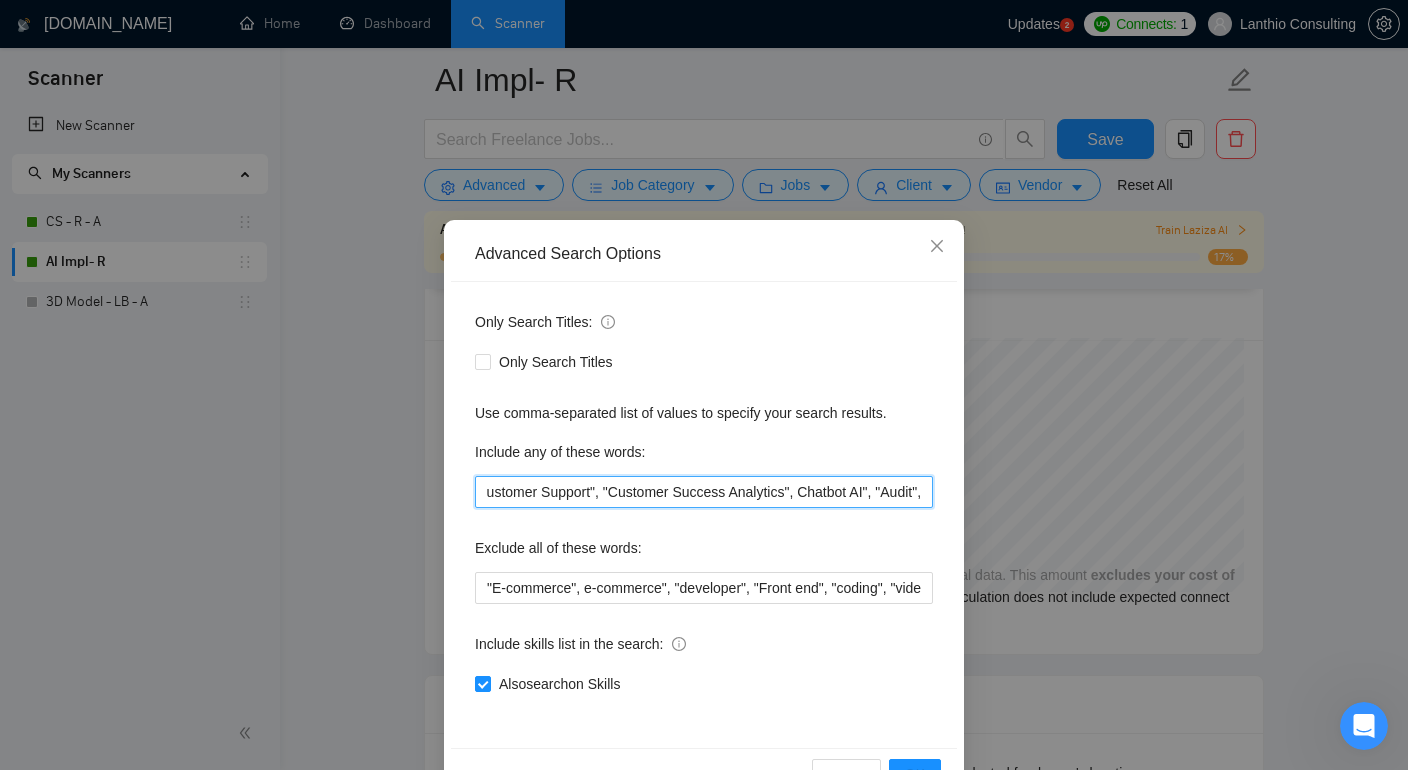 click on ""Chatbot", "Chatbot development", "Chatbot Integration", "Customer Service Chatbot", "Customer support Automation", "Chatbot training", "Zendesk", "Intercom", "Freshdesk", "Workflow", "AI Chatbot", "AI Customer Service", "AI Customer Support", "Customer Success Analytics", Chatbot AI", "Audit"," at bounding box center [704, 492] 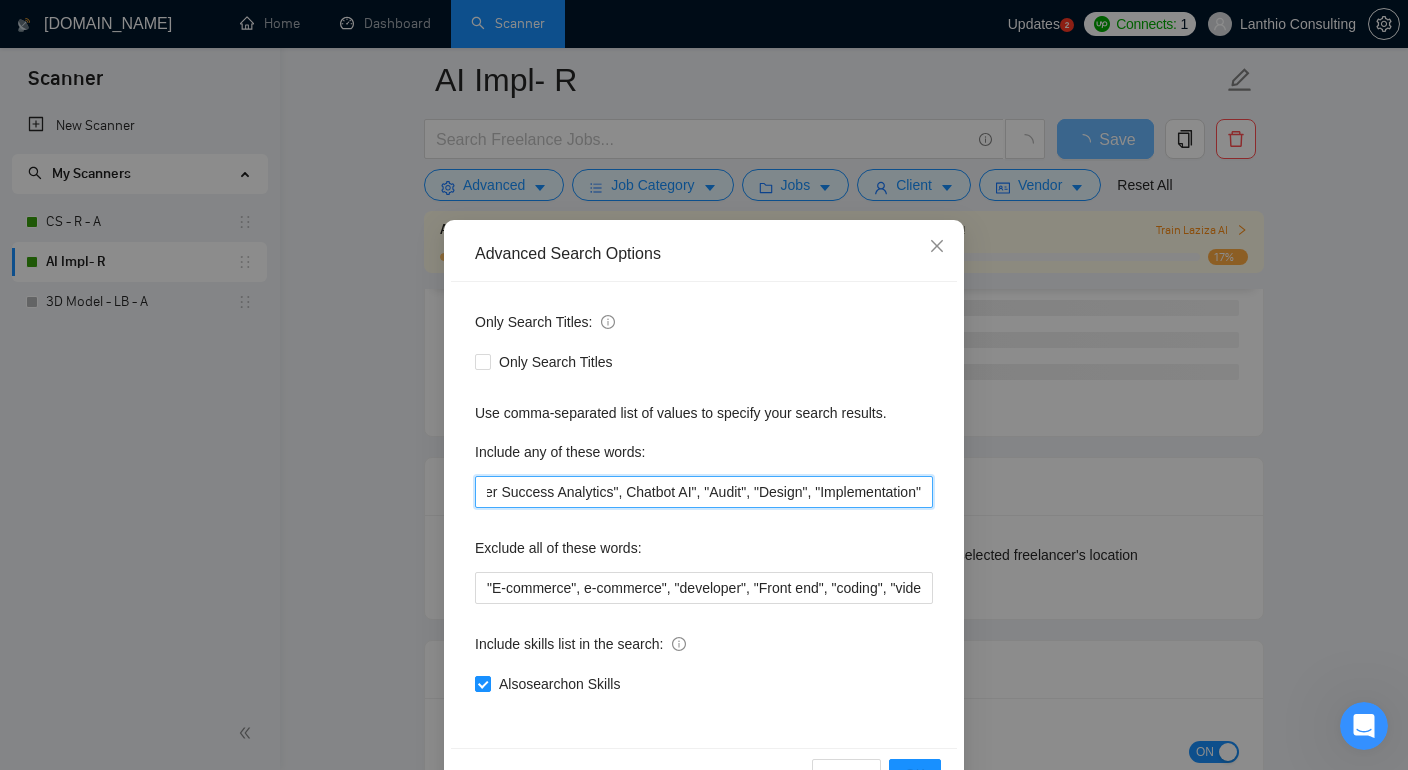 scroll, scrollTop: 0, scrollLeft: 1694, axis: horizontal 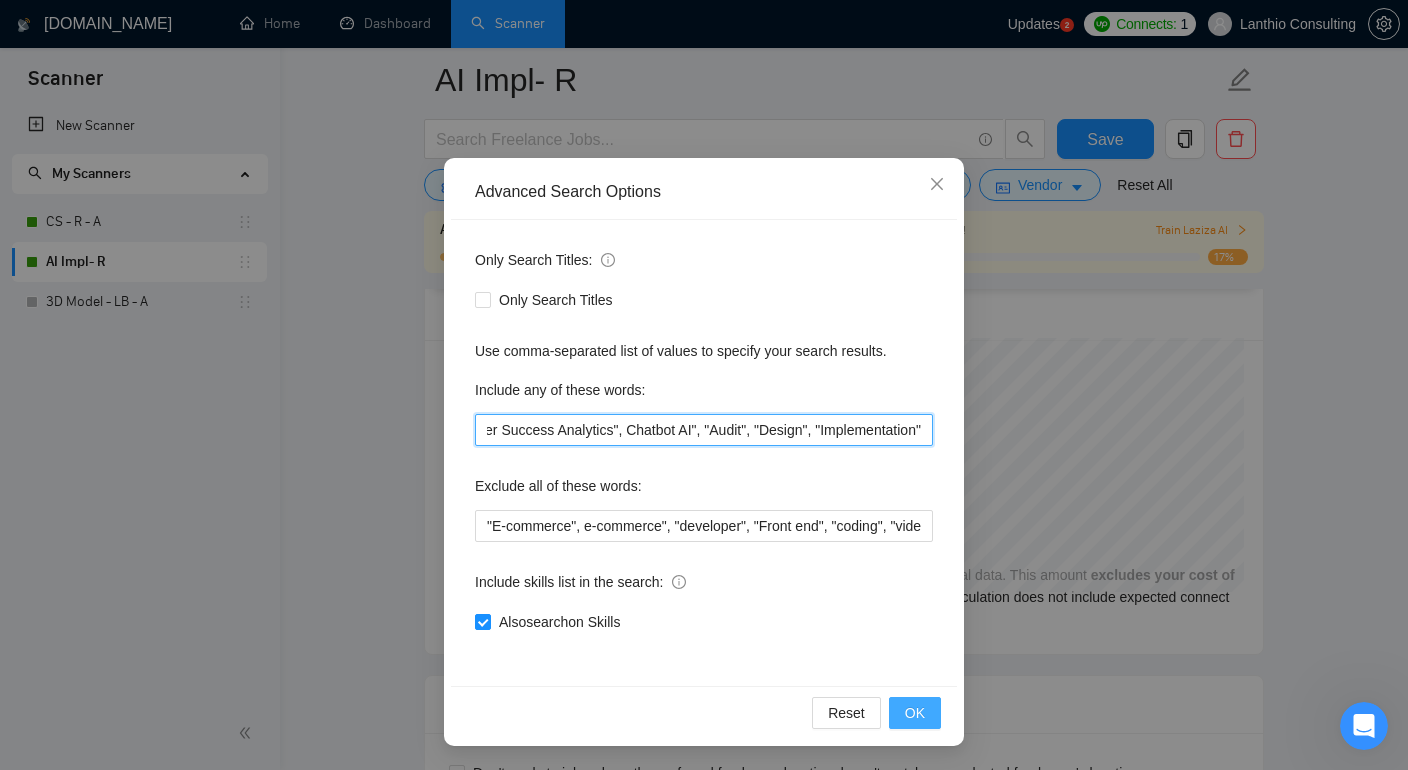 type on ""Chatbot", "Chatbot development", "Chatbot Integration", "Customer Service Chatbot", "Customer support Automation", "Chatbot training", "Zendesk", "Intercom", "Freshdesk", "Workflow", "AI Chatbot", "AI Customer Service", "AI Customer Support", "Customer Success Analytics", Chatbot AI", "Audit", "Design", "Implementation"" 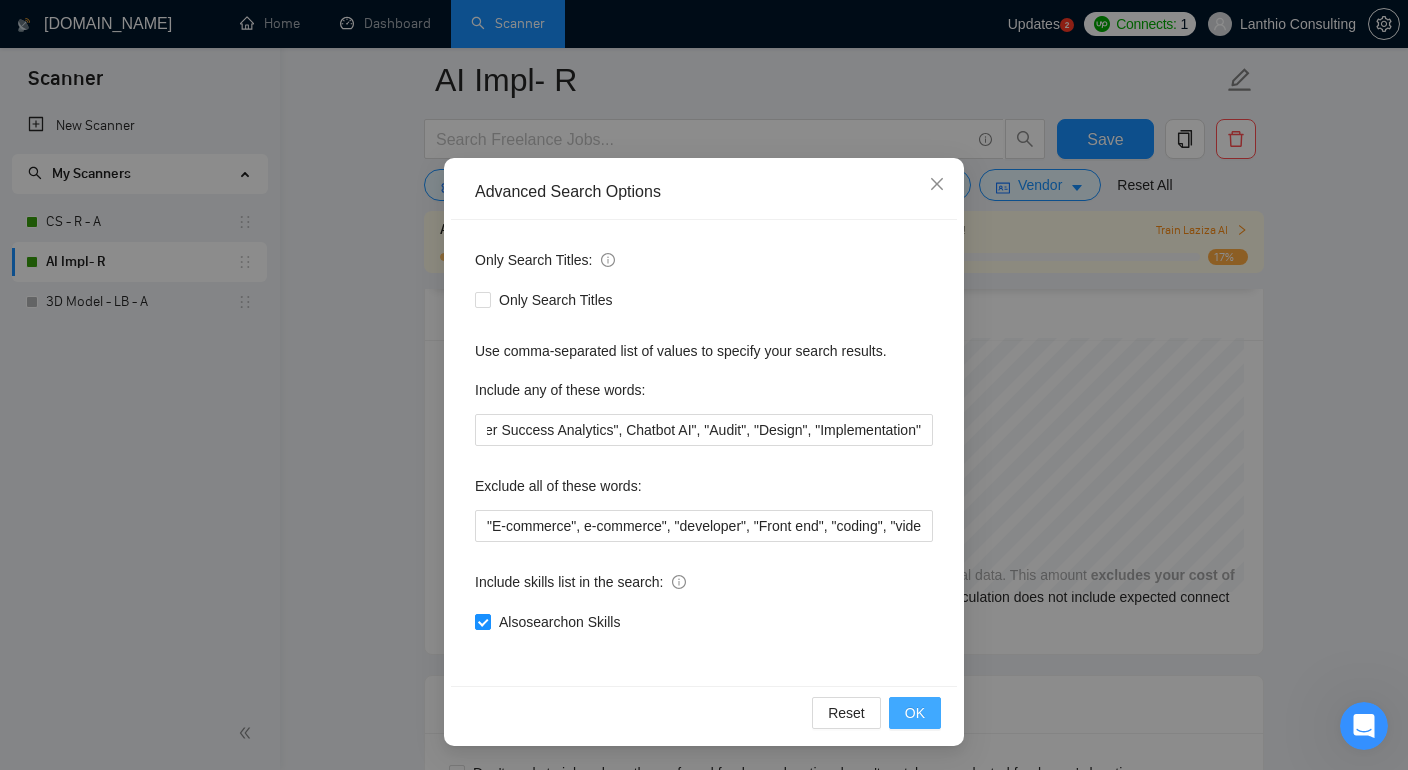 scroll, scrollTop: 0, scrollLeft: 0, axis: both 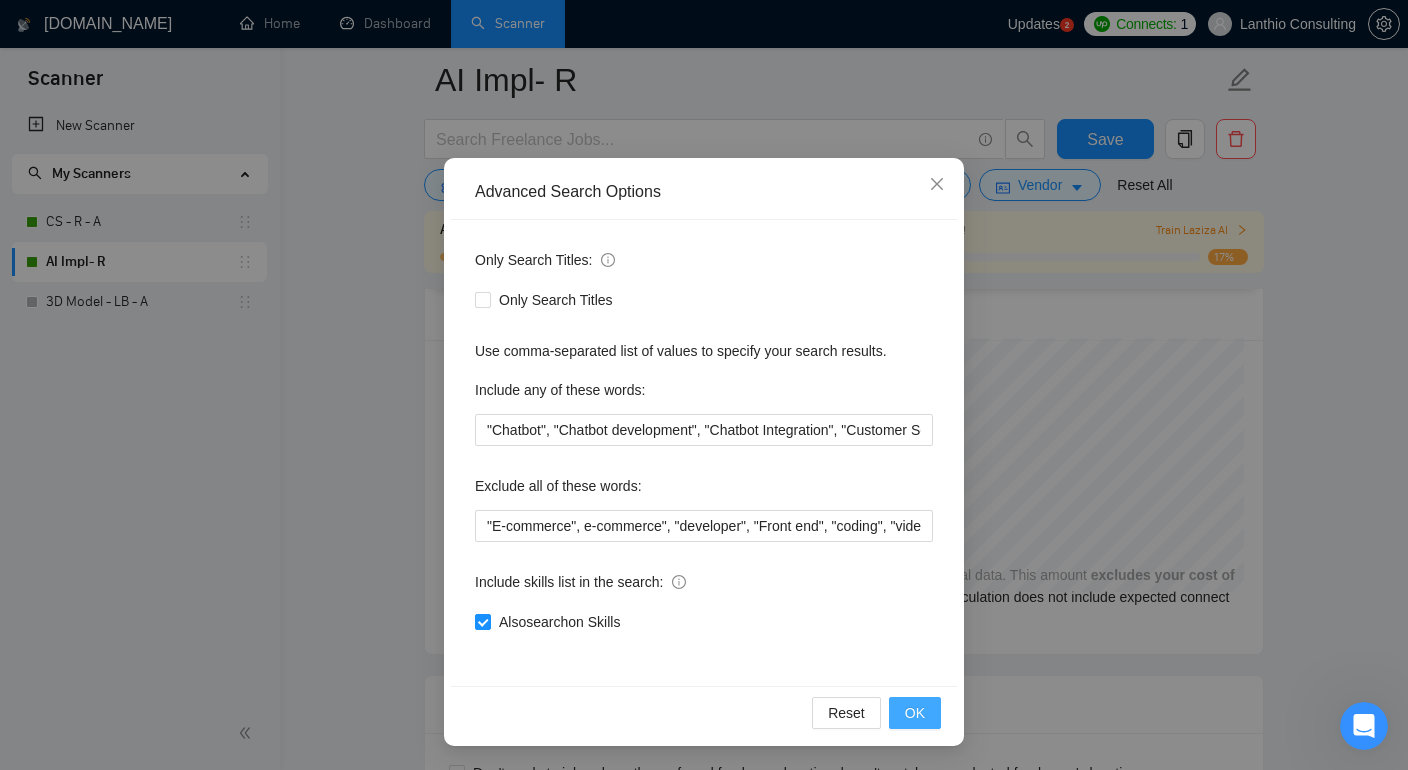 click on "OK" at bounding box center (915, 713) 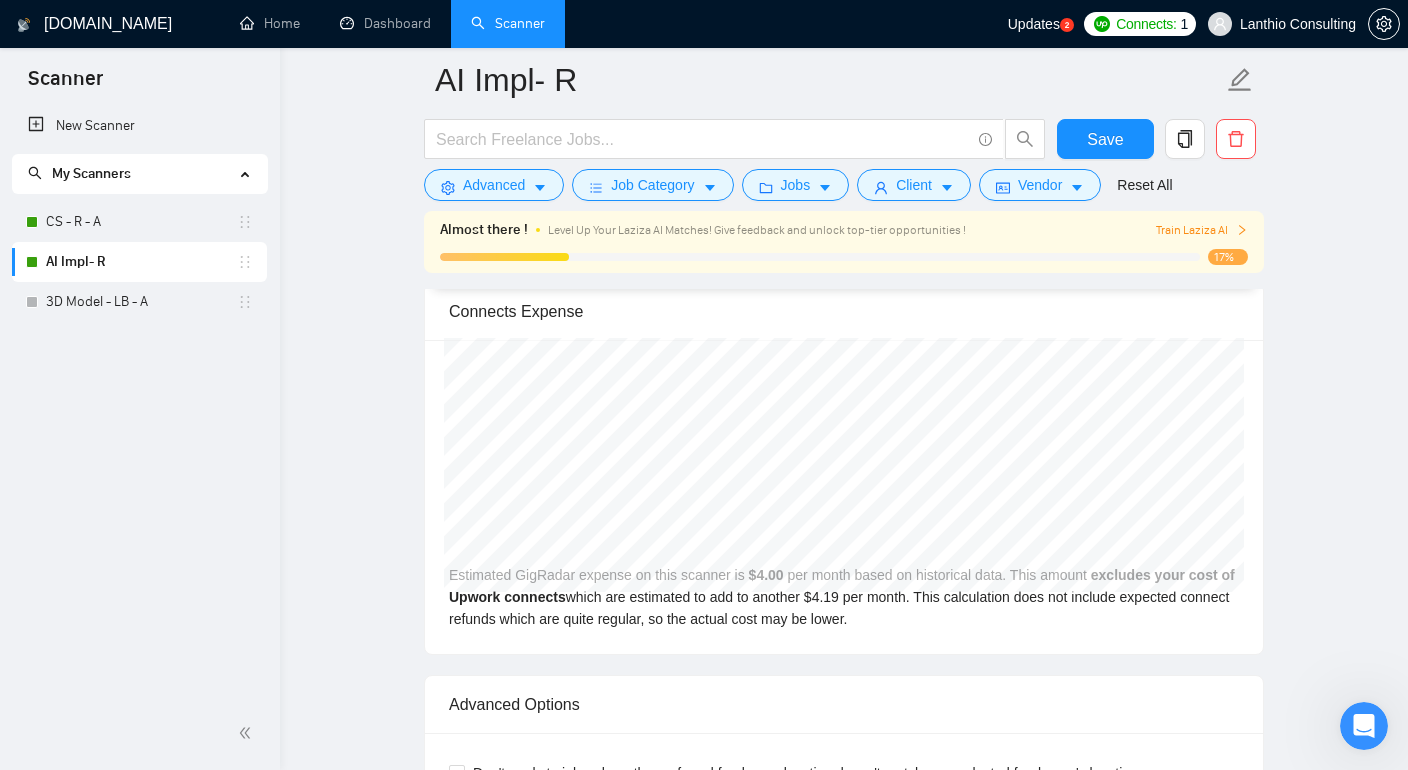 scroll, scrollTop: 0, scrollLeft: 0, axis: both 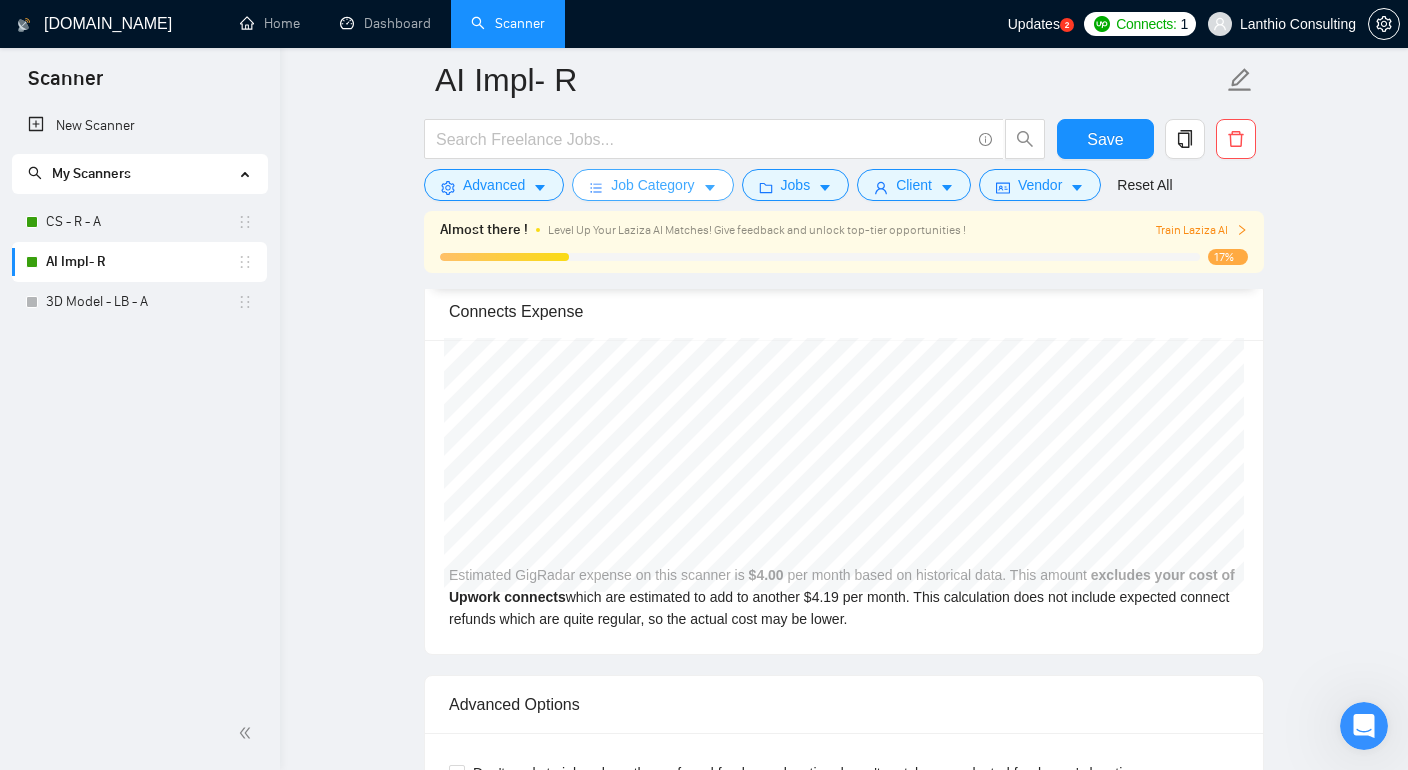 click on "Job Category" at bounding box center [652, 185] 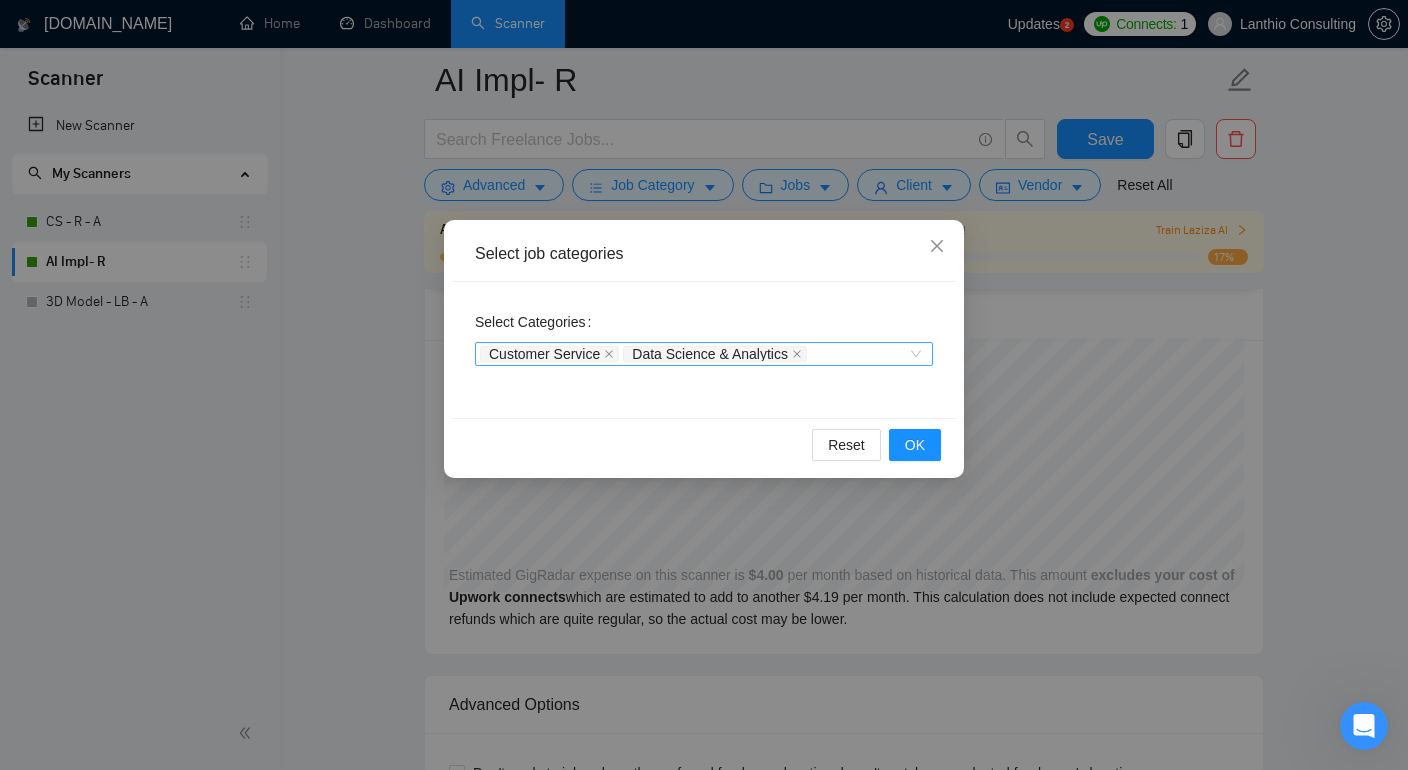 click on "Customer Service Data Science & Analytics" at bounding box center (694, 354) 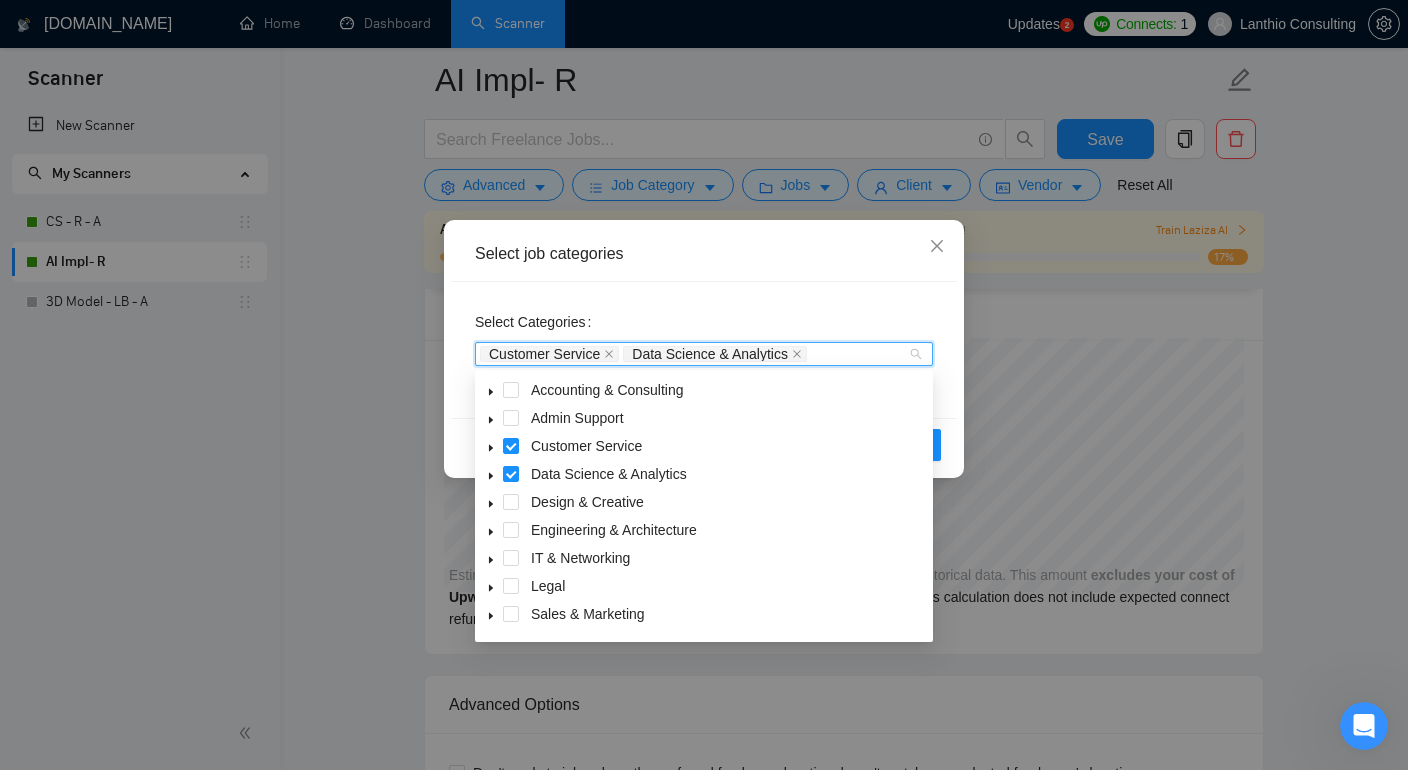 click 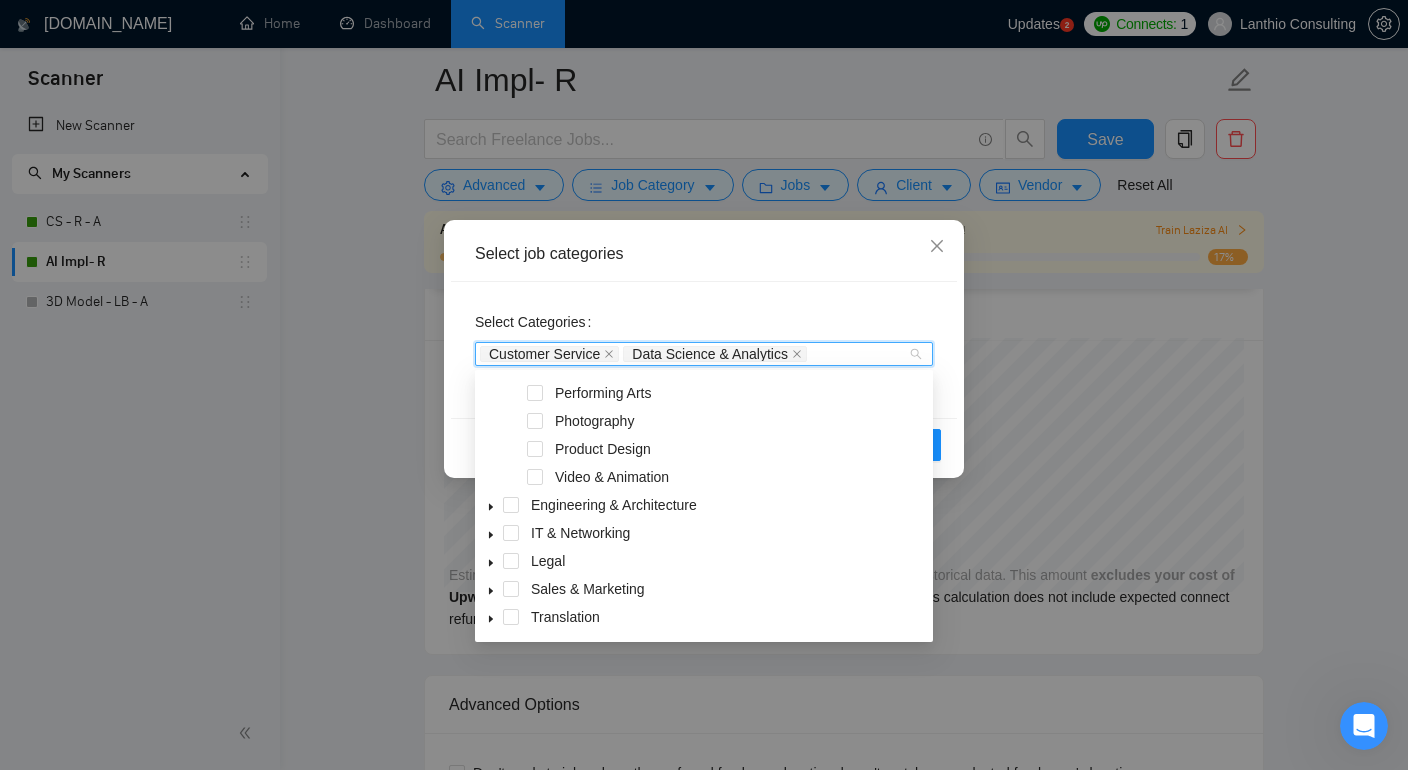 scroll, scrollTop: 279, scrollLeft: 0, axis: vertical 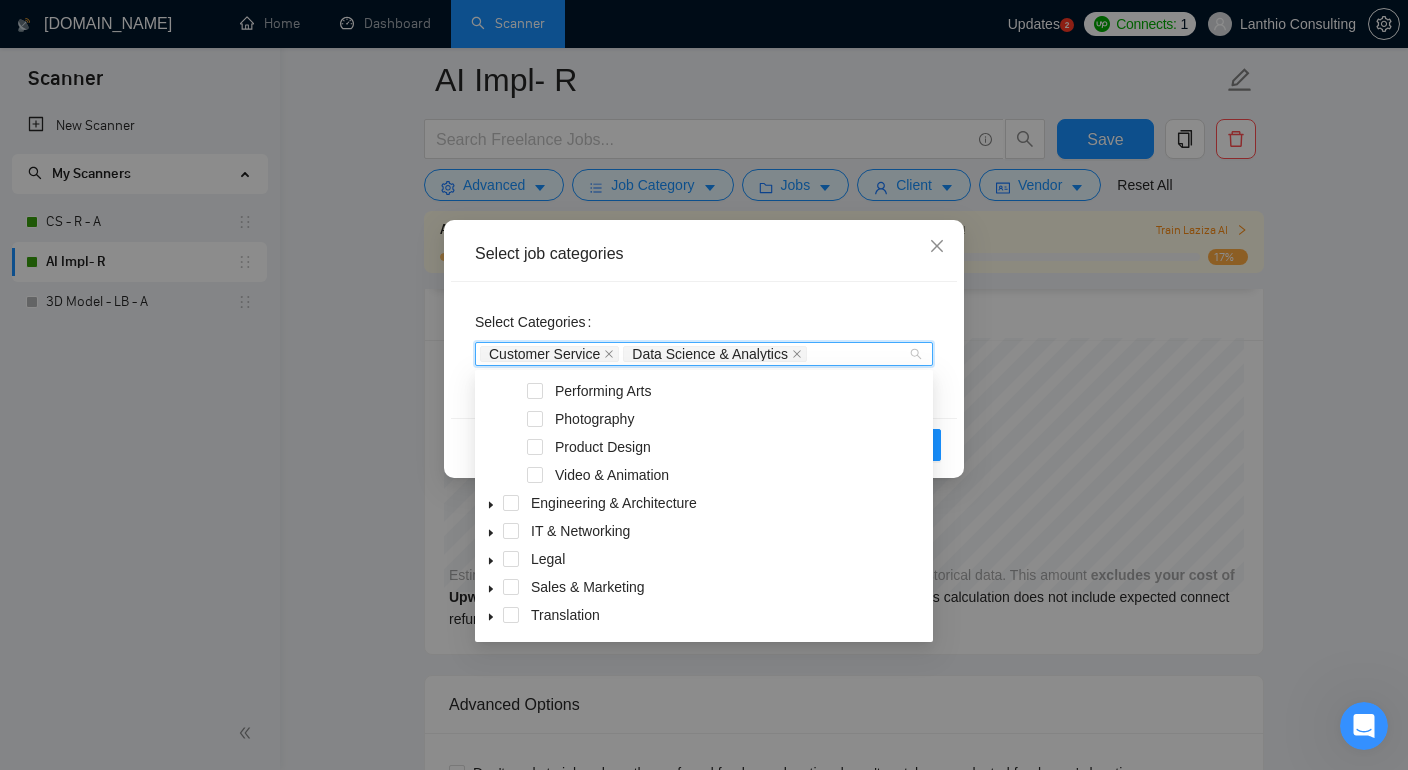 click 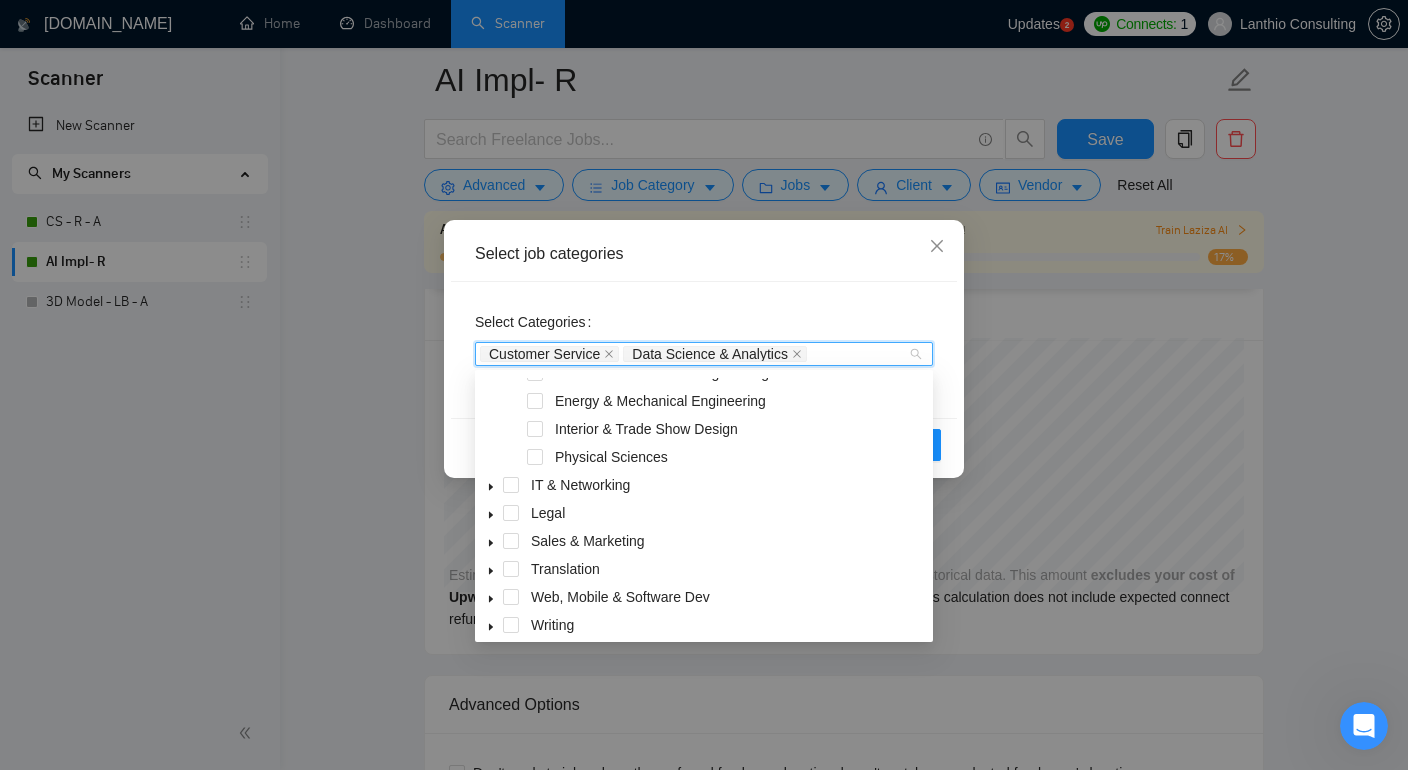 scroll, scrollTop: 582, scrollLeft: 0, axis: vertical 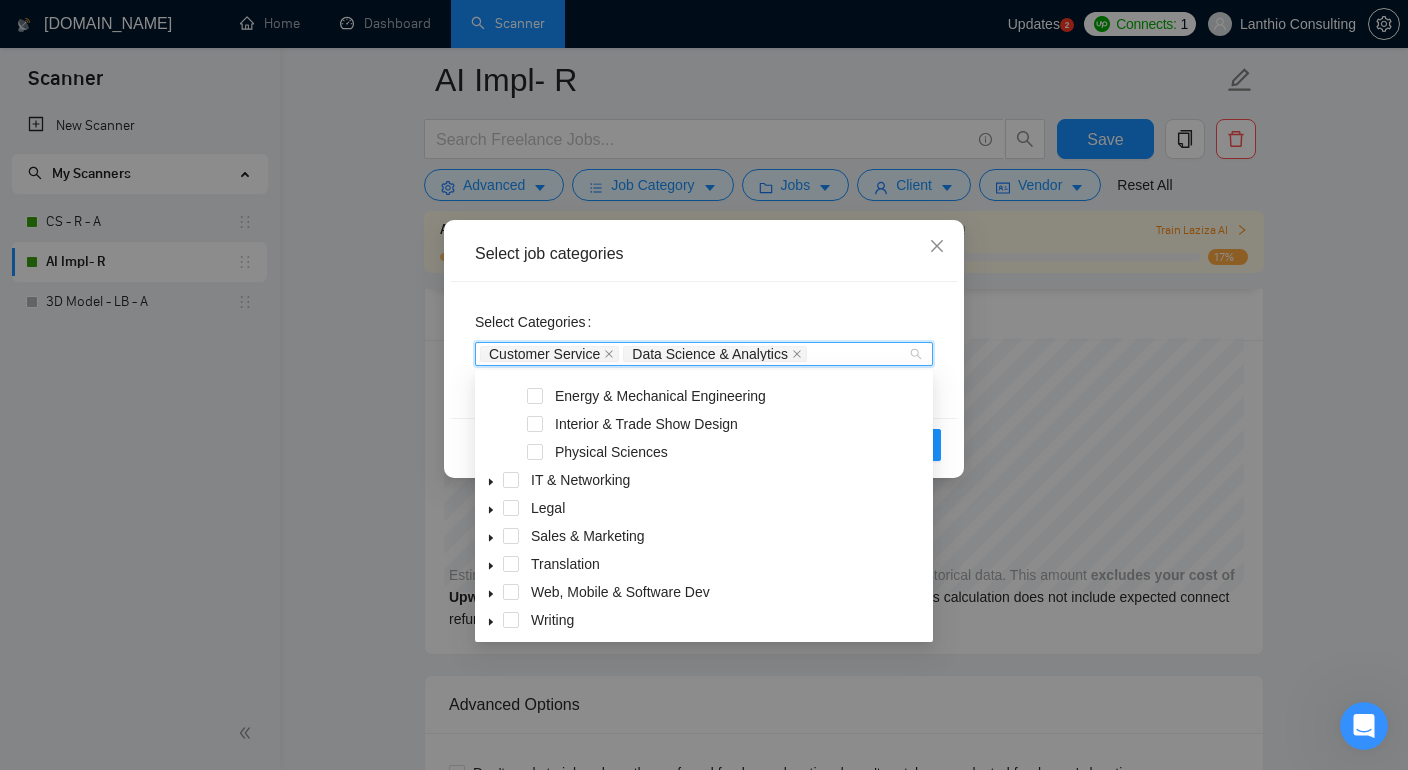 click 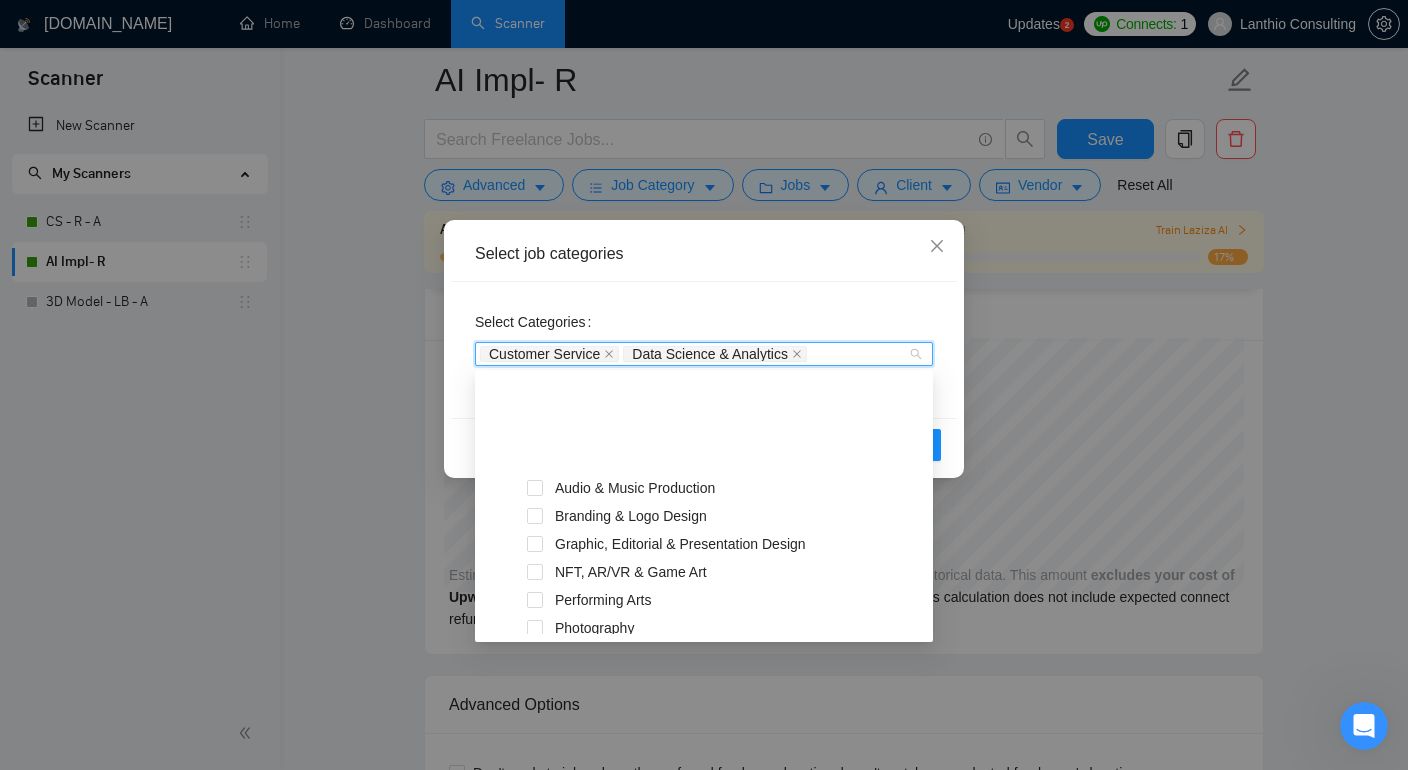 scroll, scrollTop: 0, scrollLeft: 0, axis: both 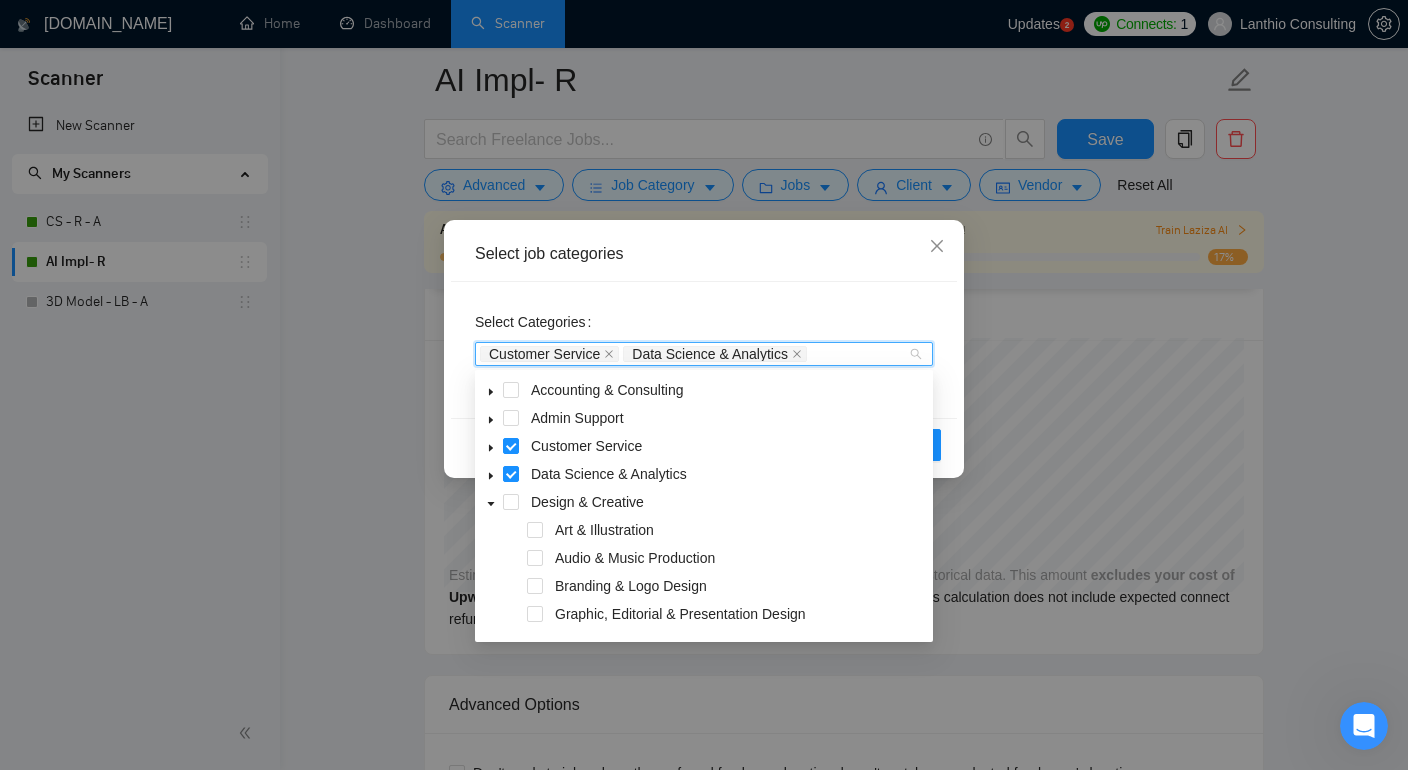 click 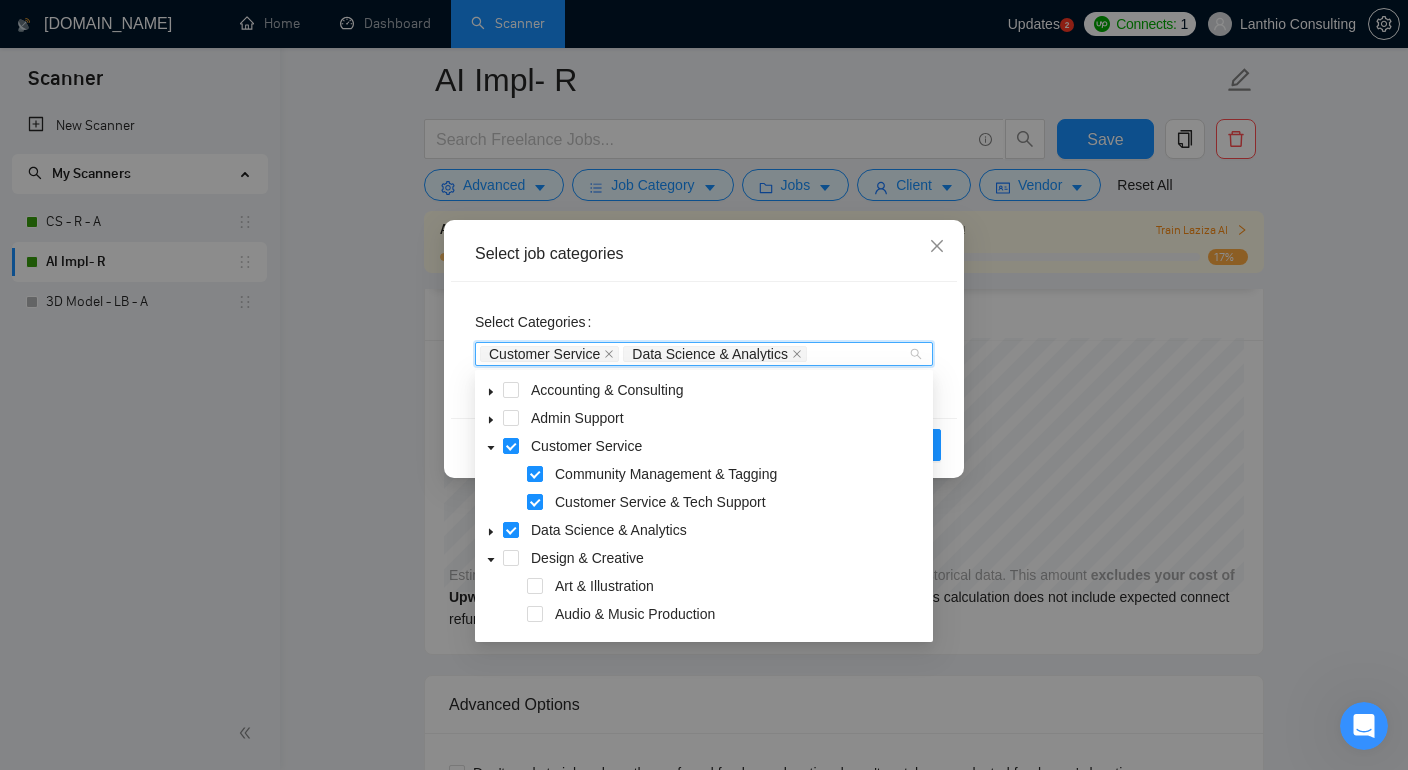 click 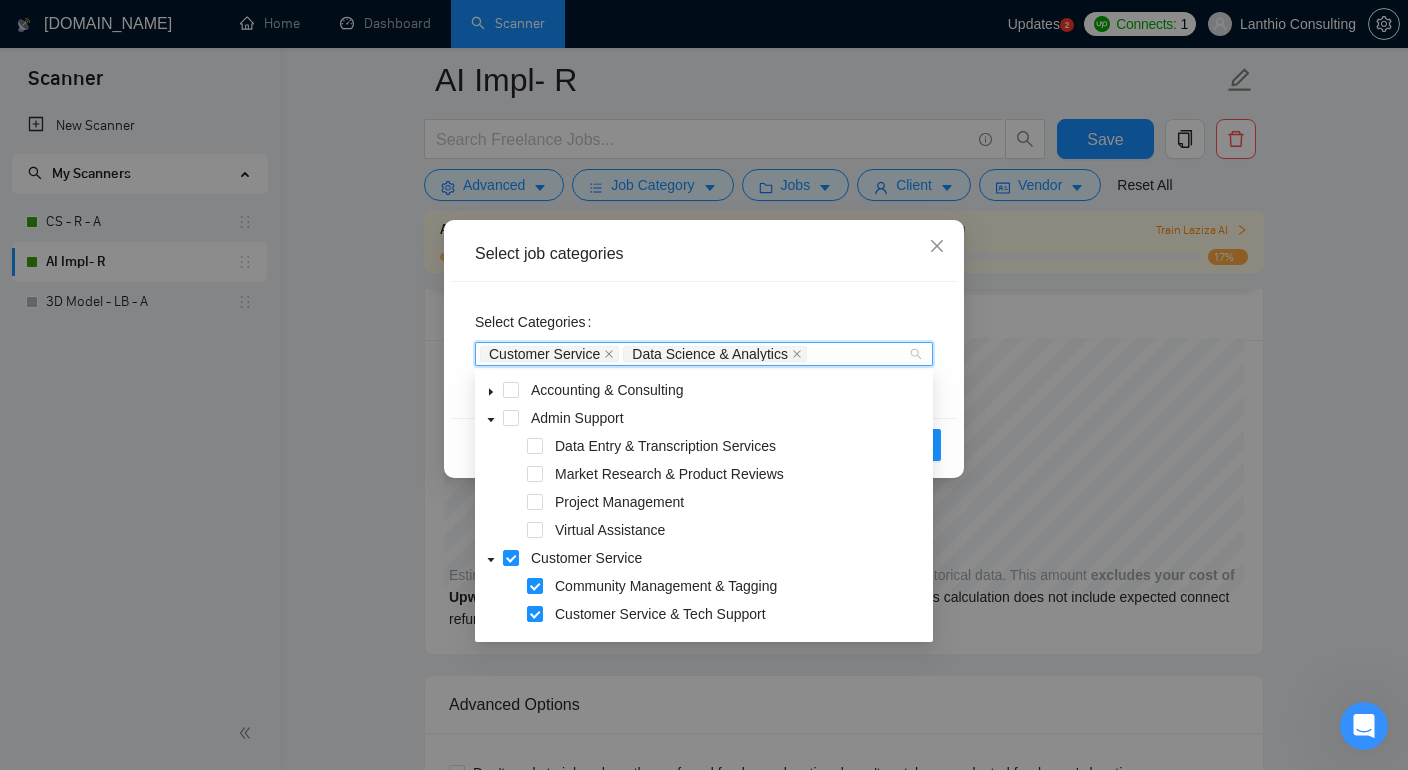 click 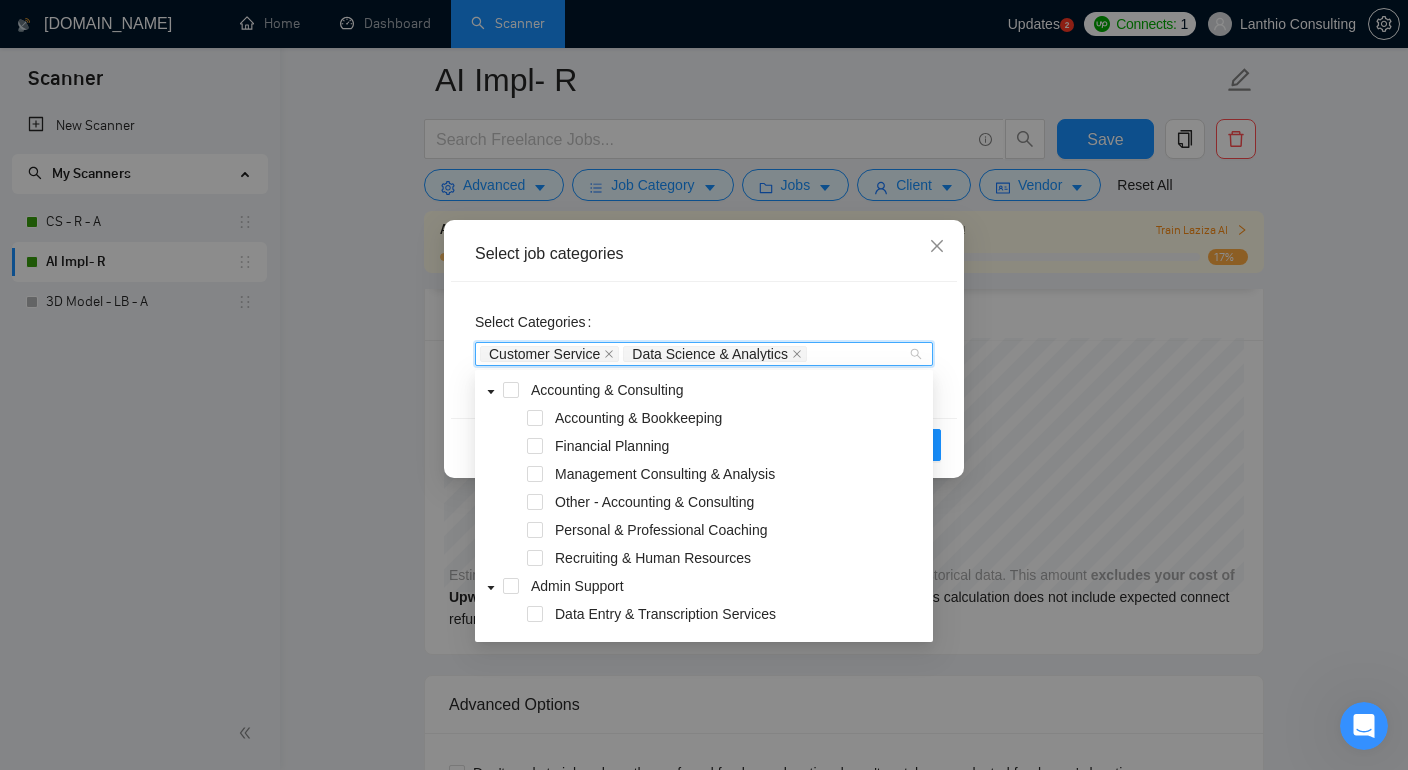 click 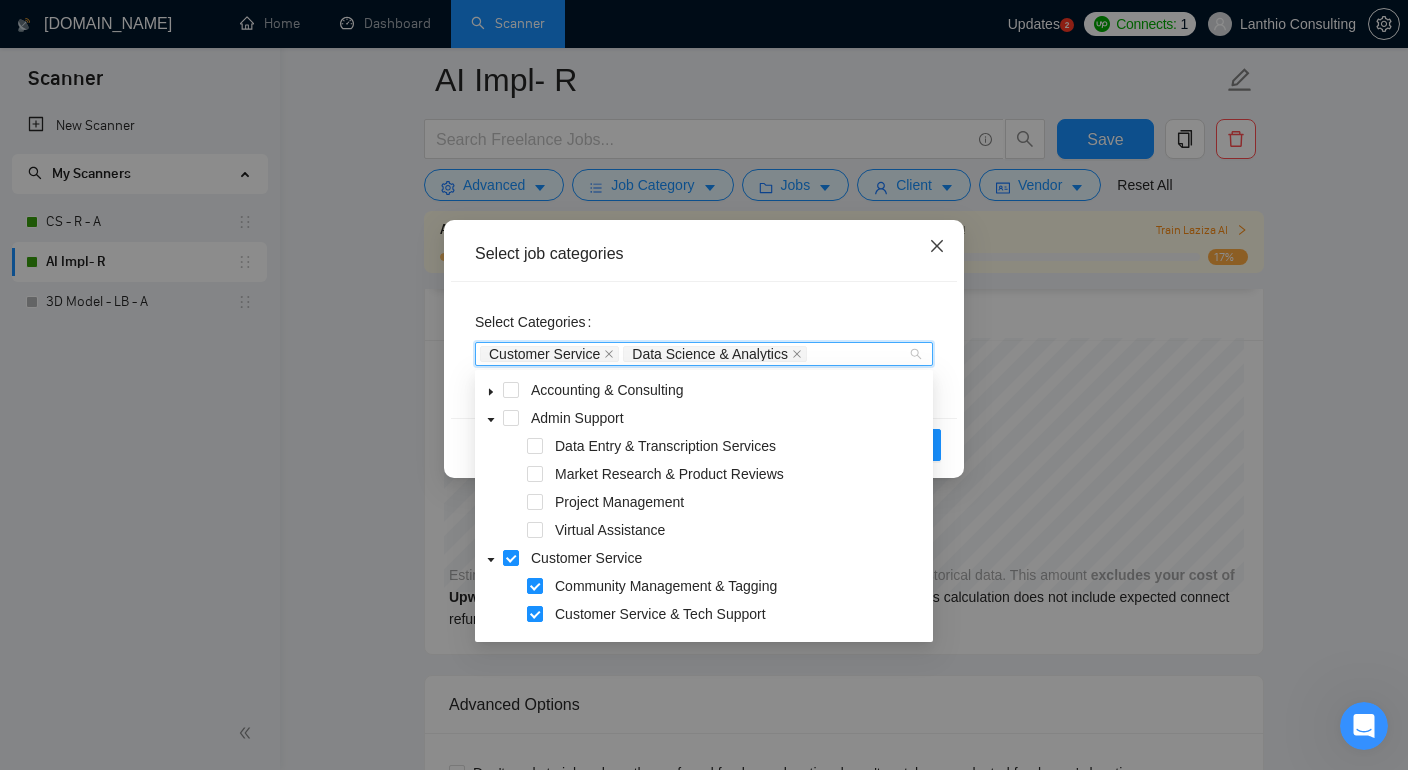 click 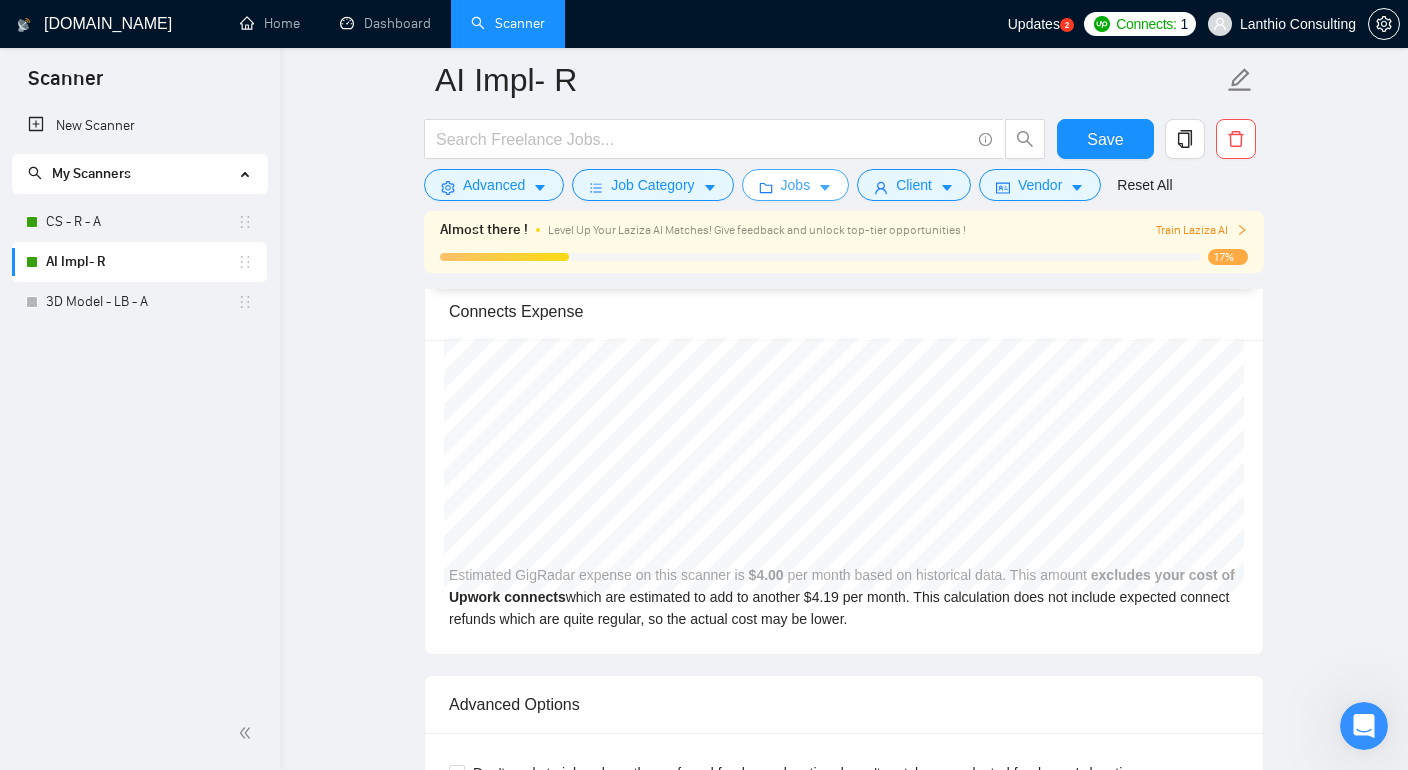 click on "Jobs" at bounding box center (796, 185) 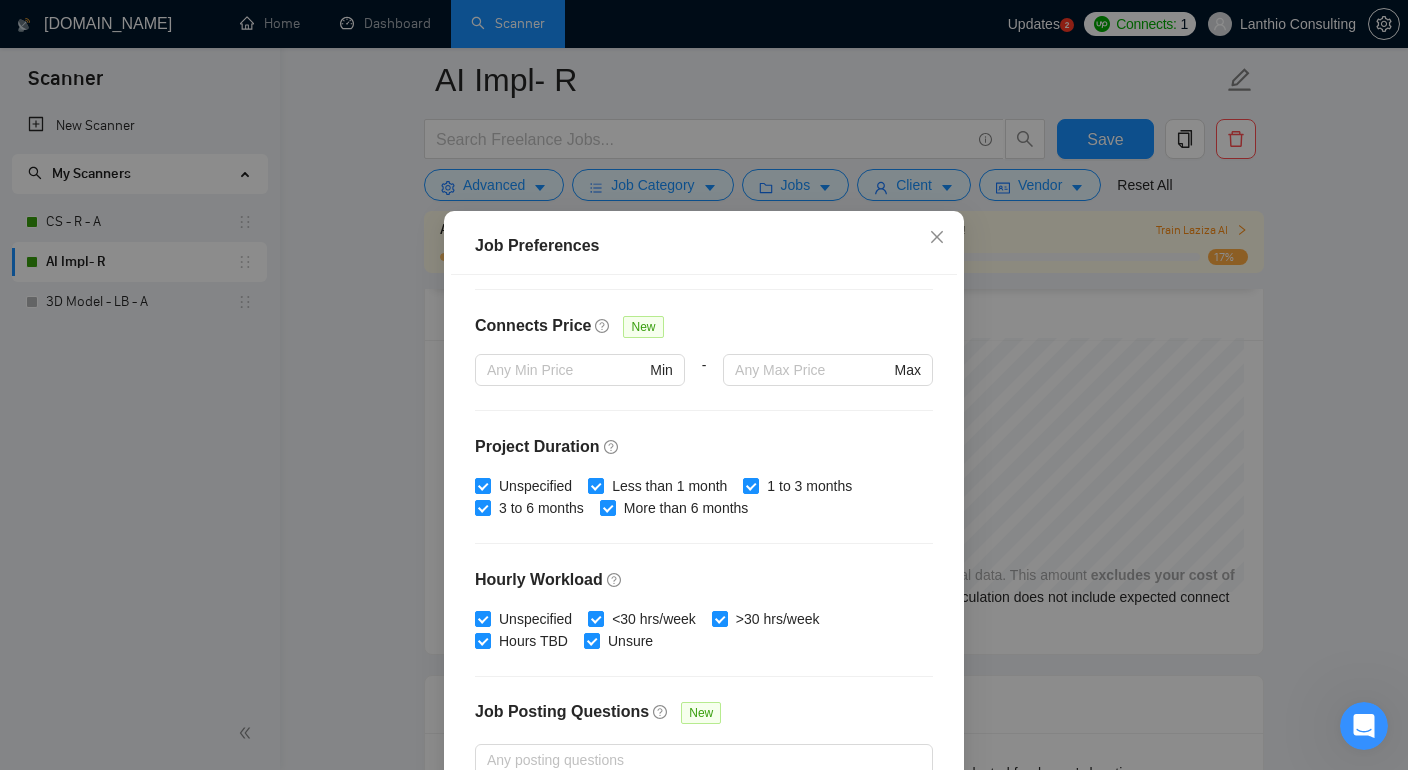 scroll, scrollTop: 588, scrollLeft: 0, axis: vertical 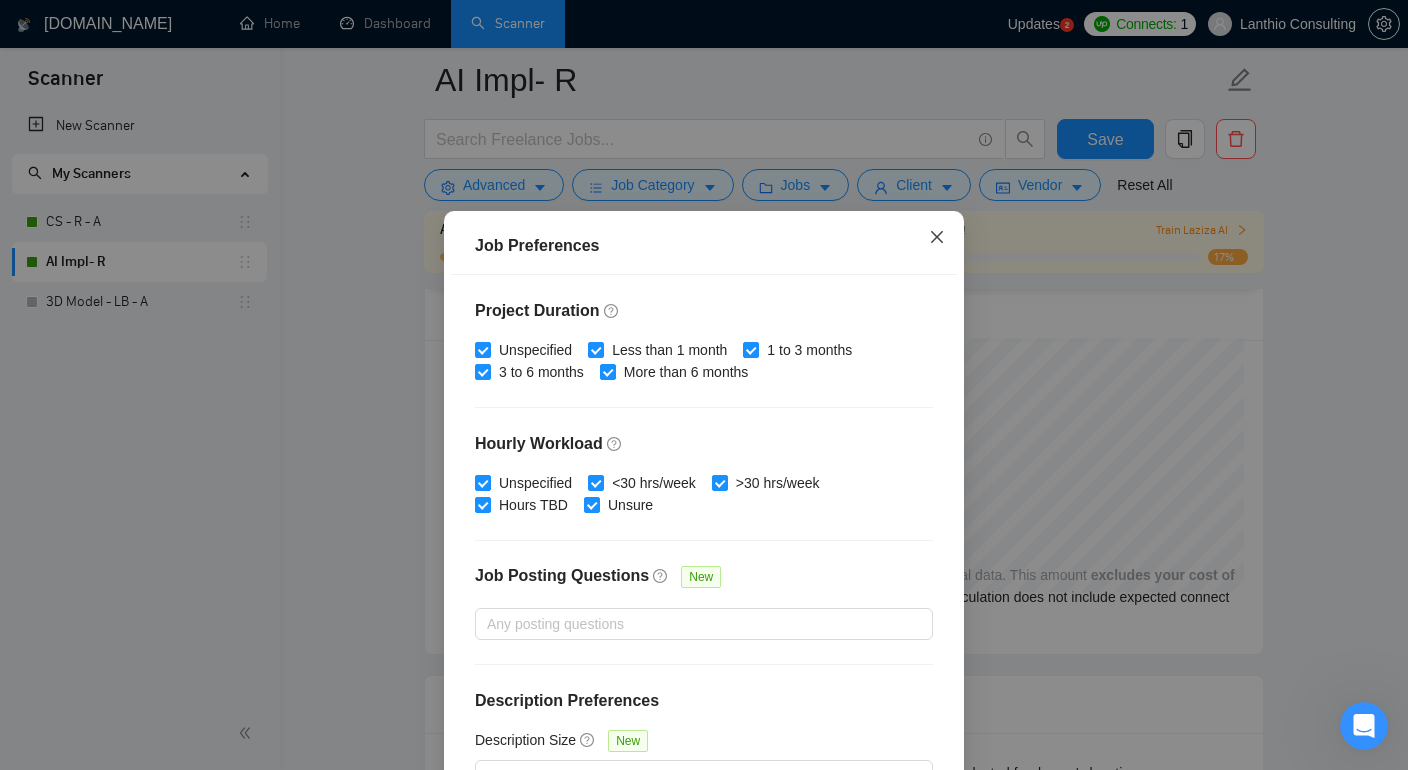 click 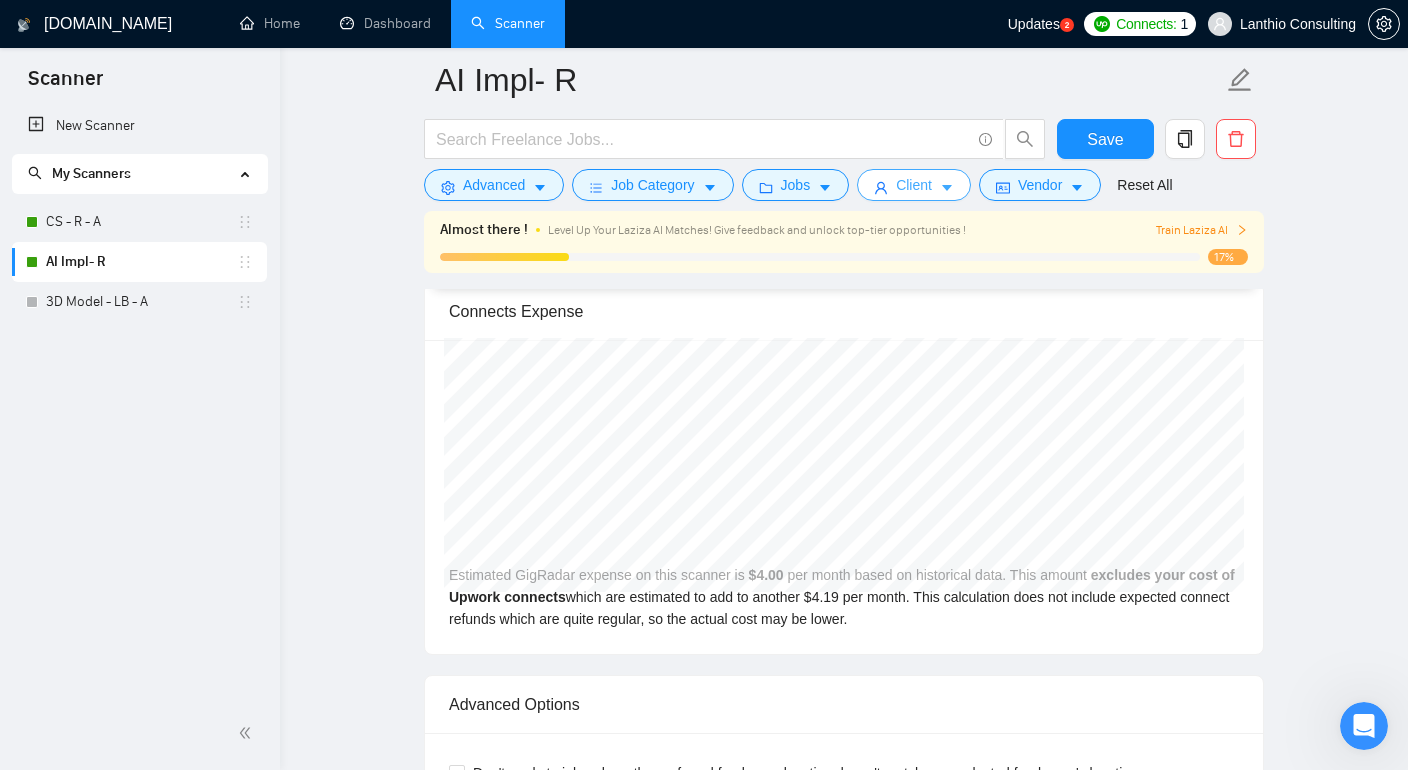 click 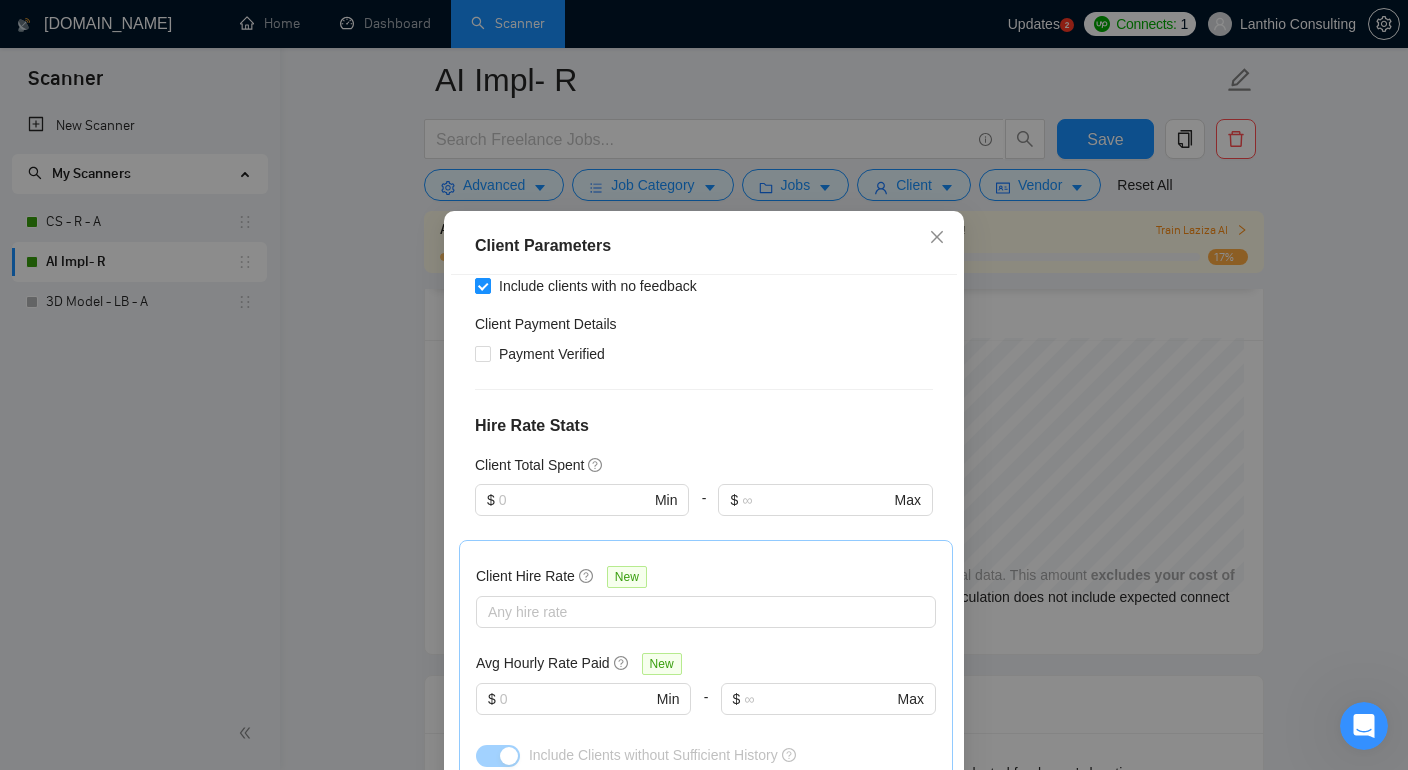 scroll, scrollTop: 707, scrollLeft: 0, axis: vertical 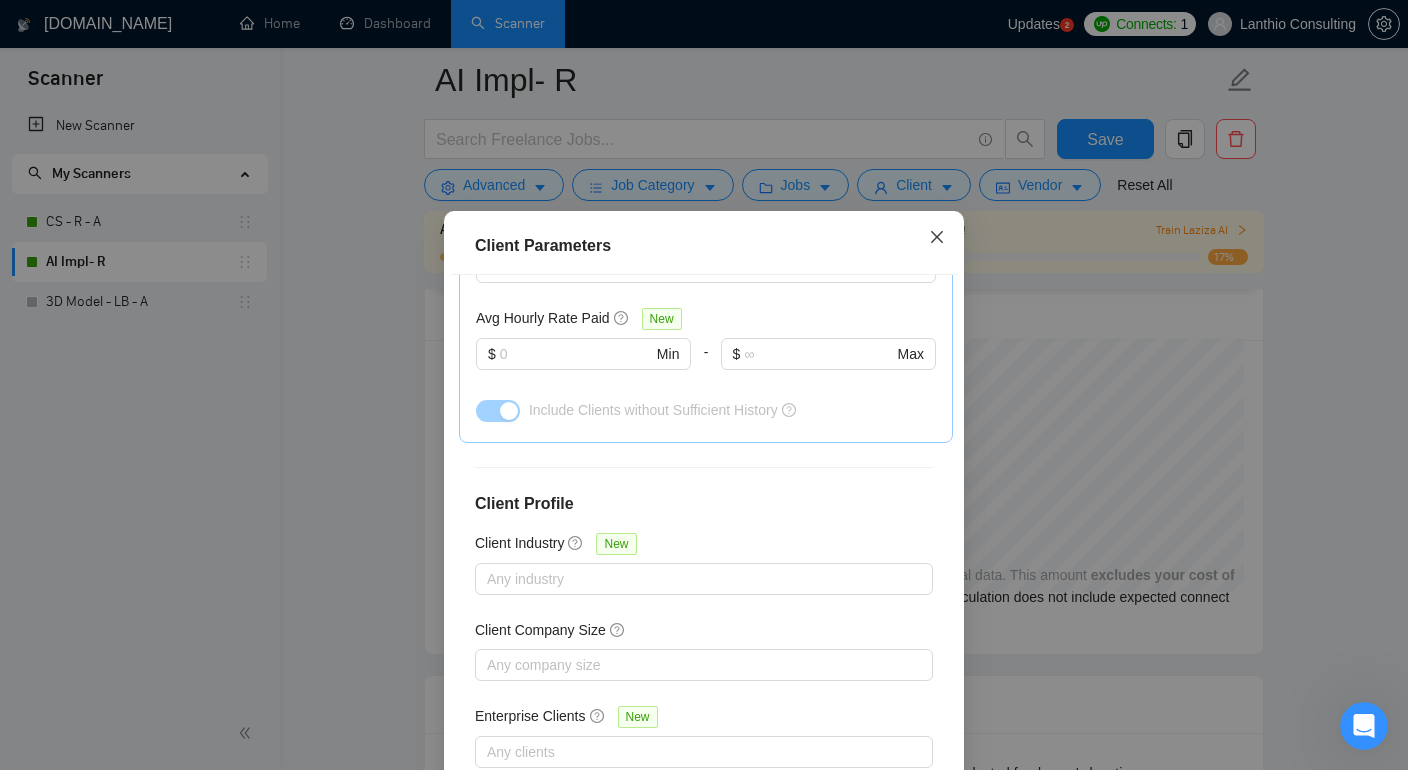 click 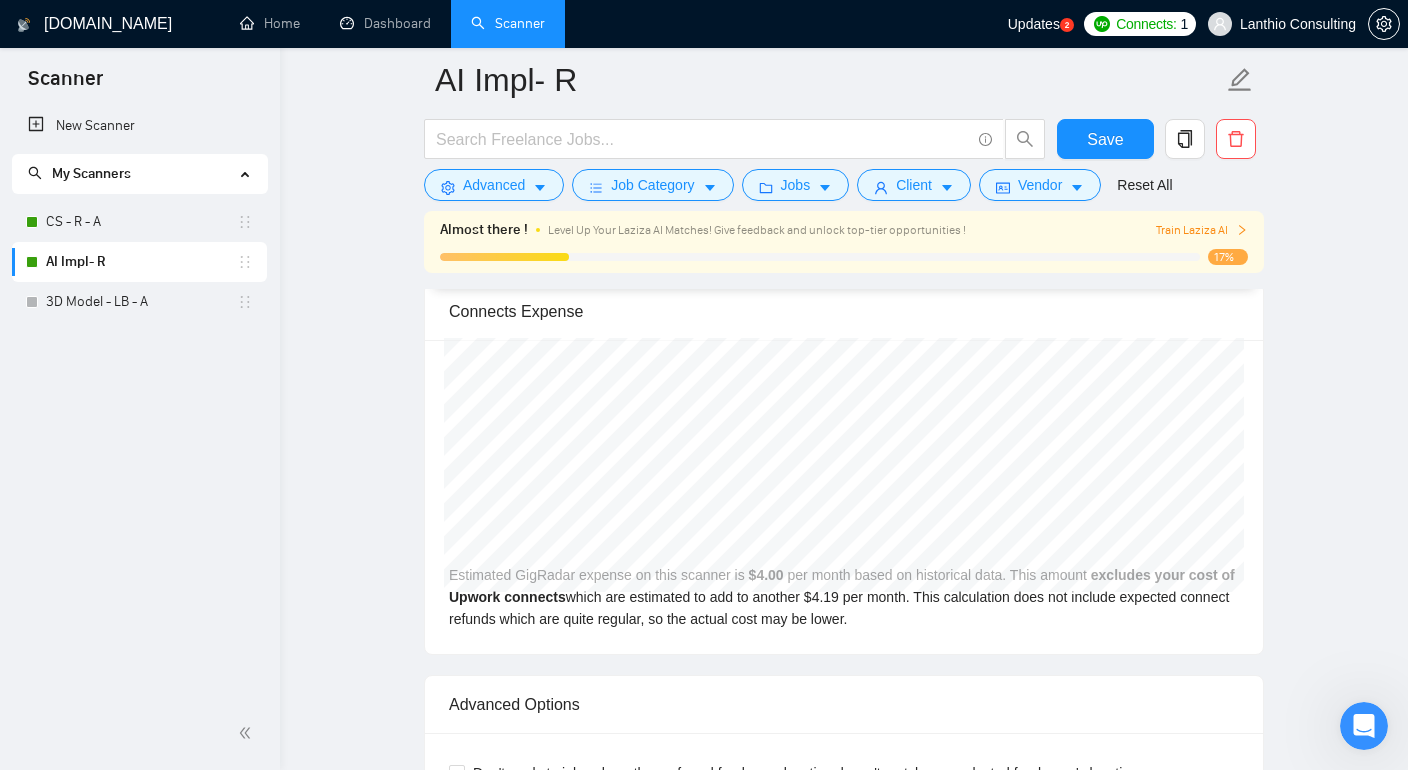 click on "Train Laziza AI" at bounding box center [1202, 230] 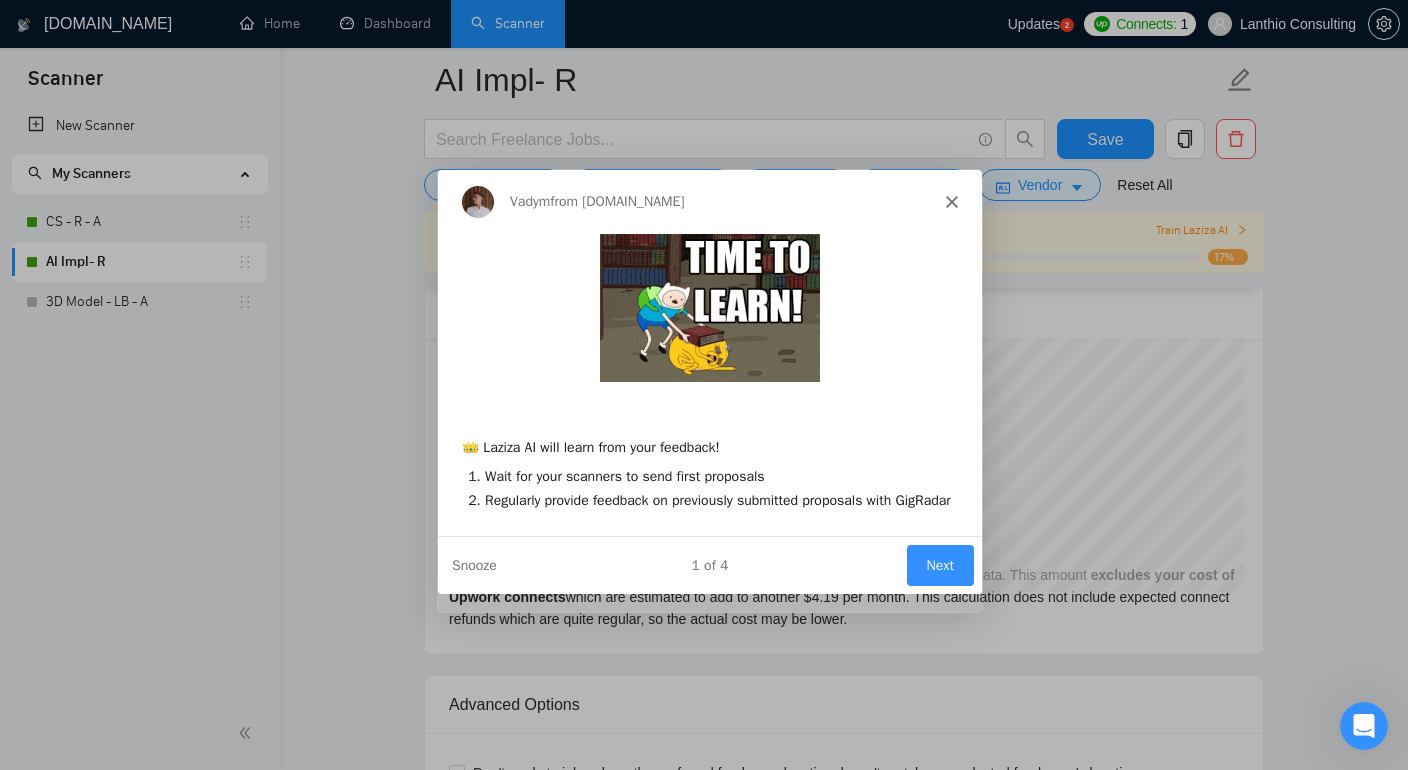 scroll, scrollTop: 0, scrollLeft: 0, axis: both 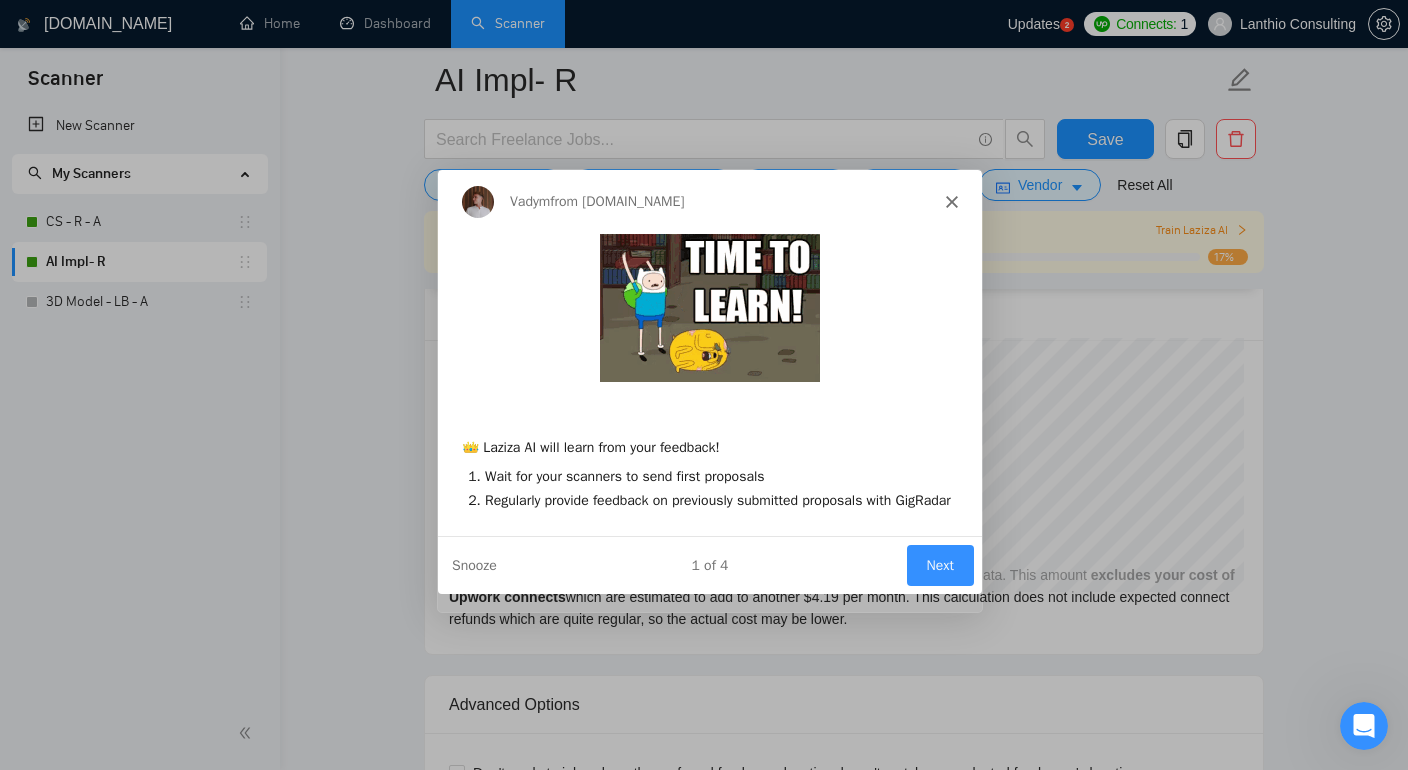 click on "Next" at bounding box center [939, 563] 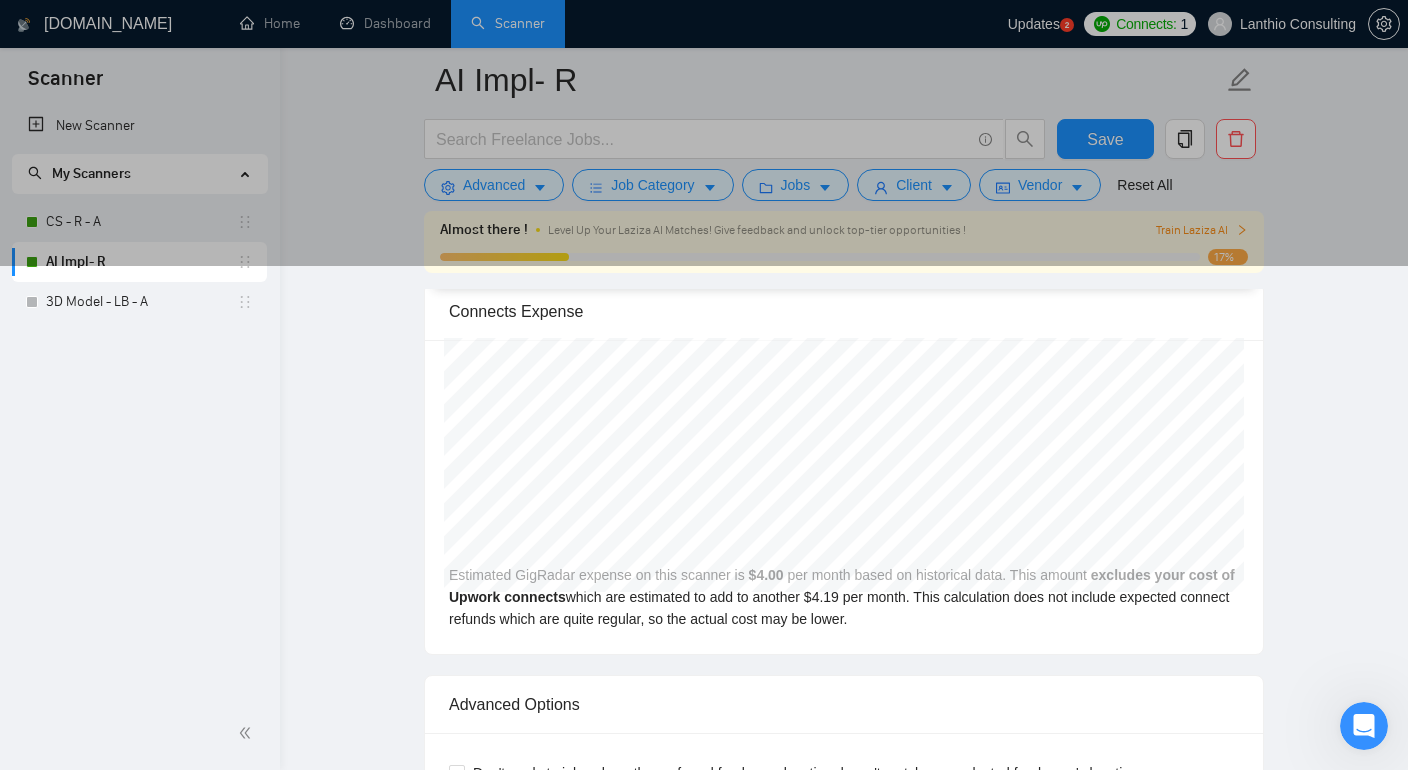 scroll, scrollTop: 0, scrollLeft: 0, axis: both 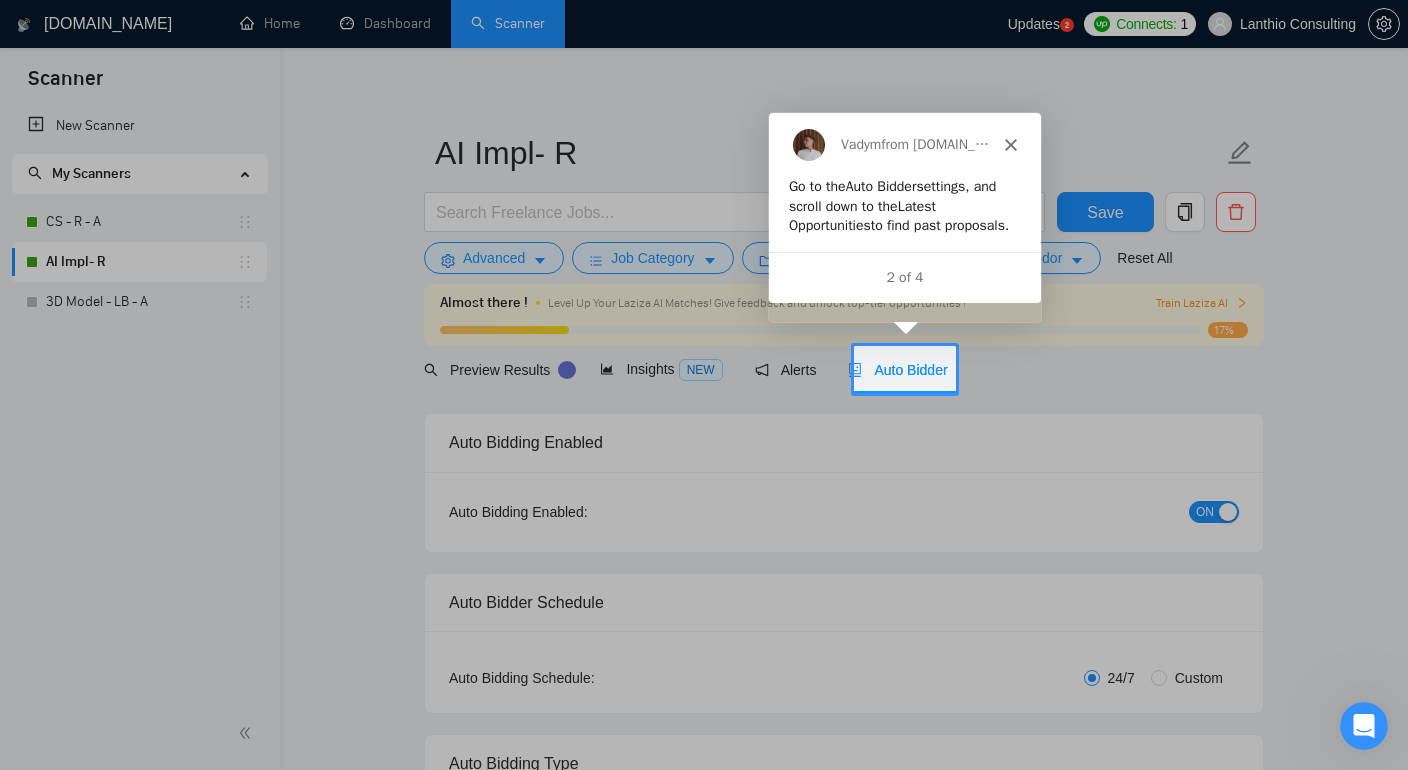 click on "Auto Bidder" at bounding box center (897, 369) 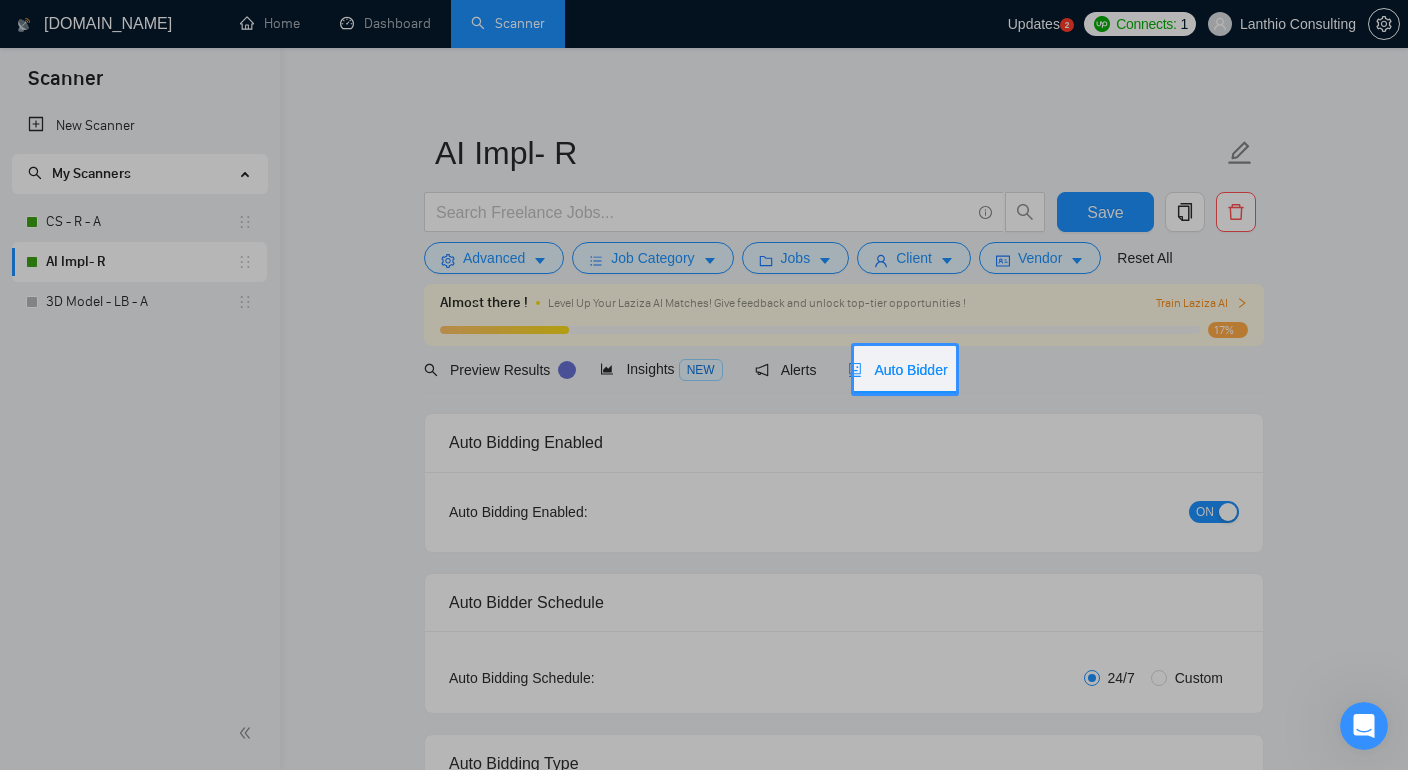 scroll, scrollTop: 18, scrollLeft: 0, axis: vertical 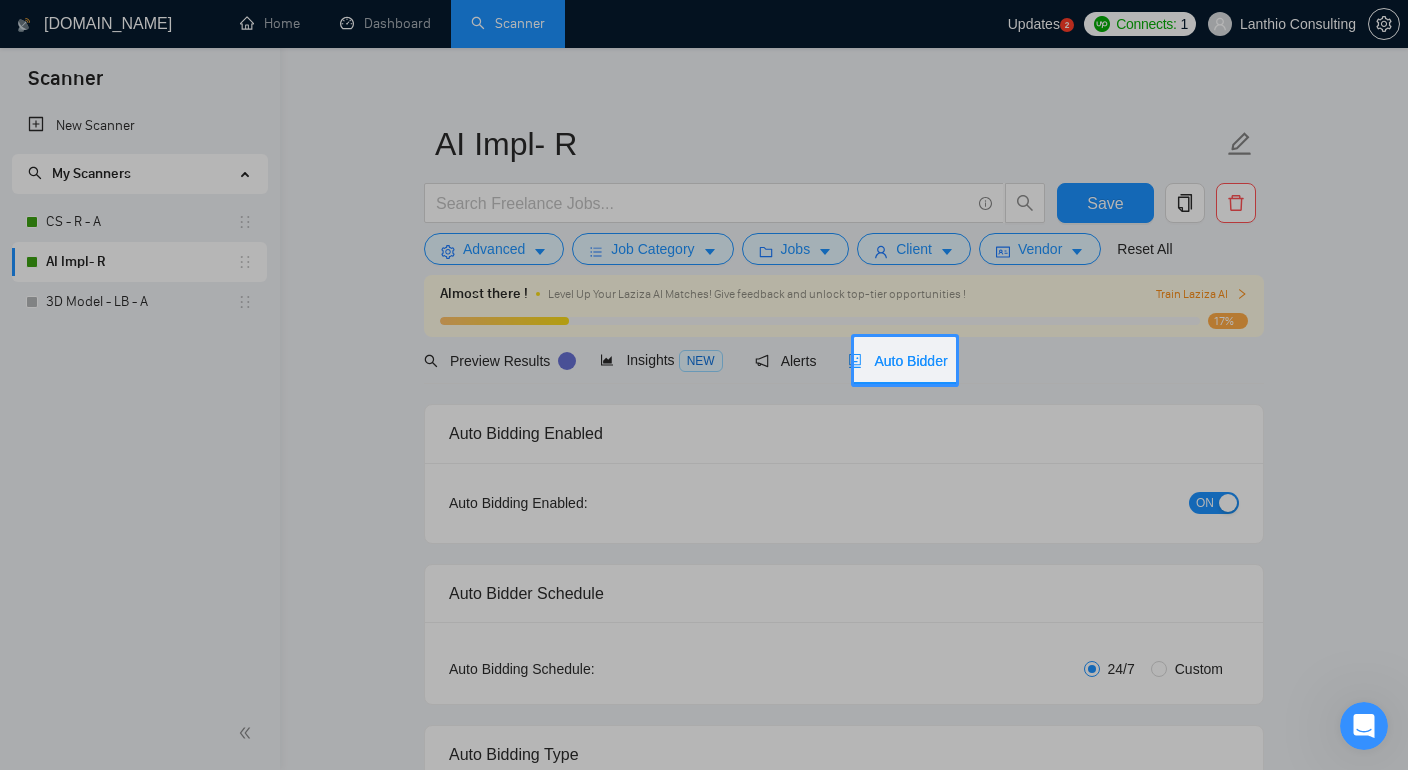 click at bounding box center [704, 568] 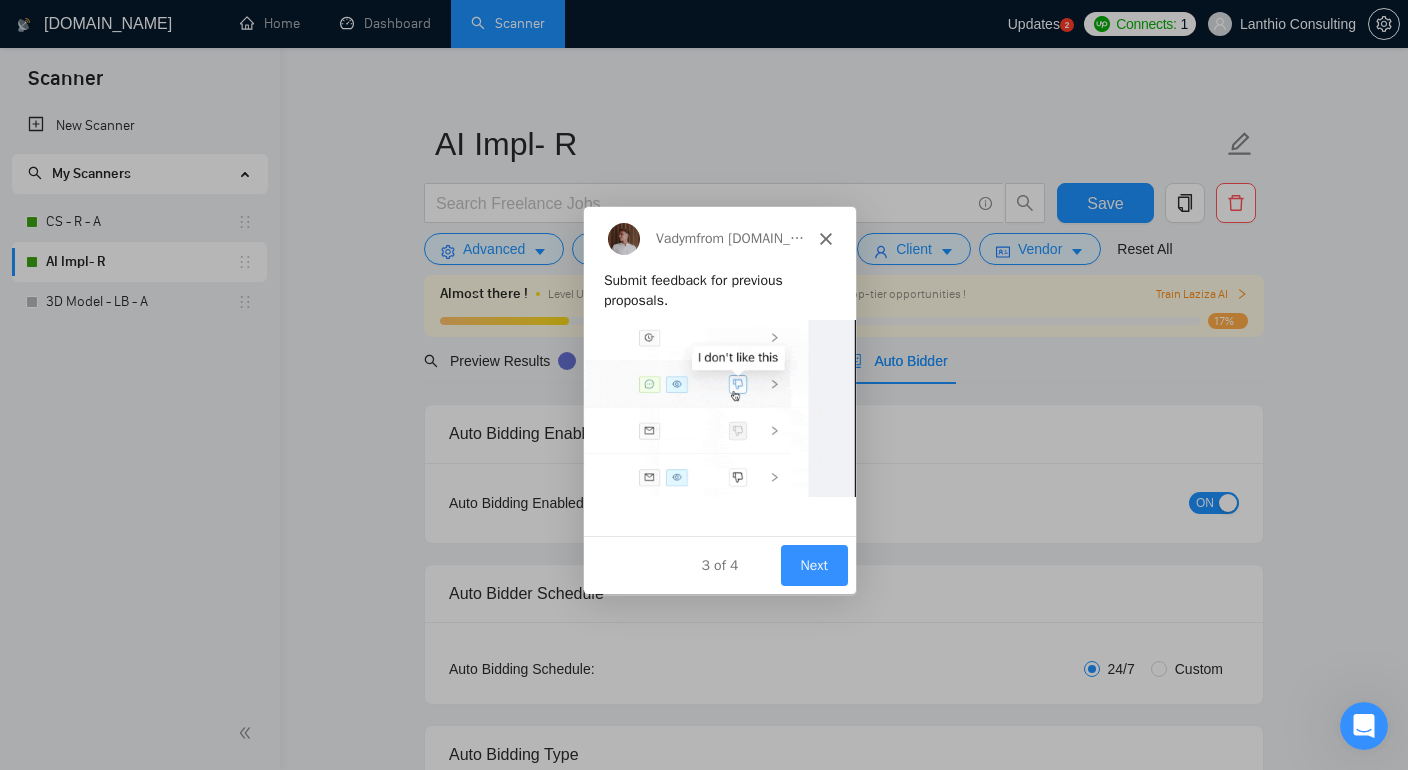 scroll, scrollTop: 0, scrollLeft: 0, axis: both 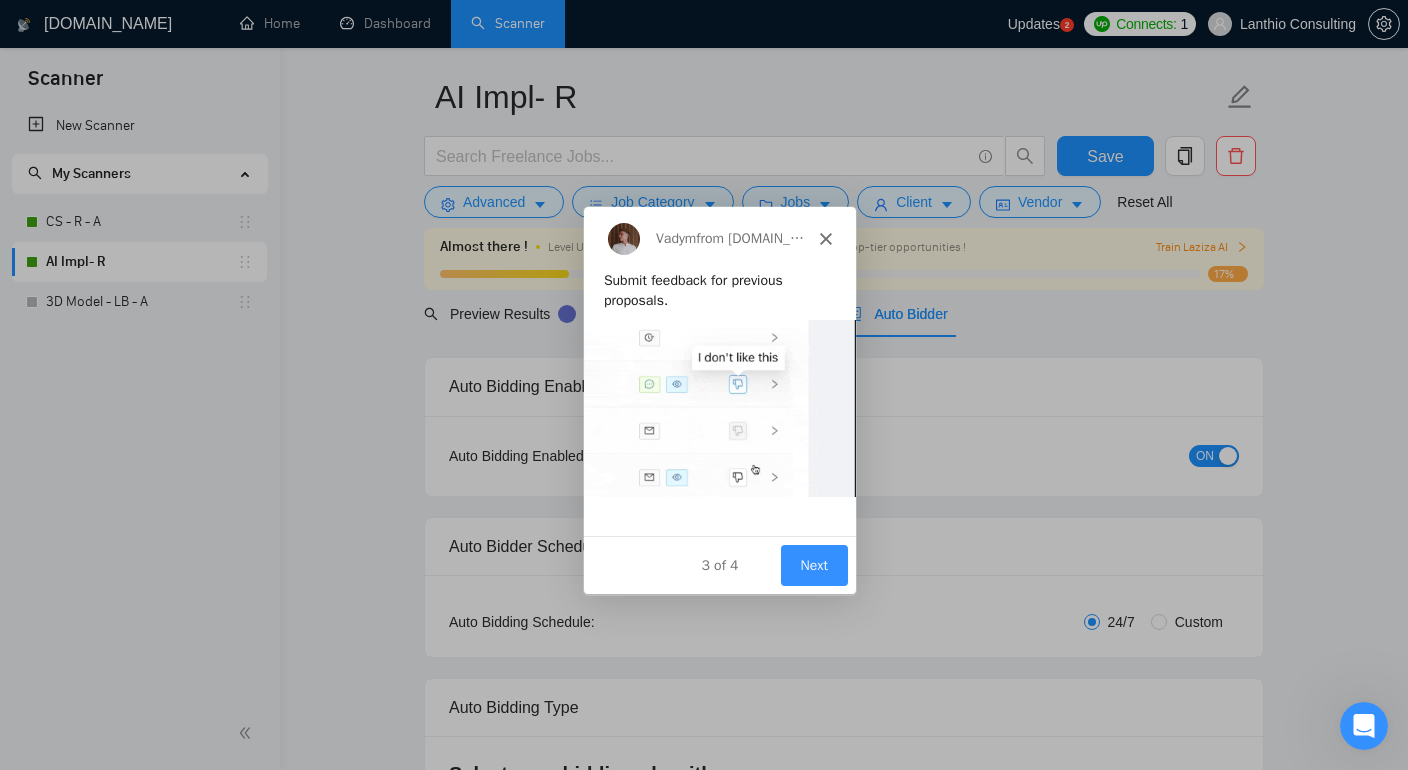 click on "Vadym  from [DOMAIN_NAME]" at bounding box center (719, 238) 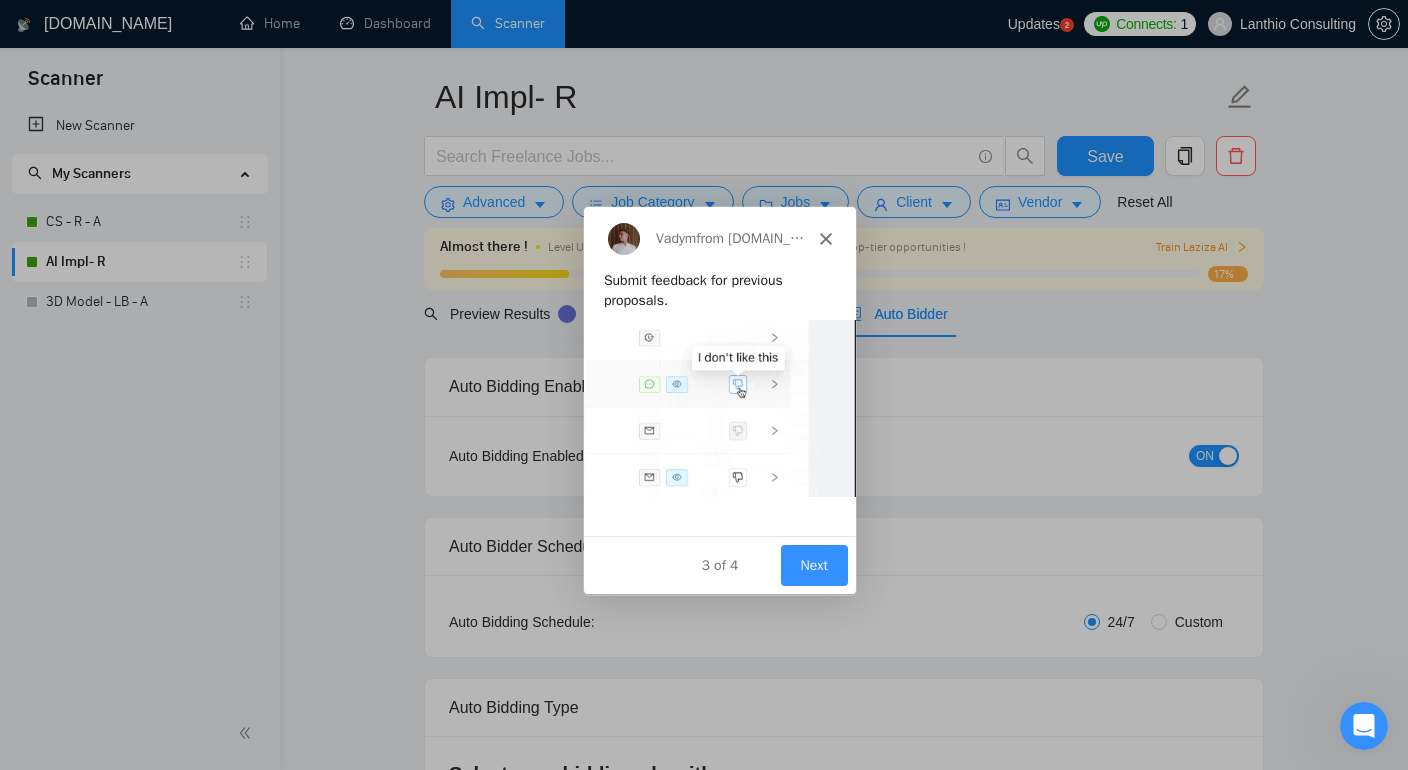 click 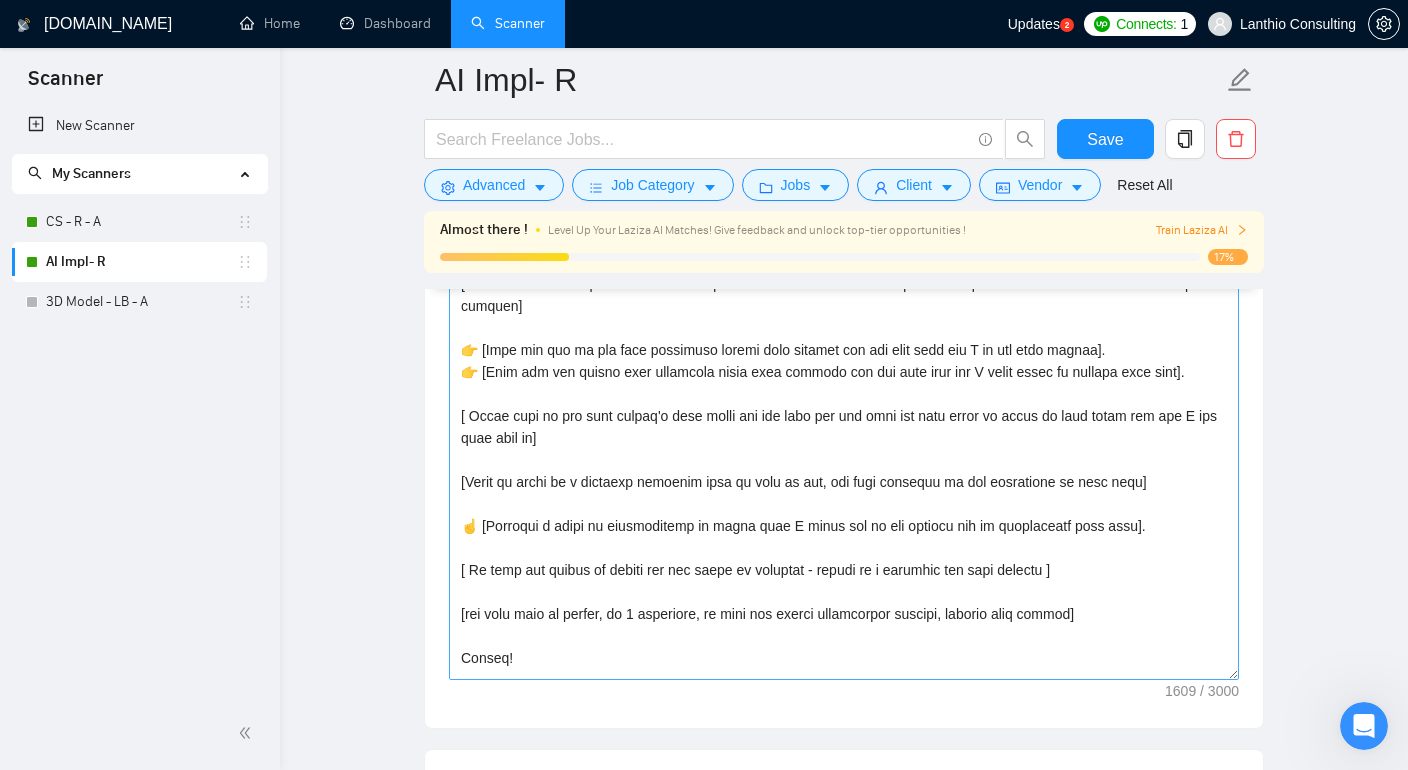 scroll, scrollTop: 1862, scrollLeft: 0, axis: vertical 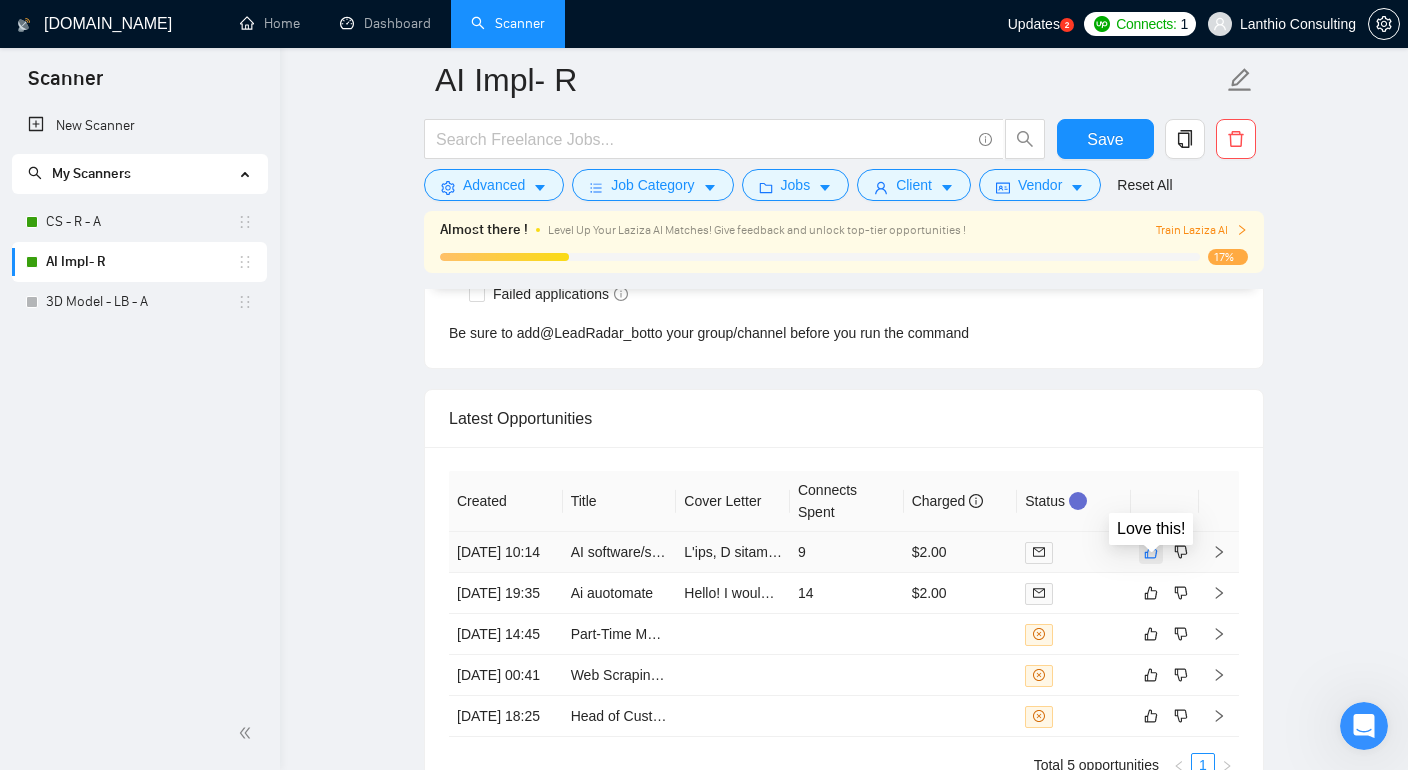 click 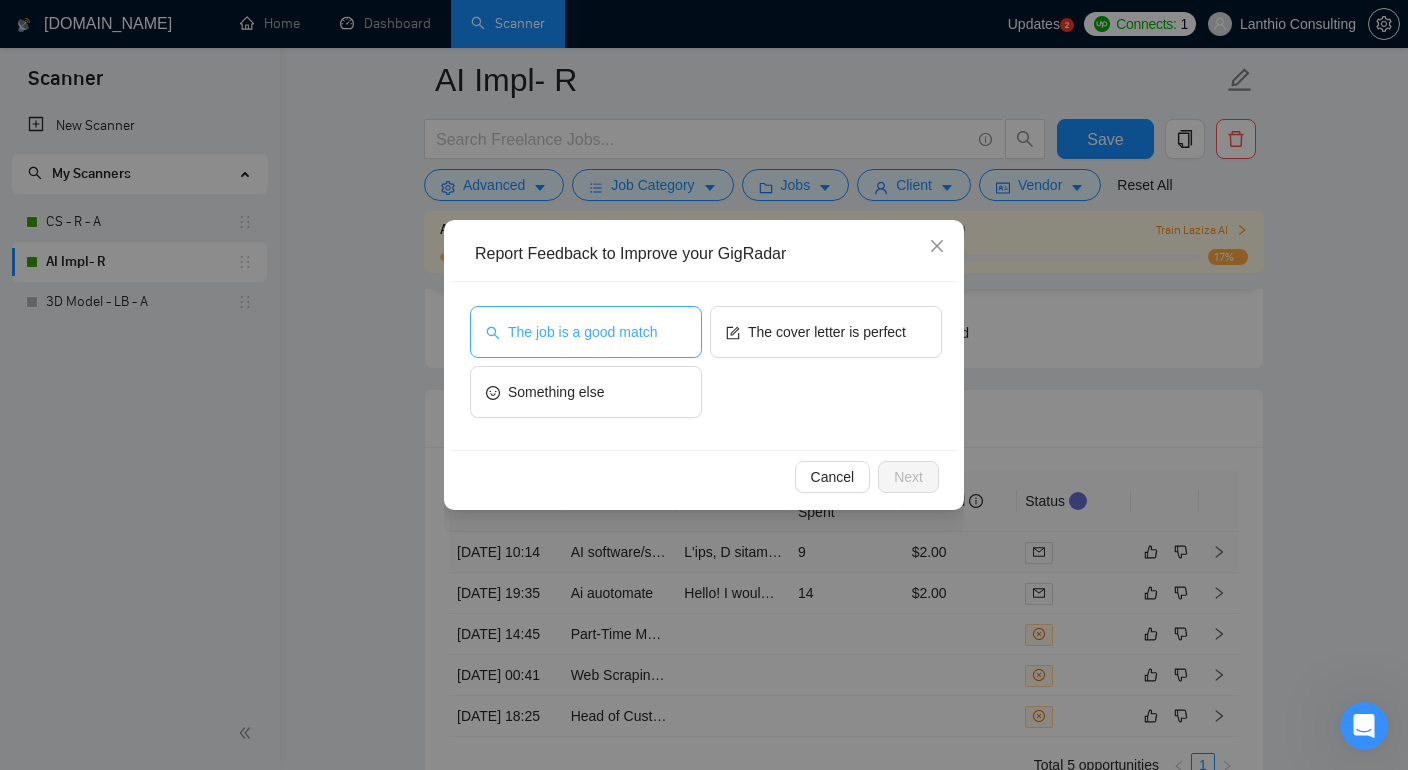 click on "The job is a good match" at bounding box center [582, 332] 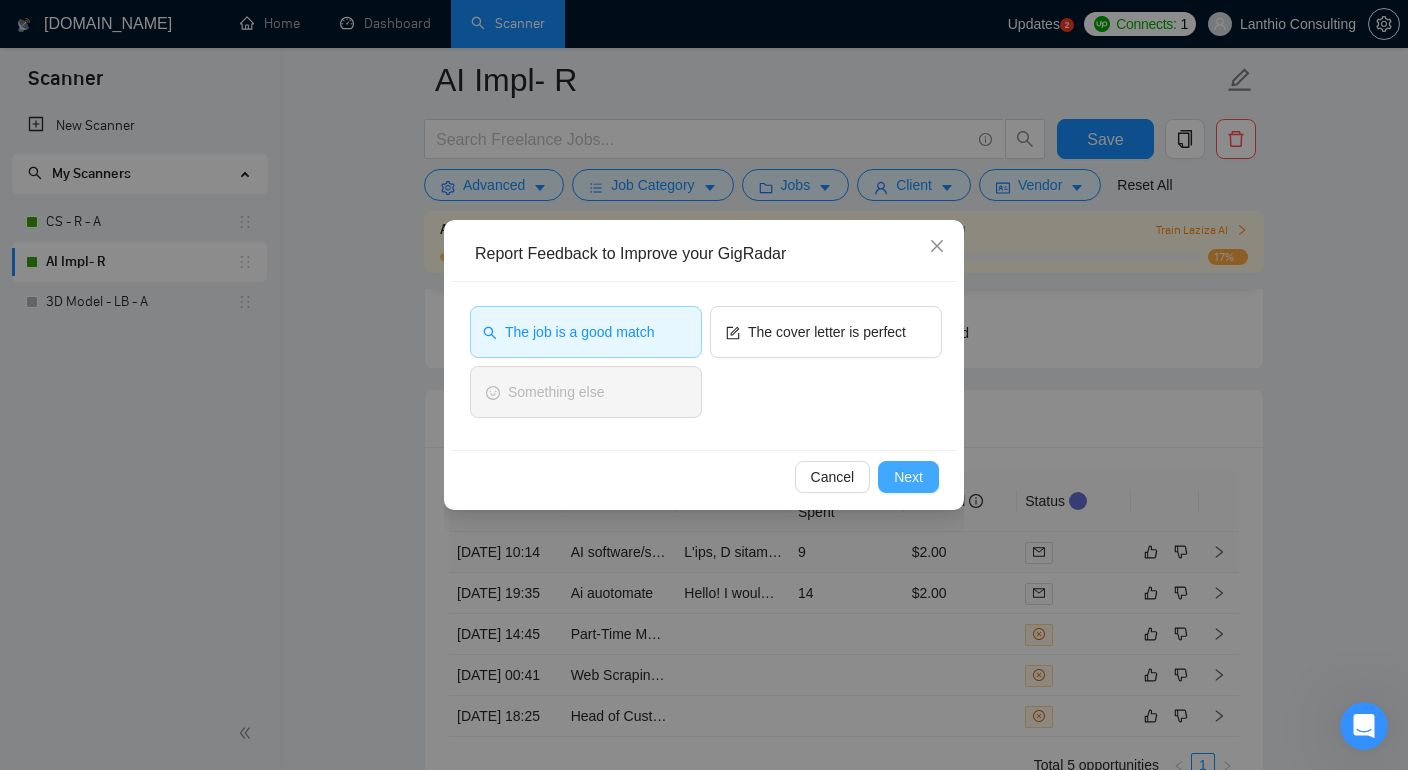 click on "Next" at bounding box center [908, 477] 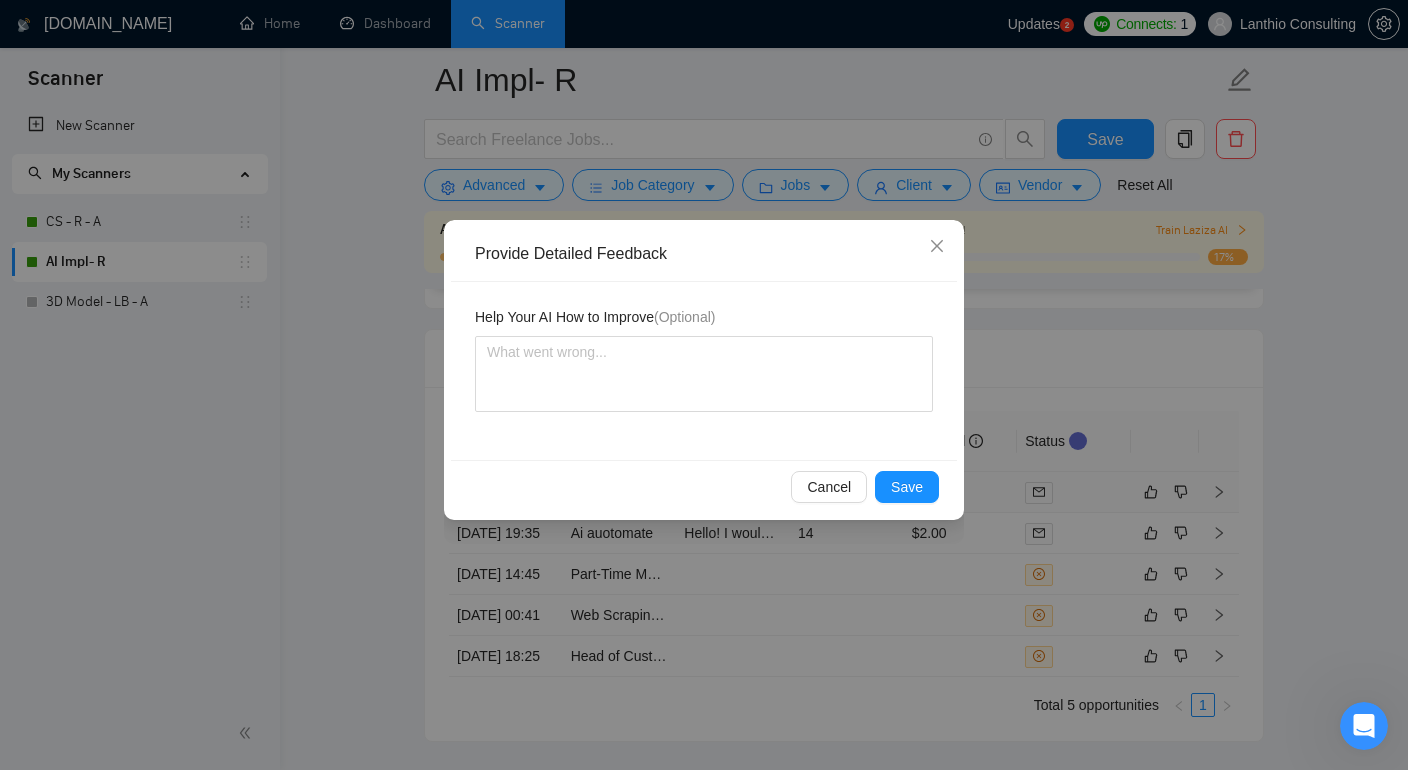scroll, scrollTop: 4680, scrollLeft: 0, axis: vertical 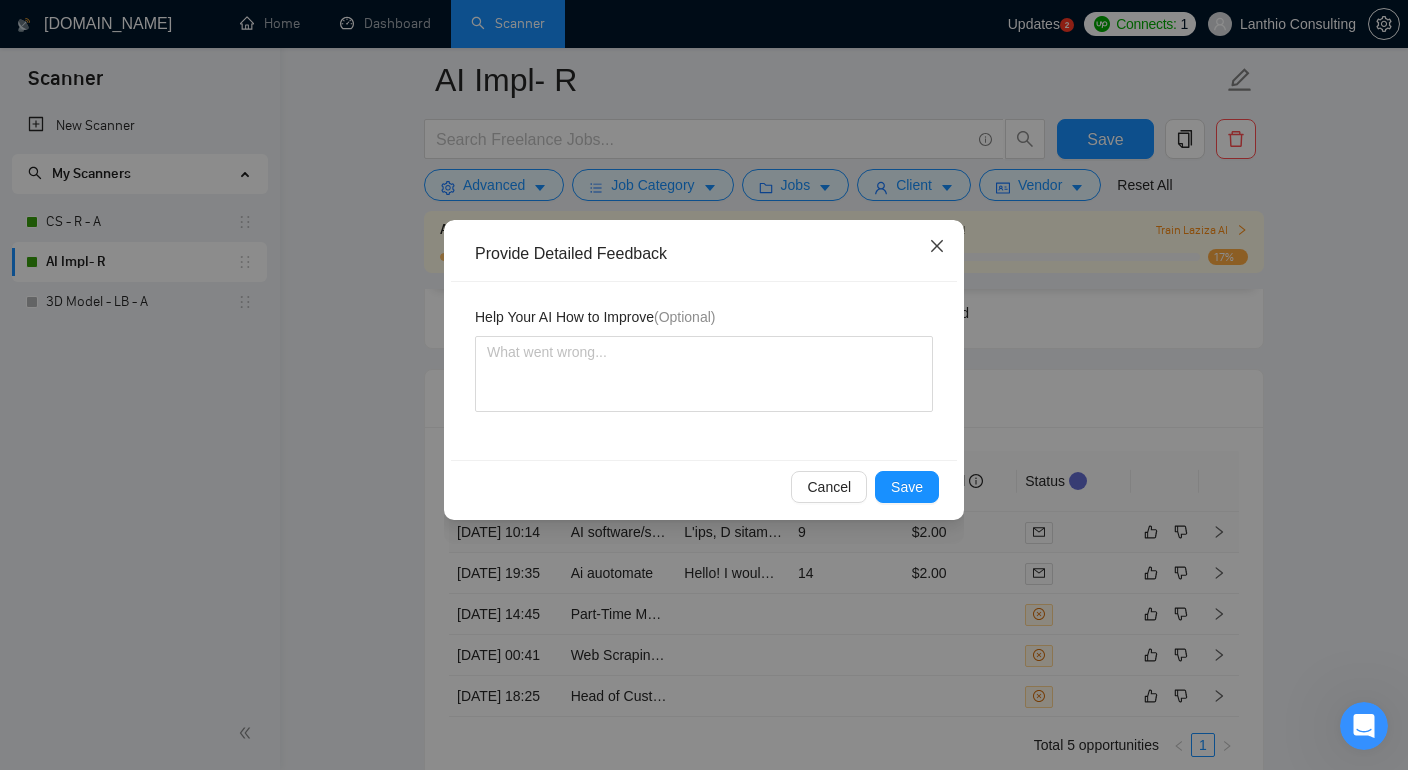 click at bounding box center [937, 247] 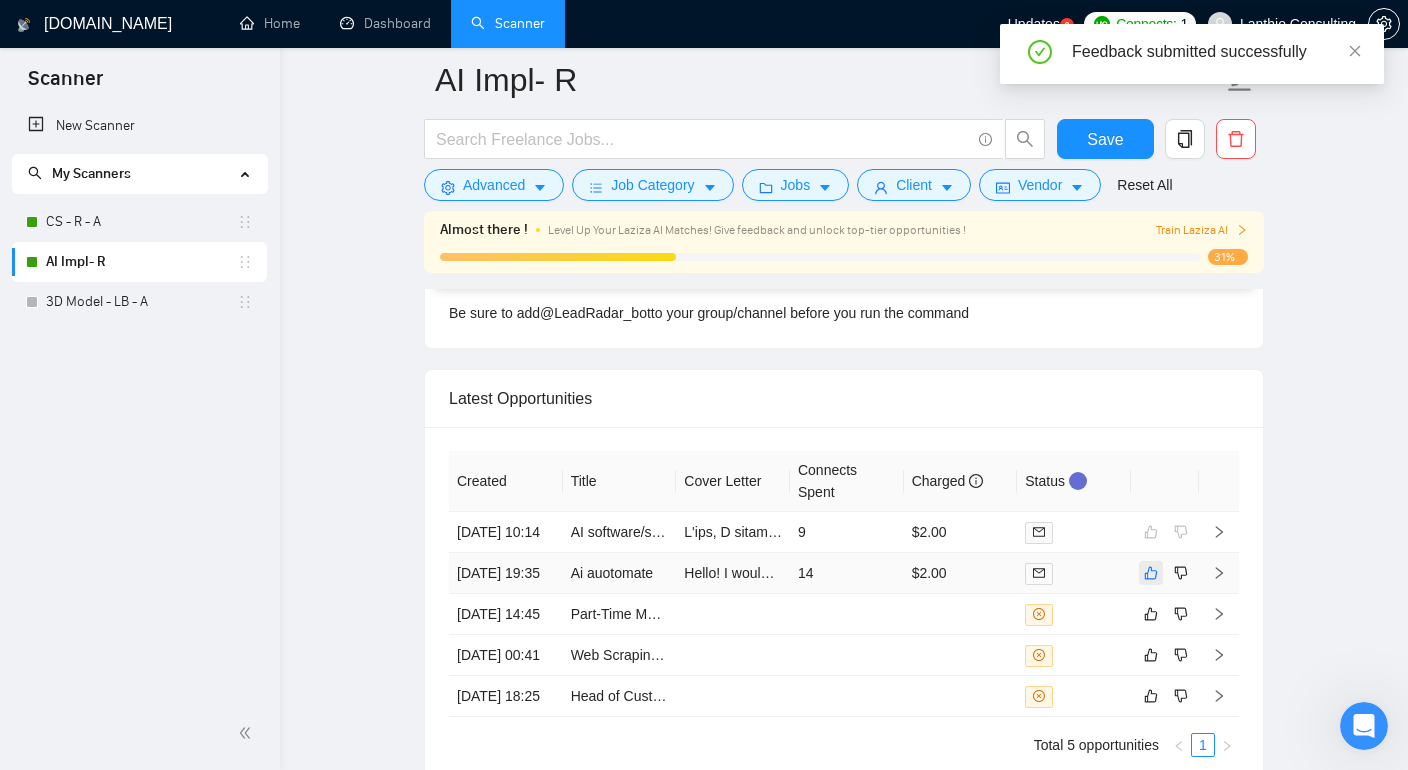 click at bounding box center [1151, 573] 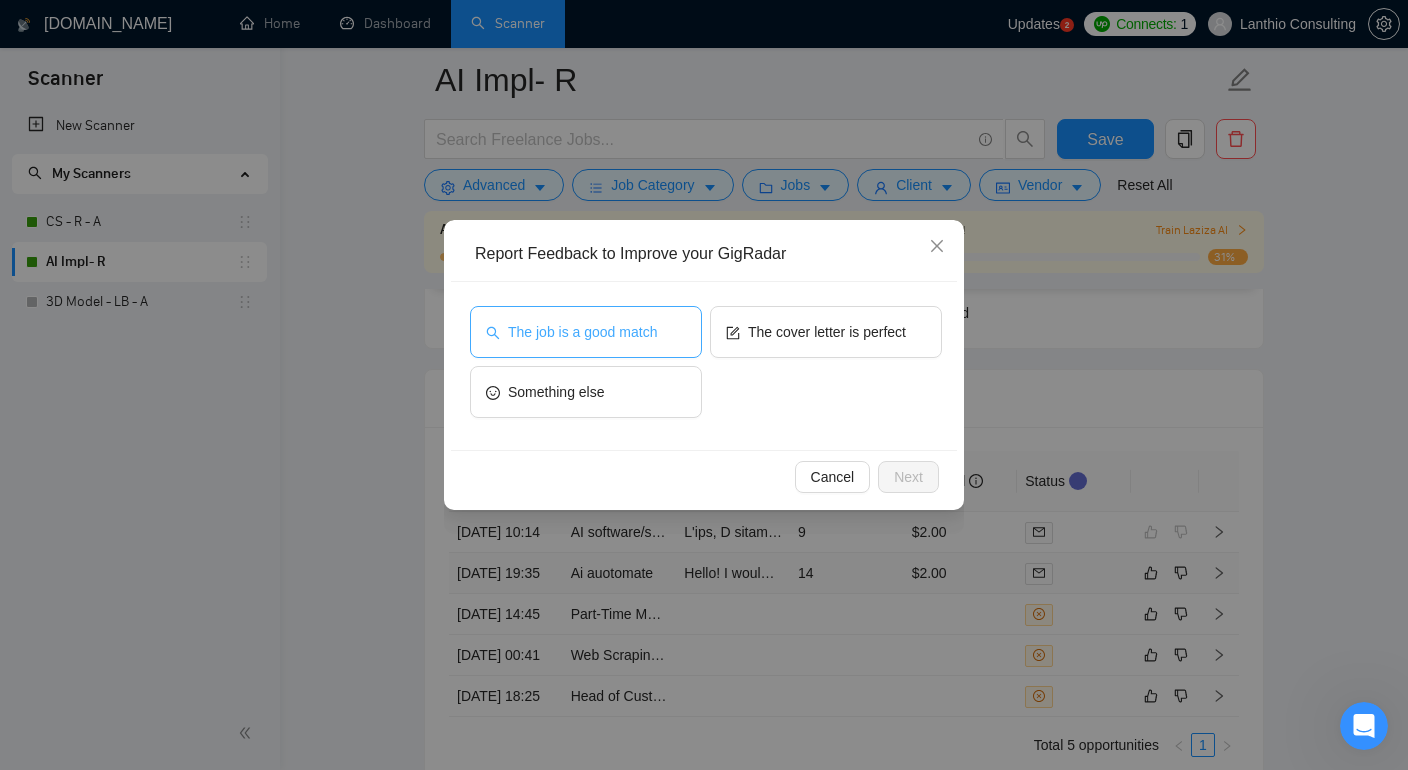 click on "The job is a good match" at bounding box center [582, 332] 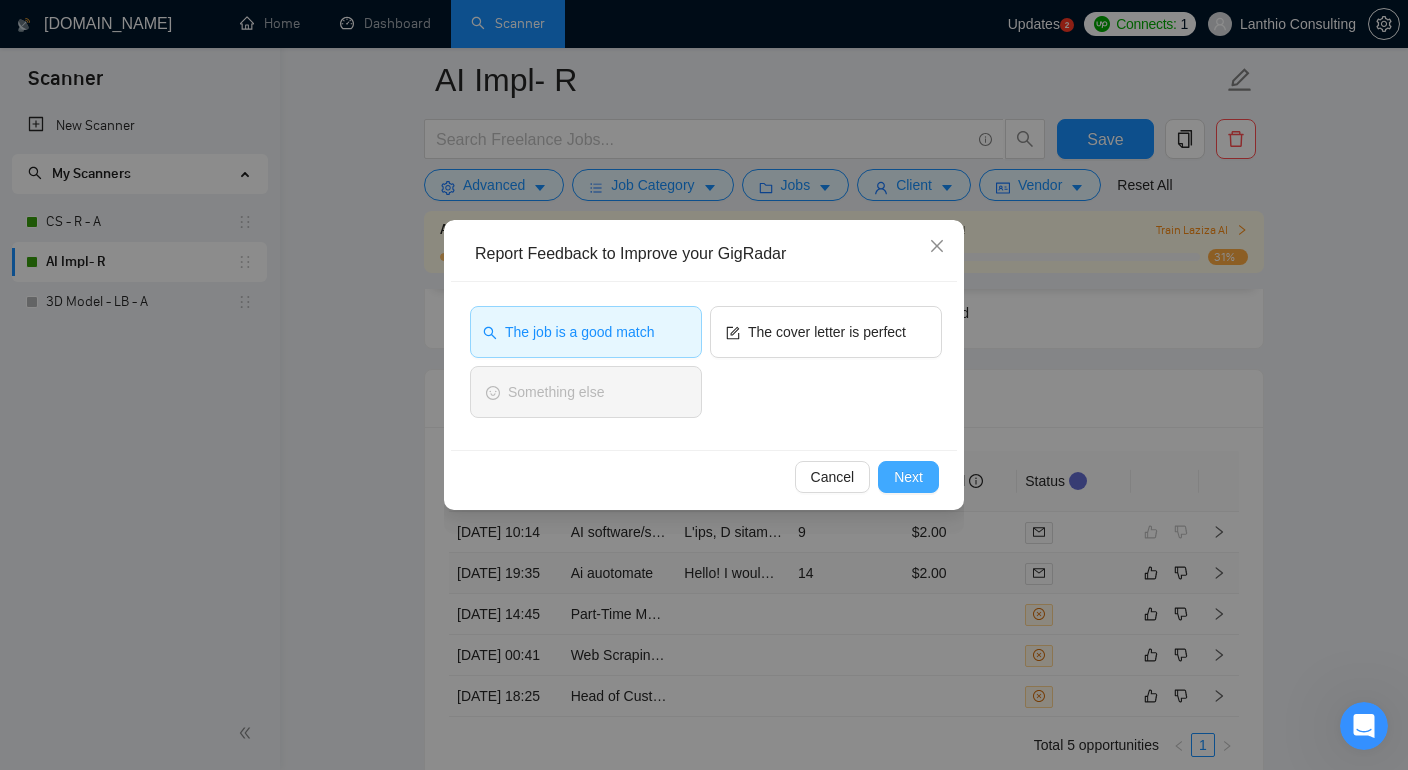 click on "Next" at bounding box center [908, 477] 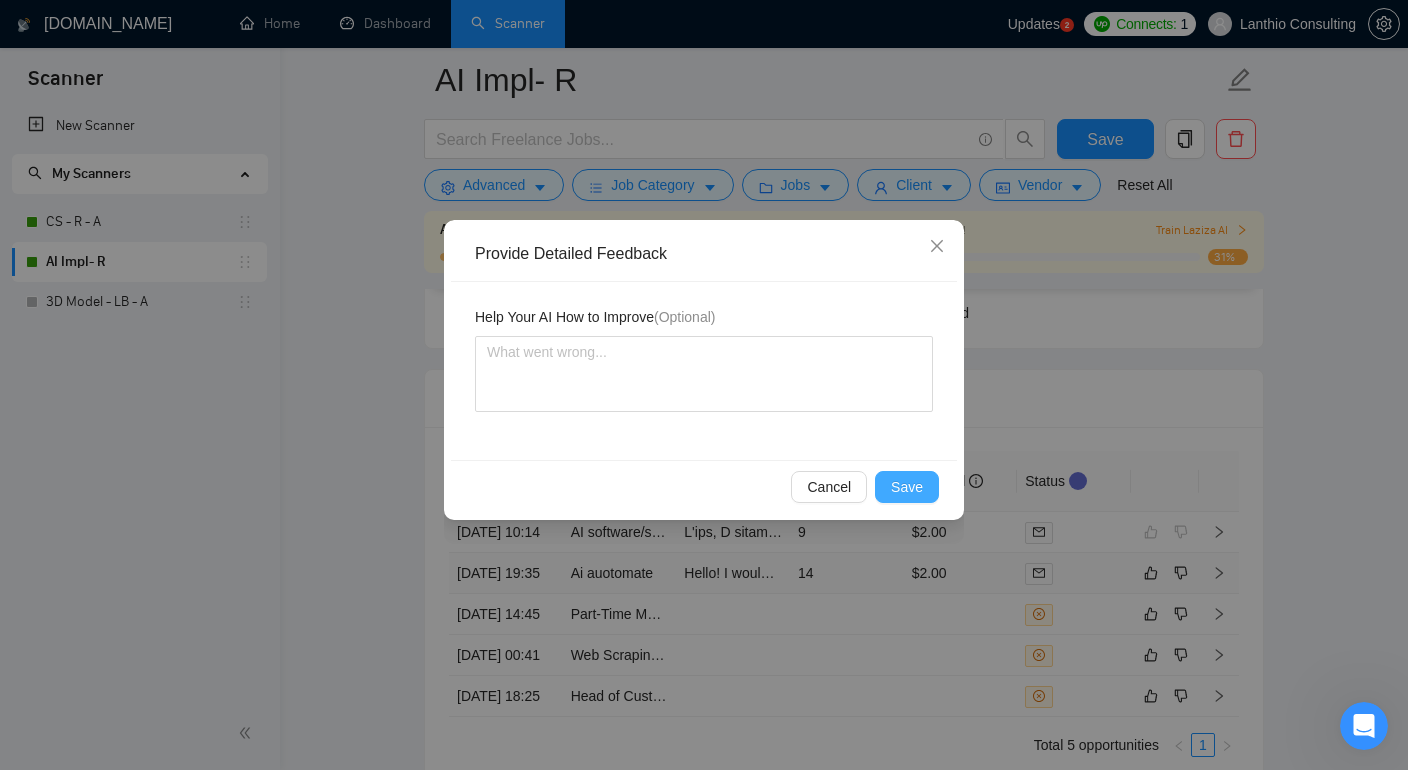 click on "Save" at bounding box center (907, 487) 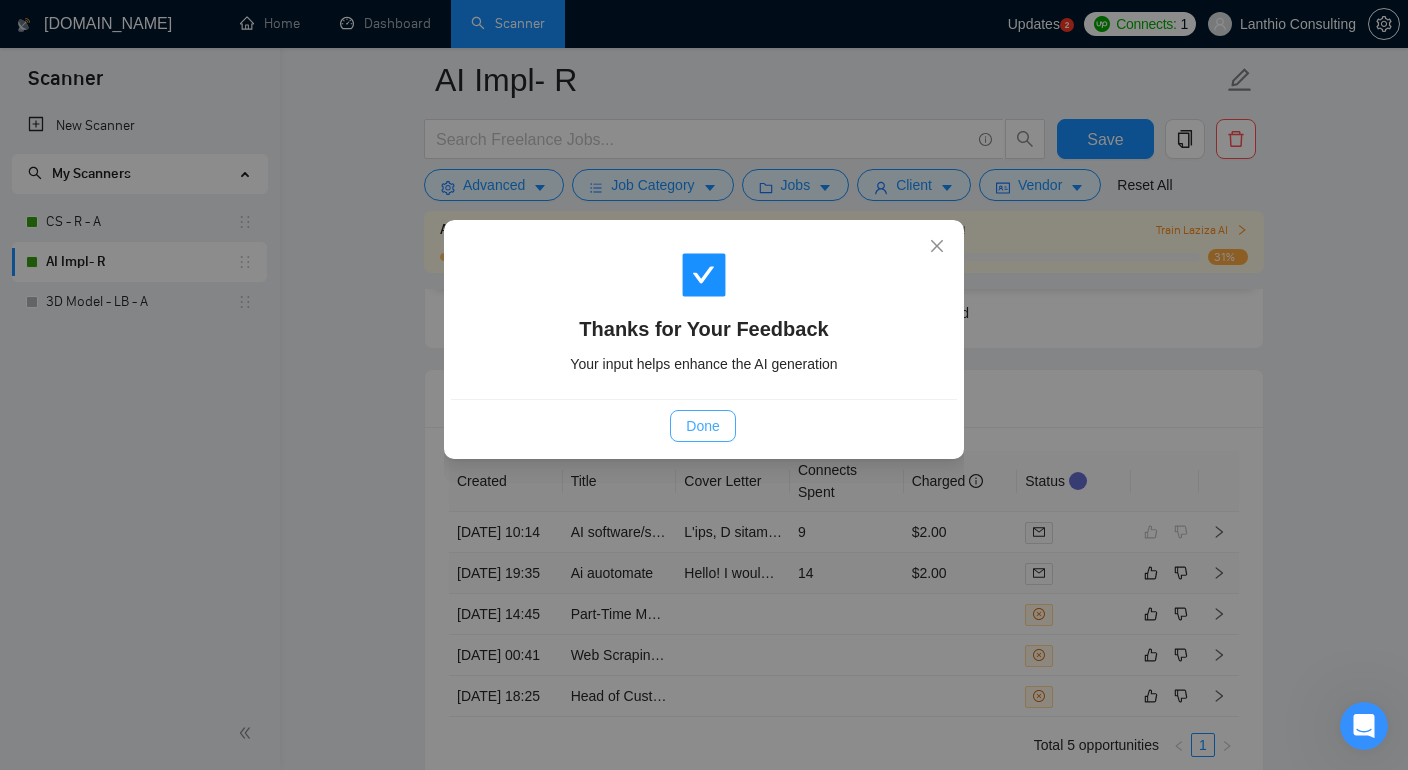 click on "Done" at bounding box center (702, 426) 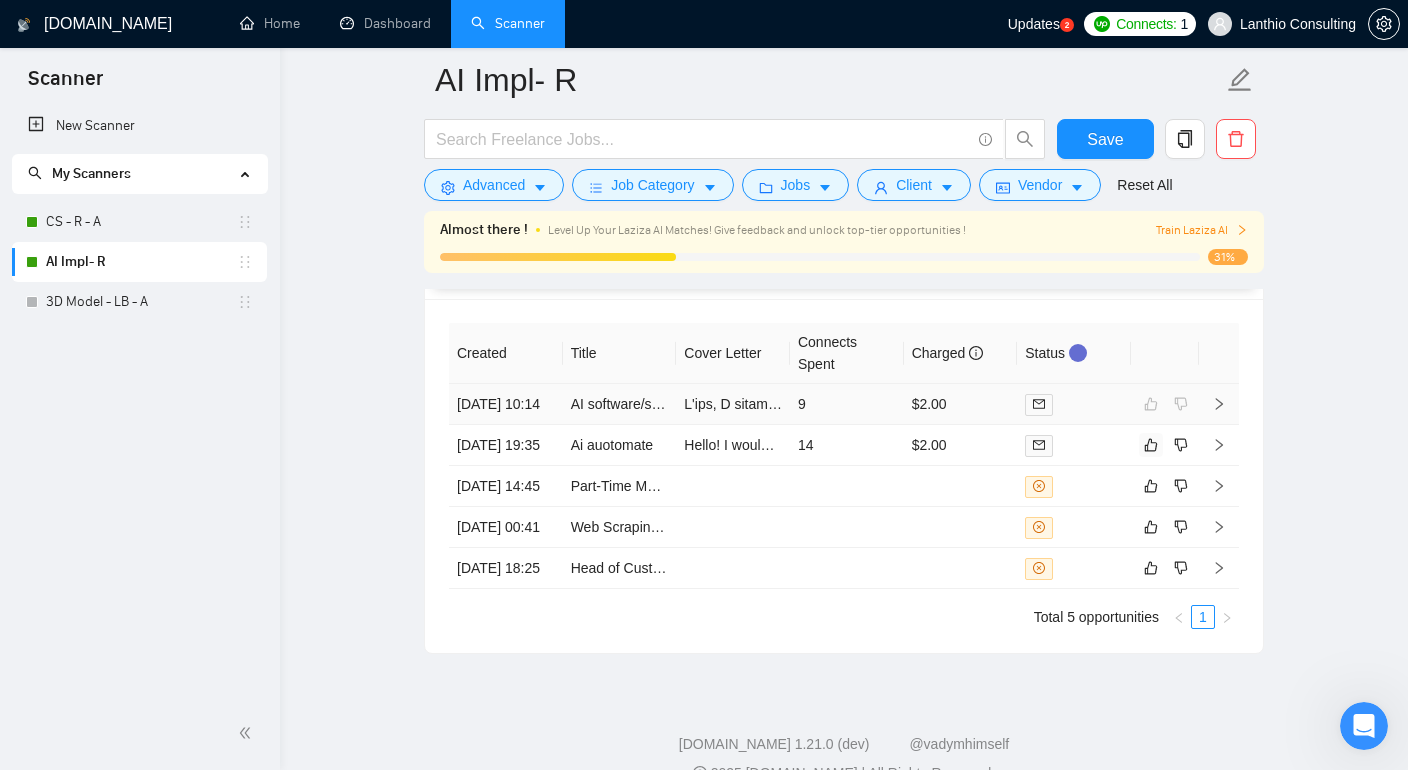 scroll, scrollTop: 4824, scrollLeft: 0, axis: vertical 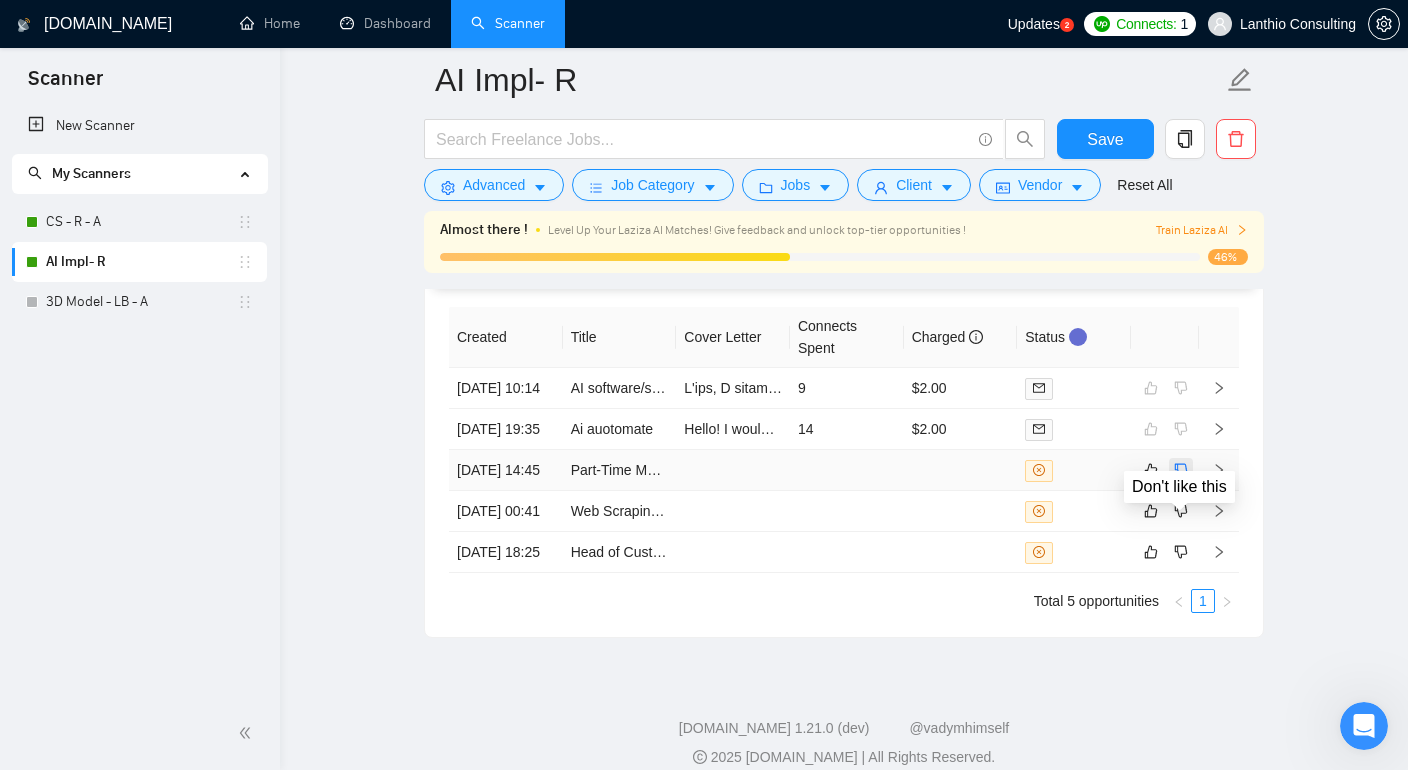 click 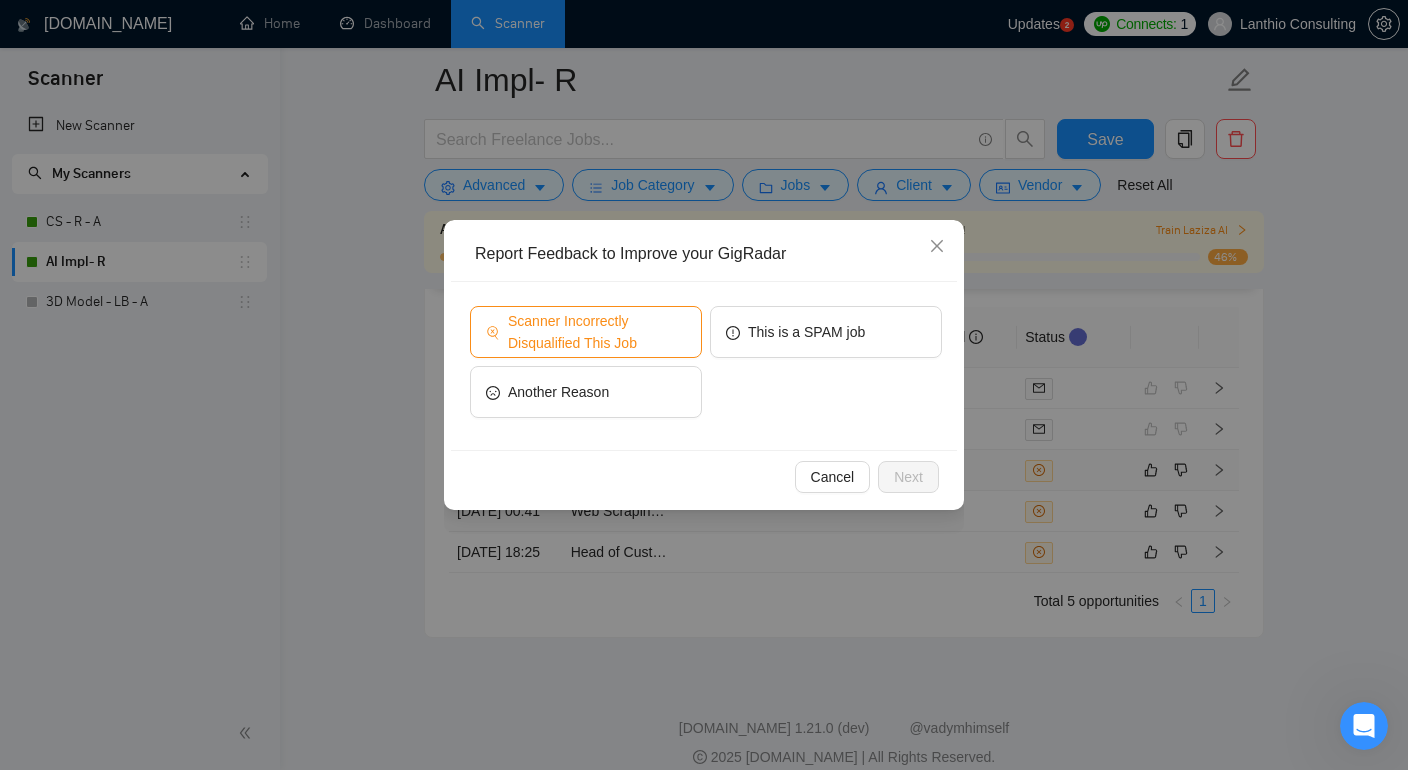 click on "Scanner Incorrectly Disqualified This Job" at bounding box center (597, 332) 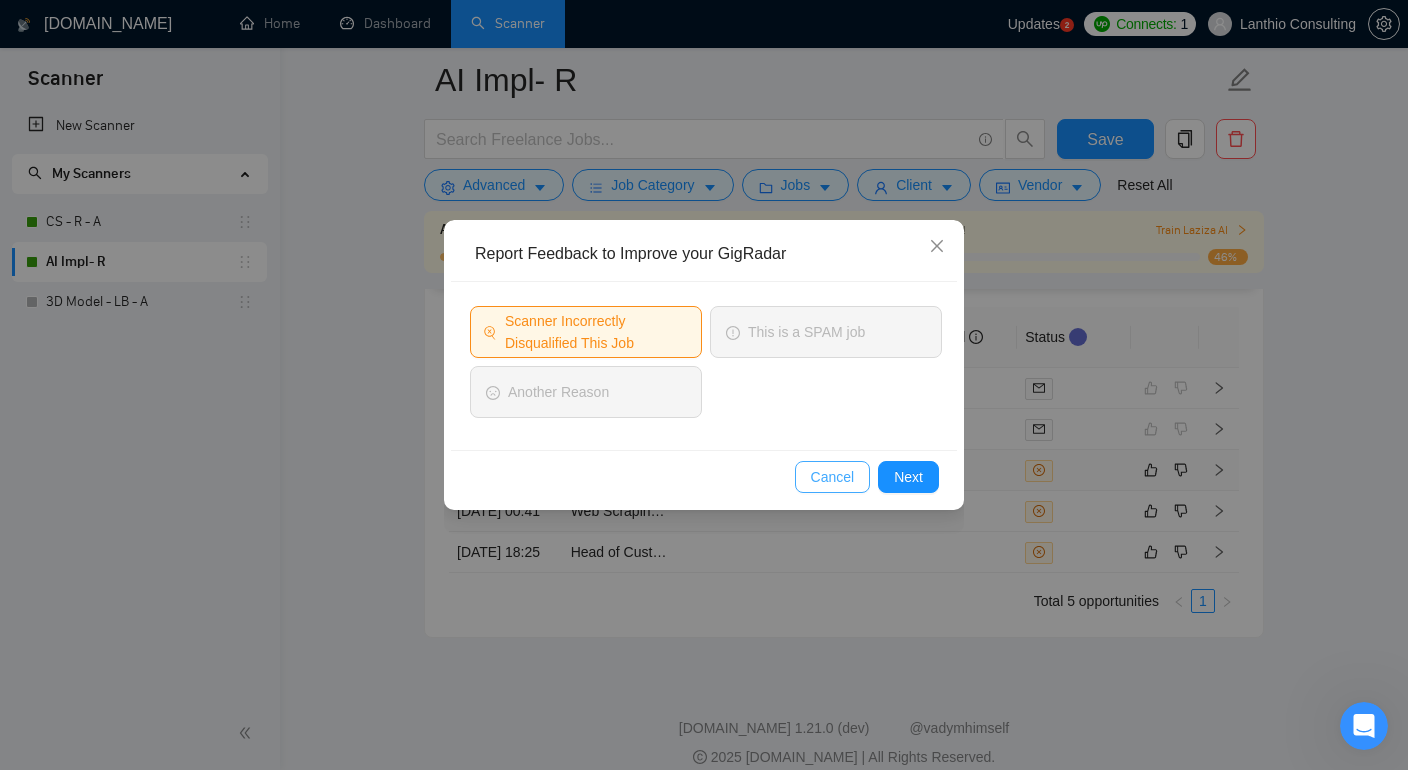 click on "Cancel" at bounding box center (833, 477) 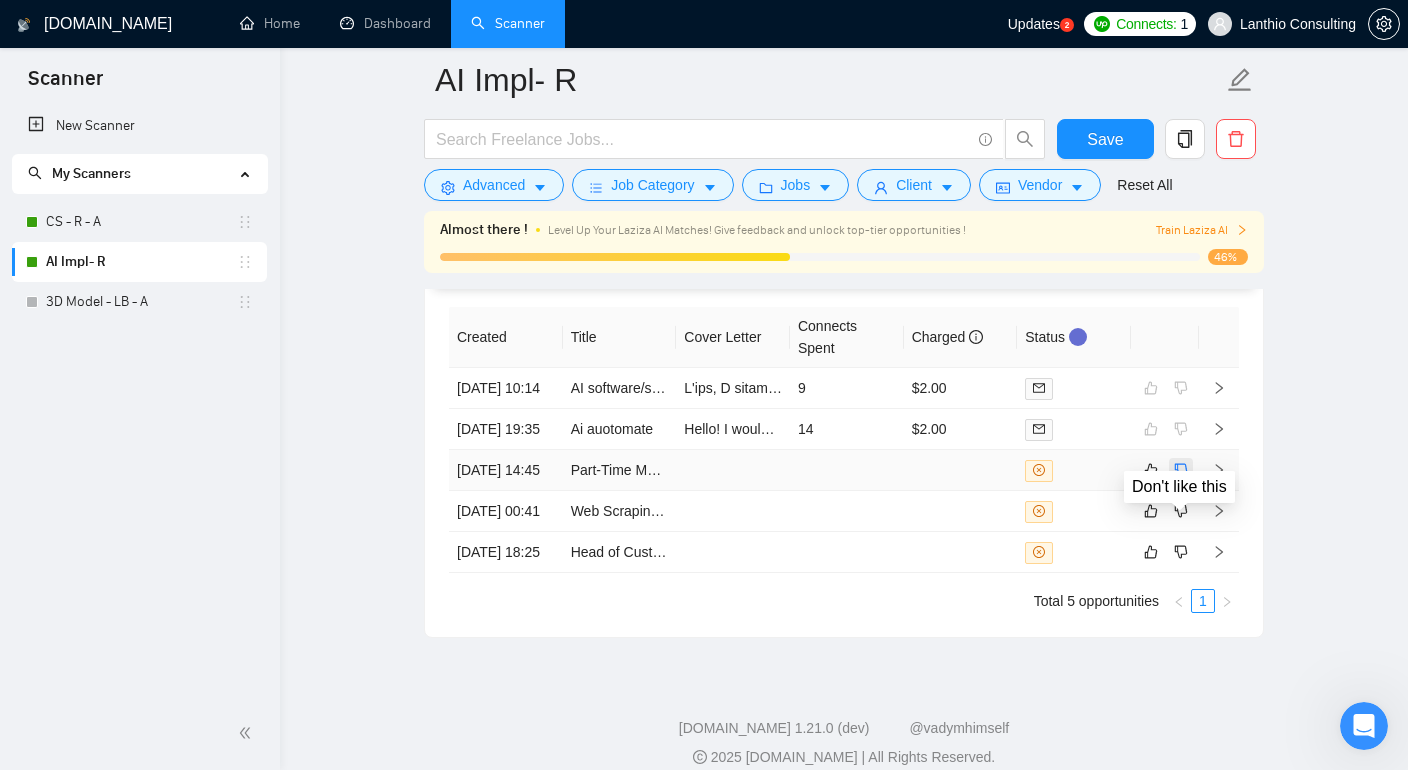 click 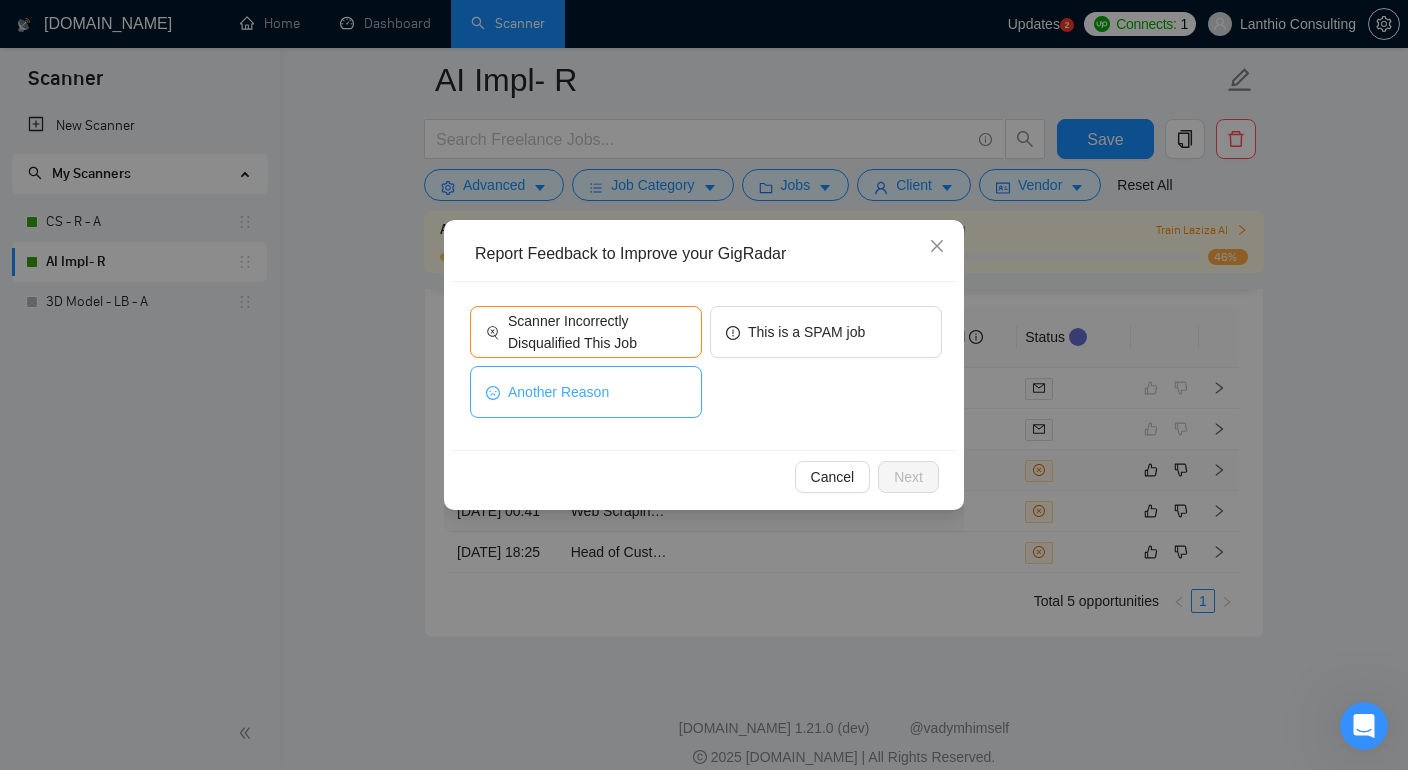click on "Another Reason" at bounding box center (586, 392) 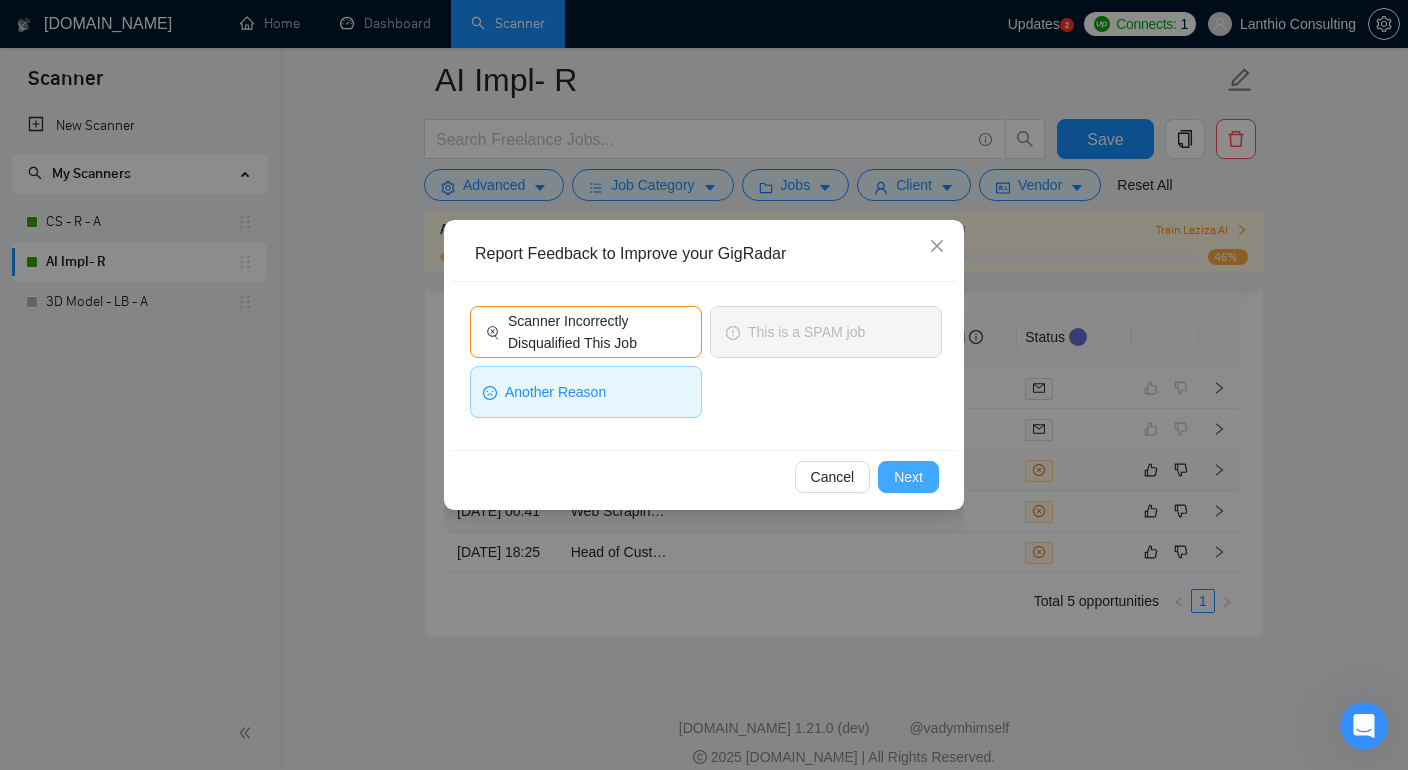 click on "Next" at bounding box center [908, 477] 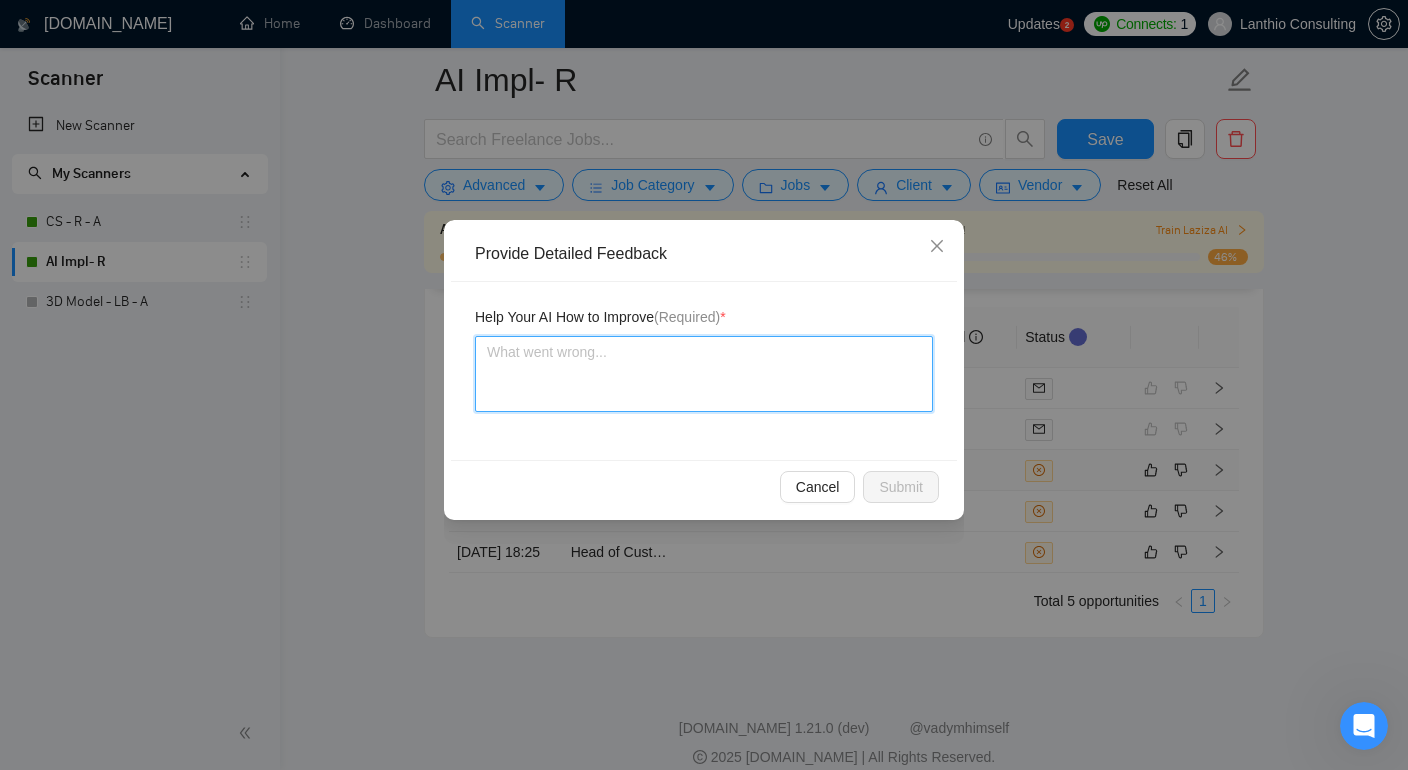 click at bounding box center (704, 374) 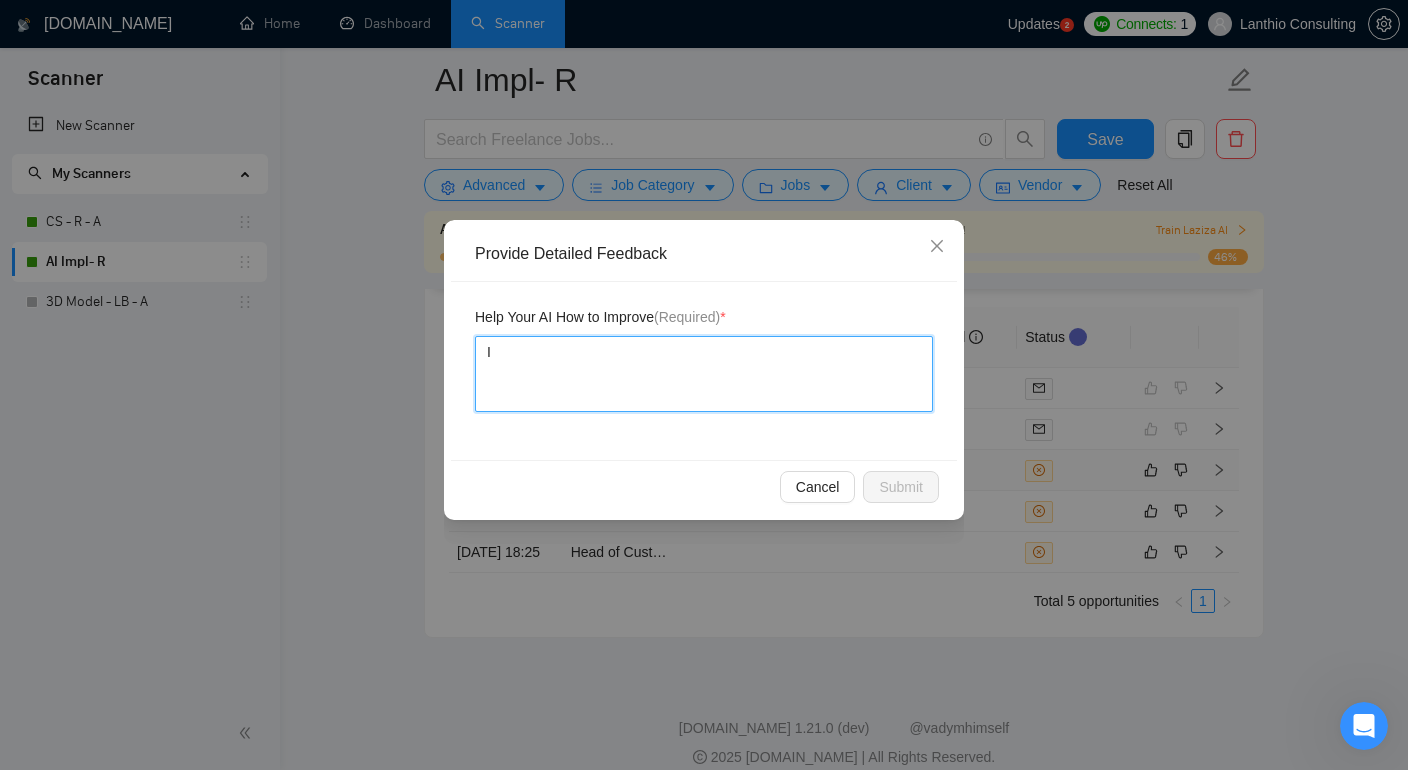 type 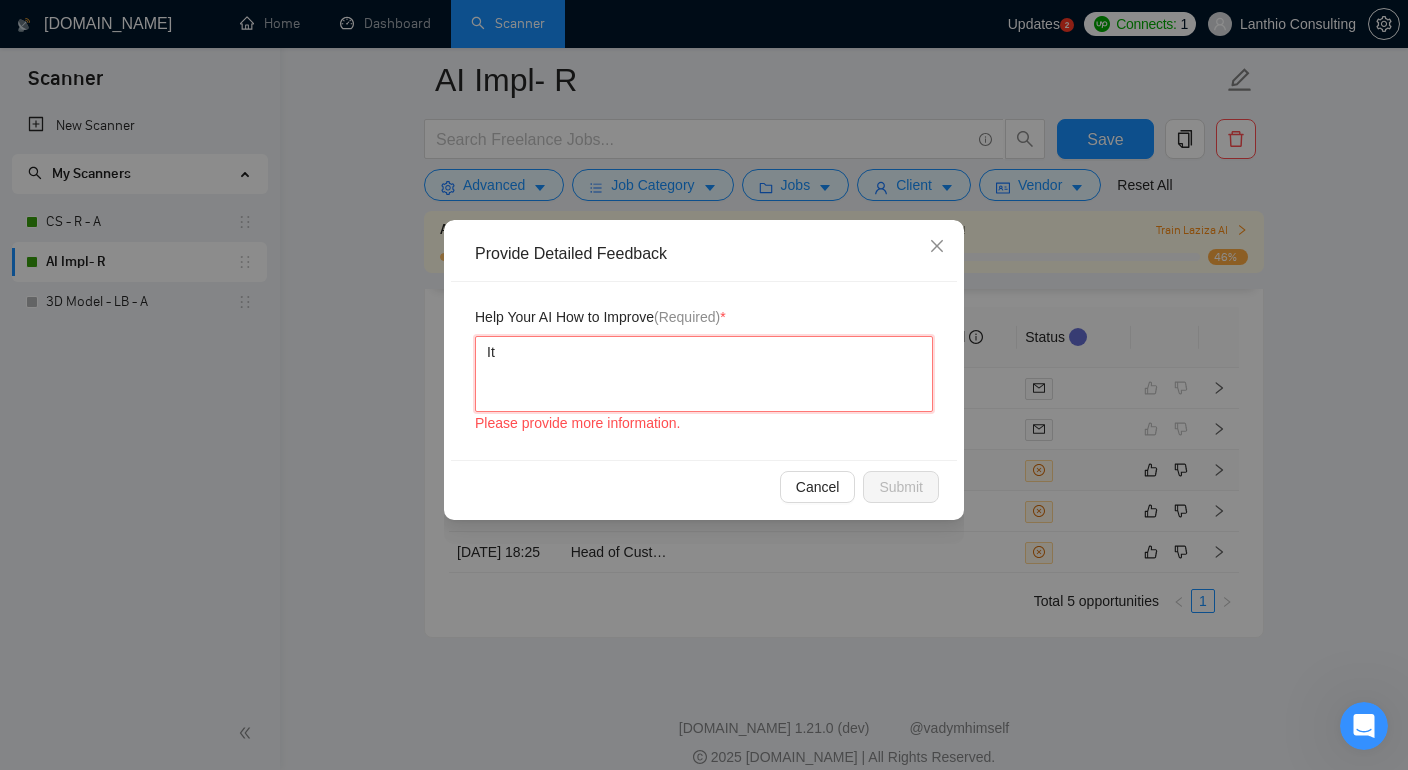 type 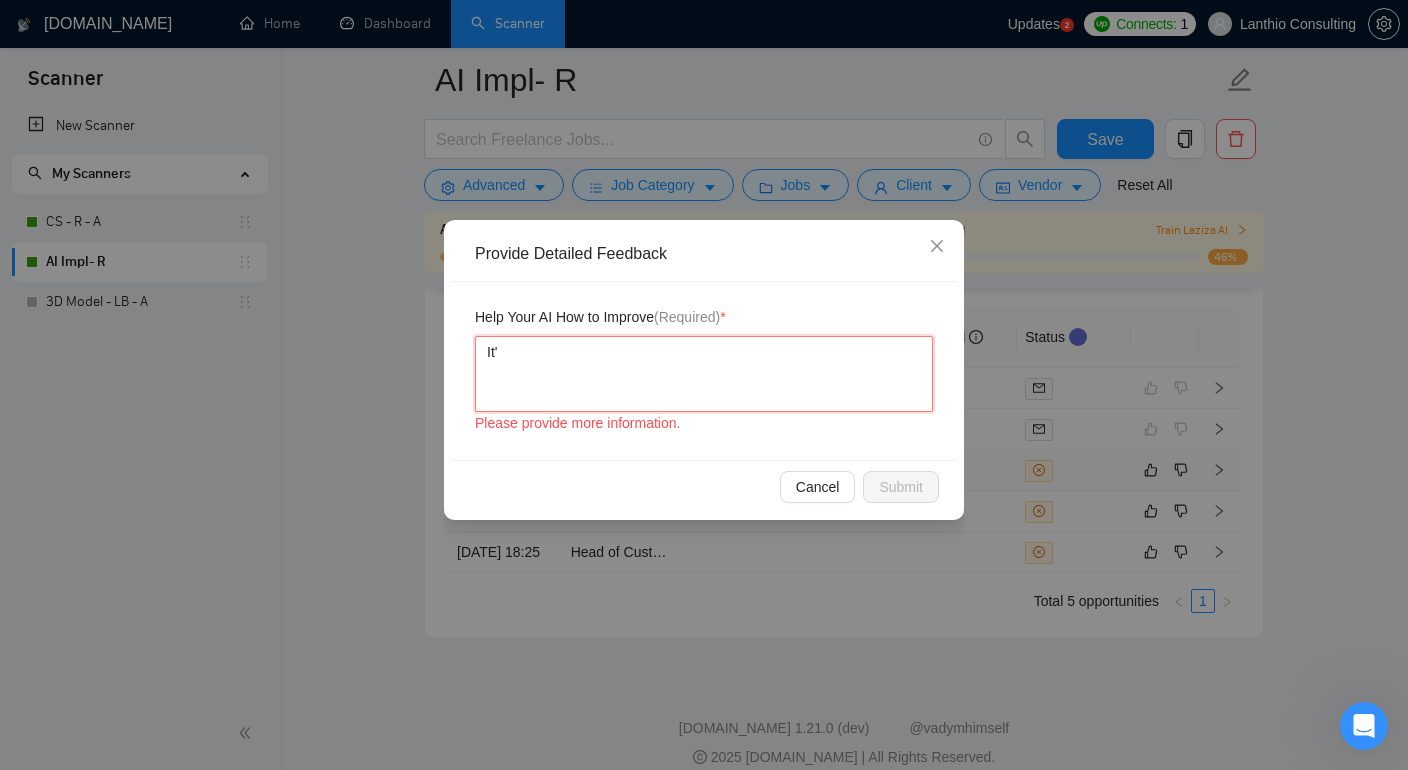 type 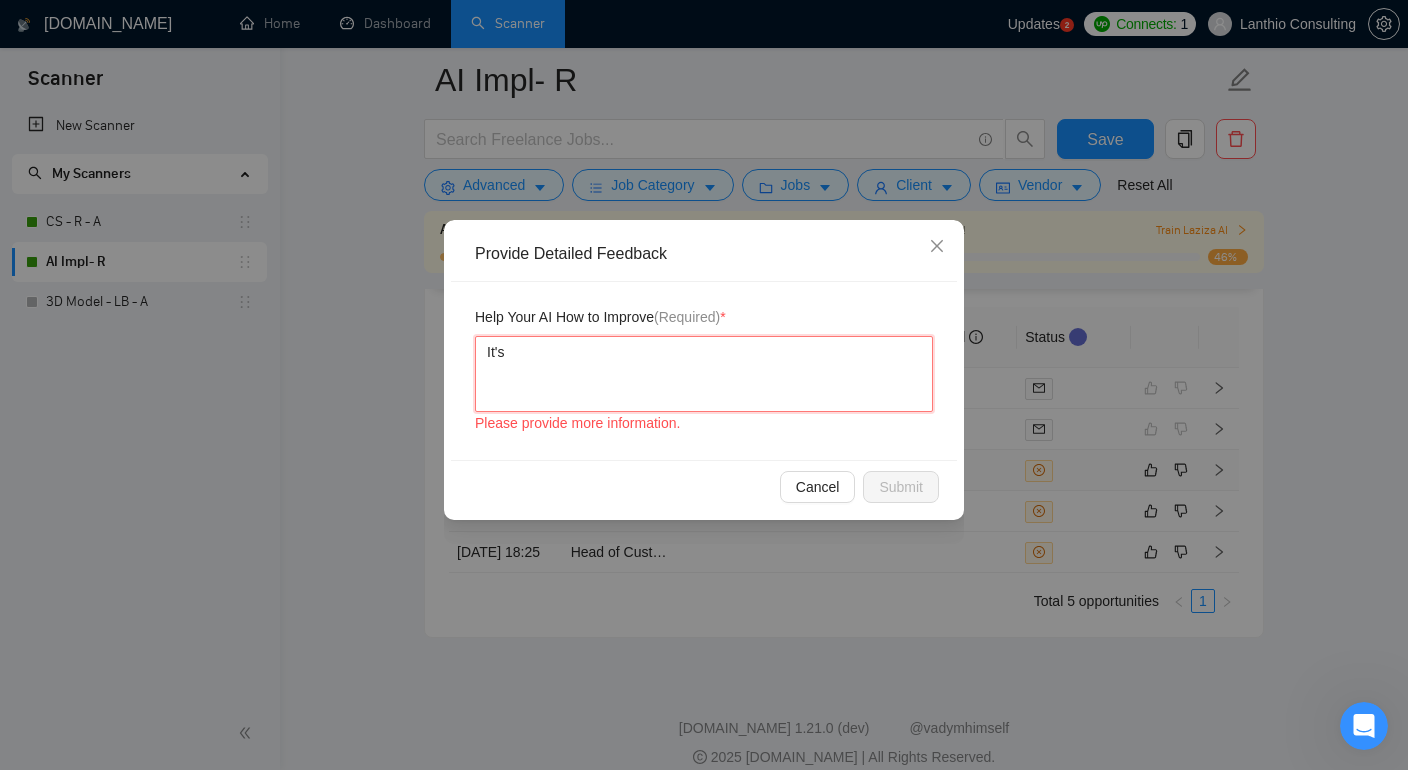 type 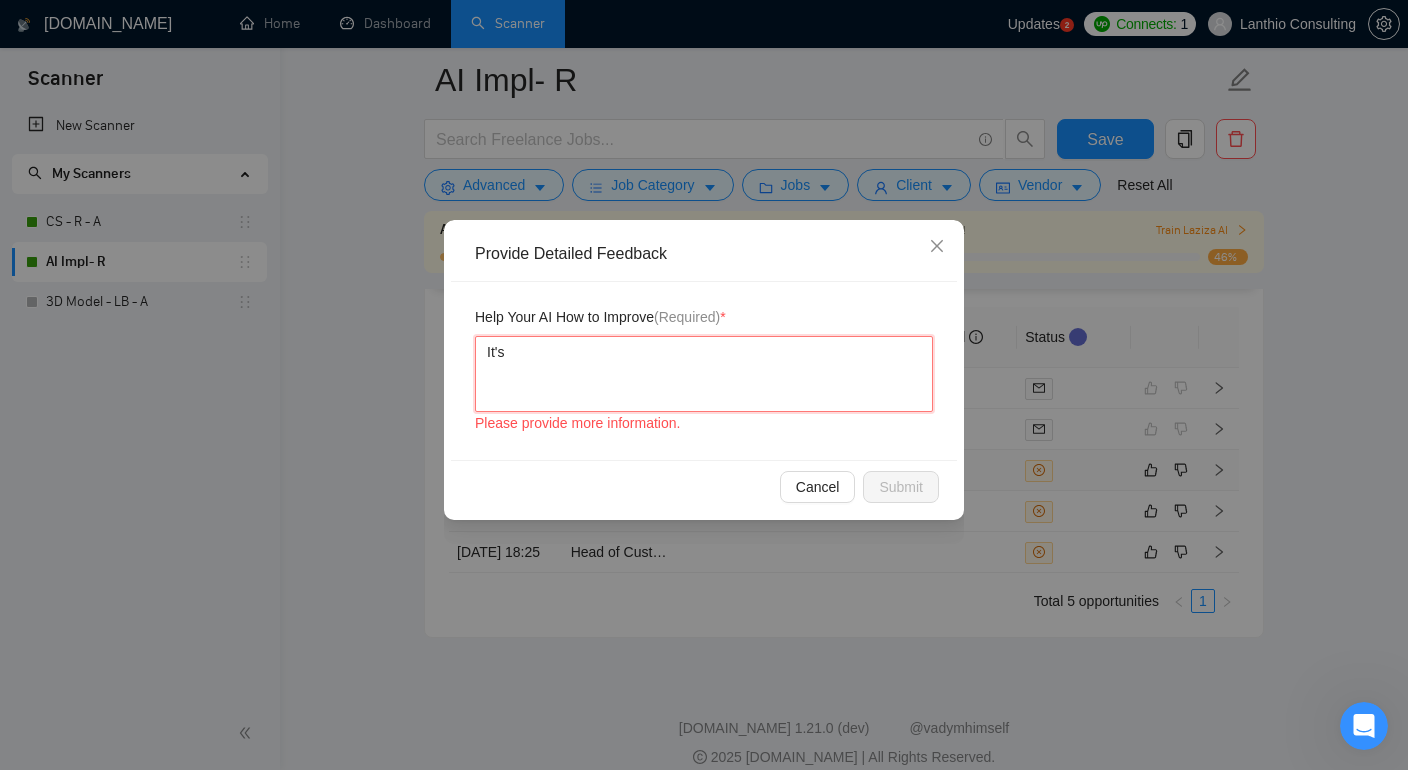 type 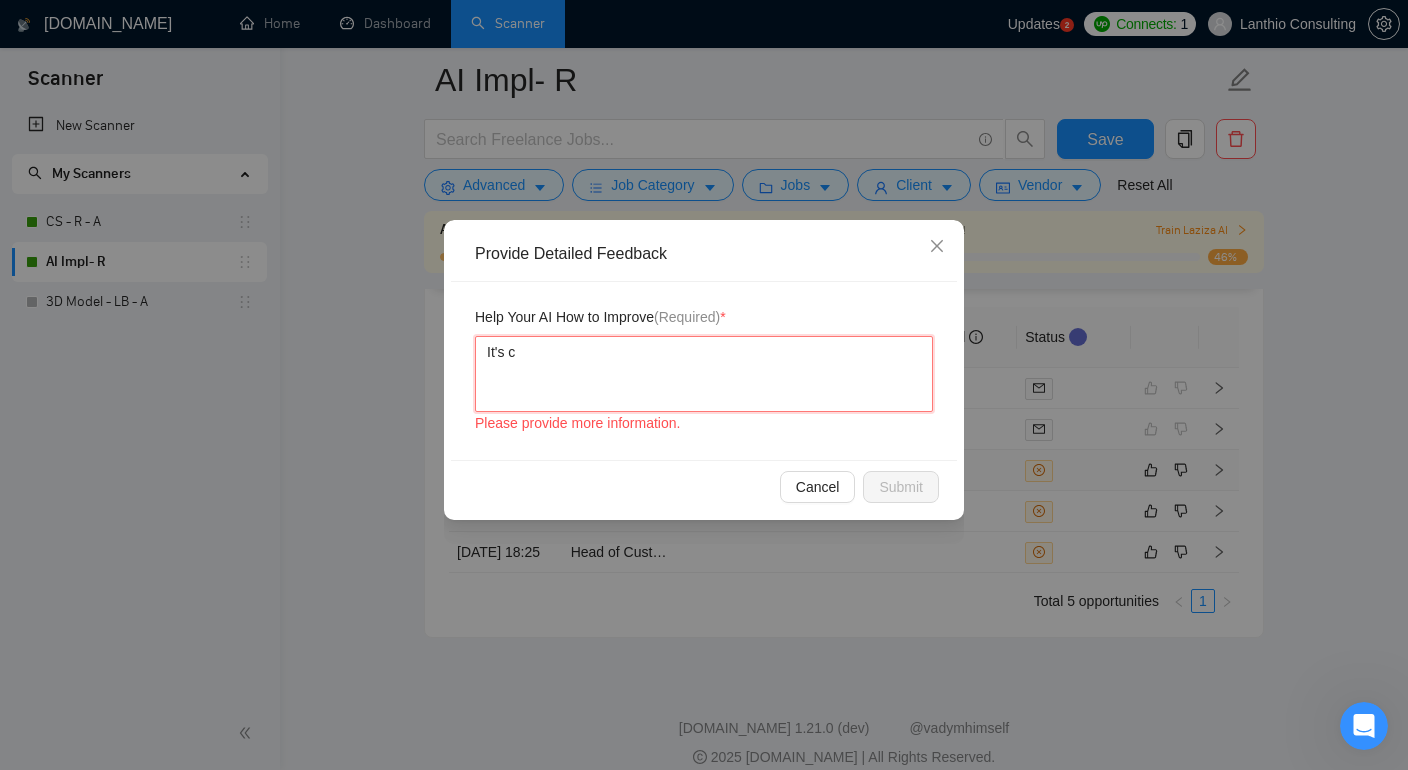 type on "It's cu" 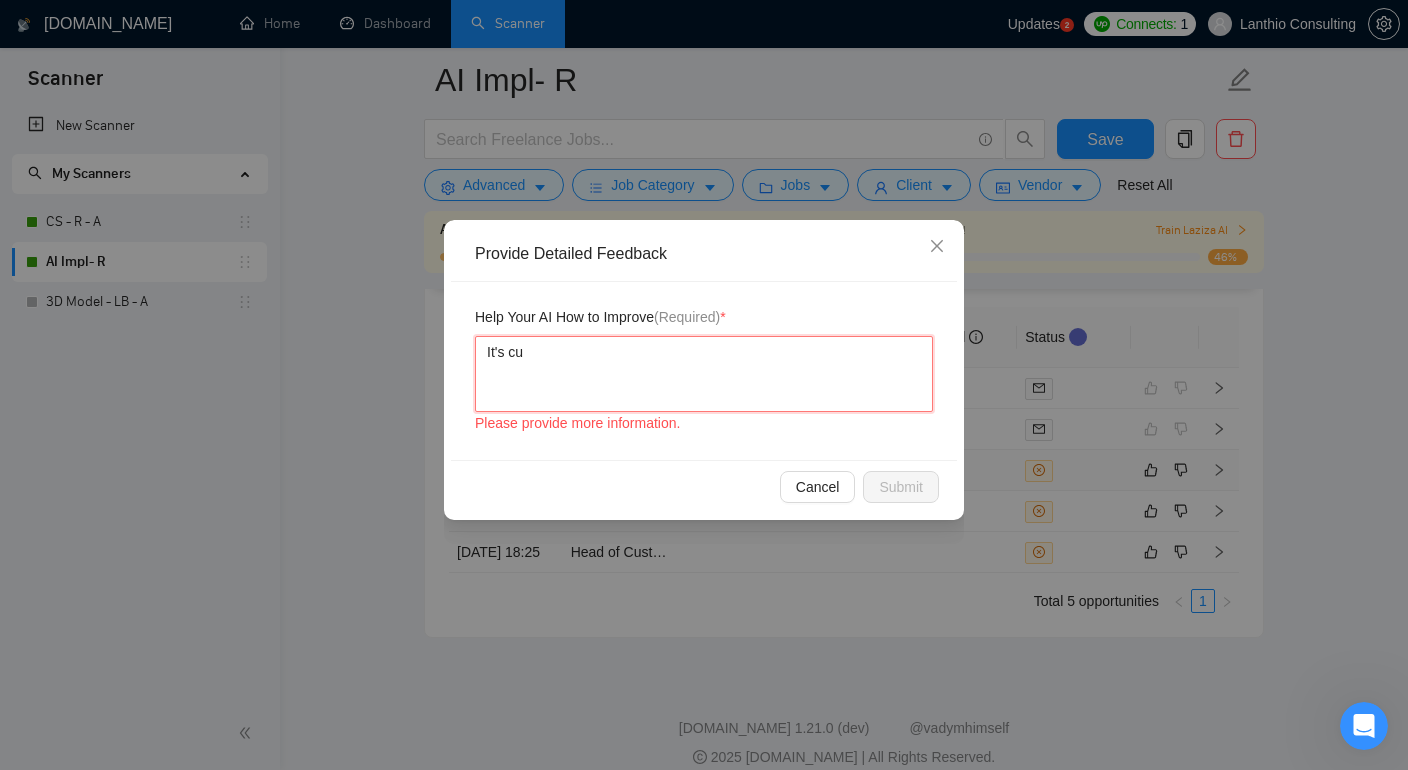 type 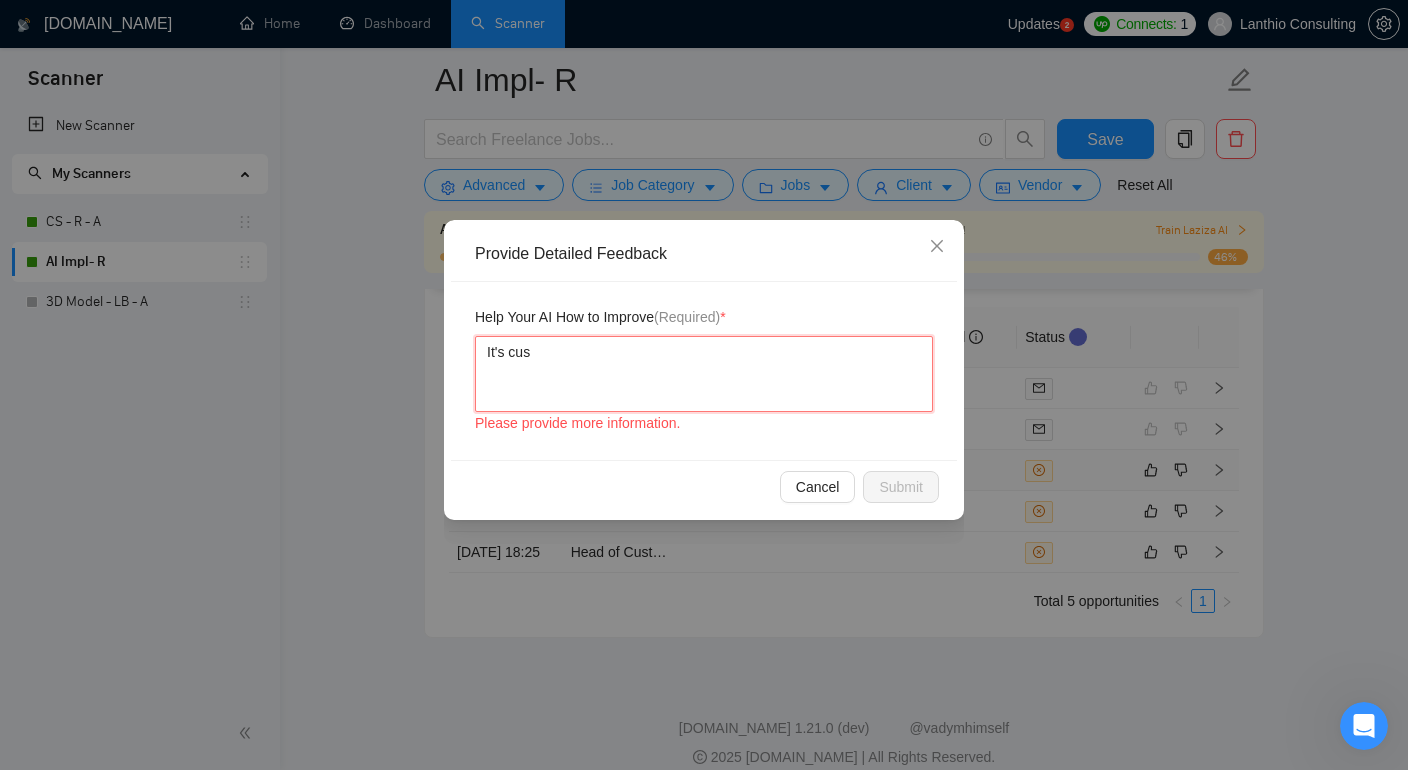 type 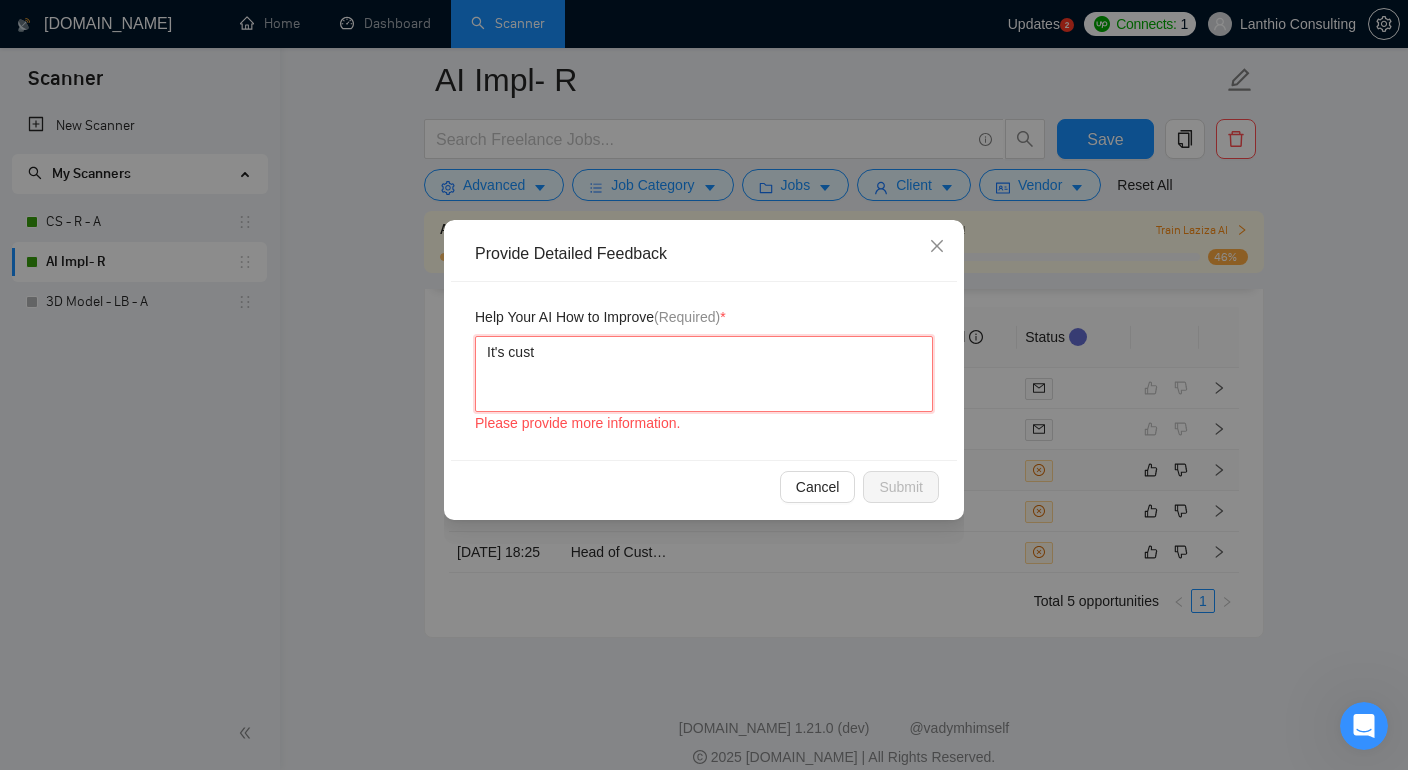type 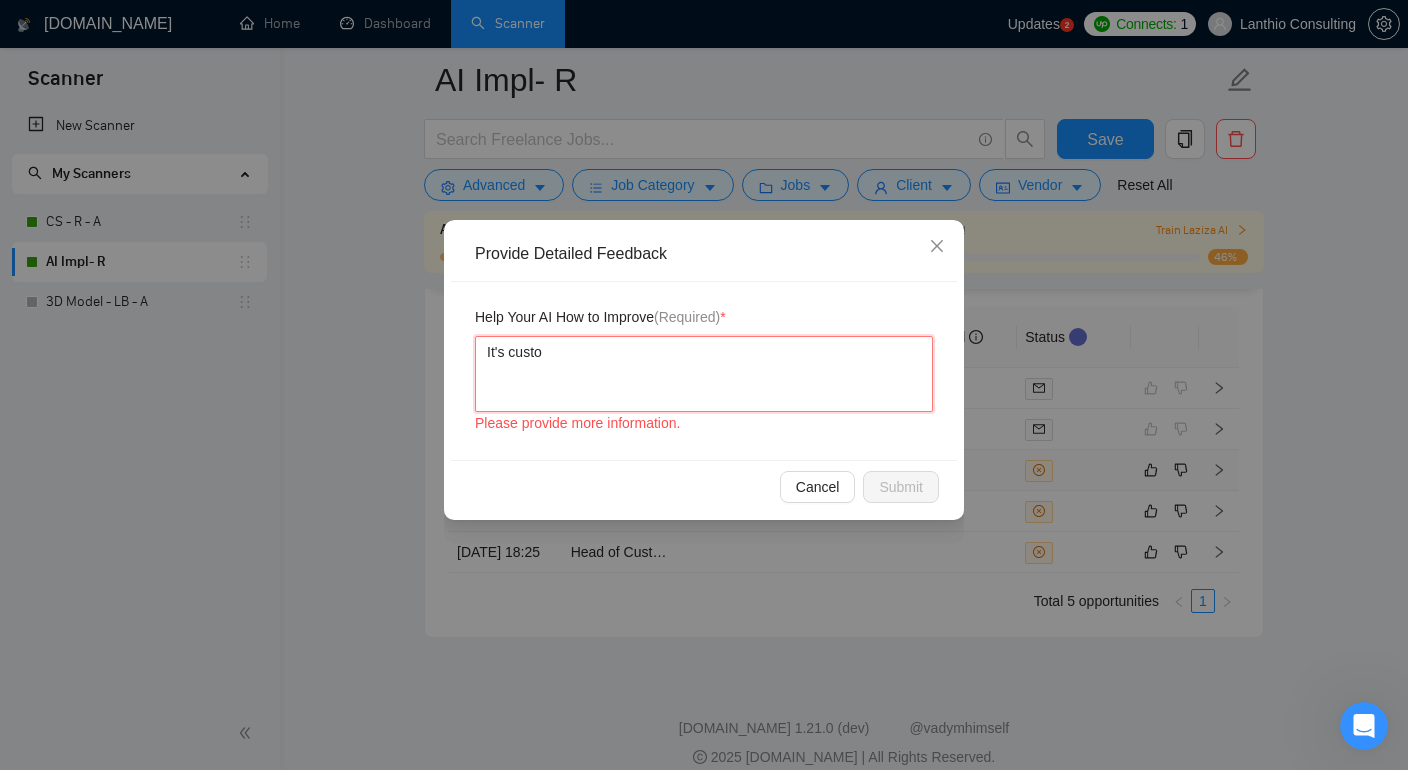 type 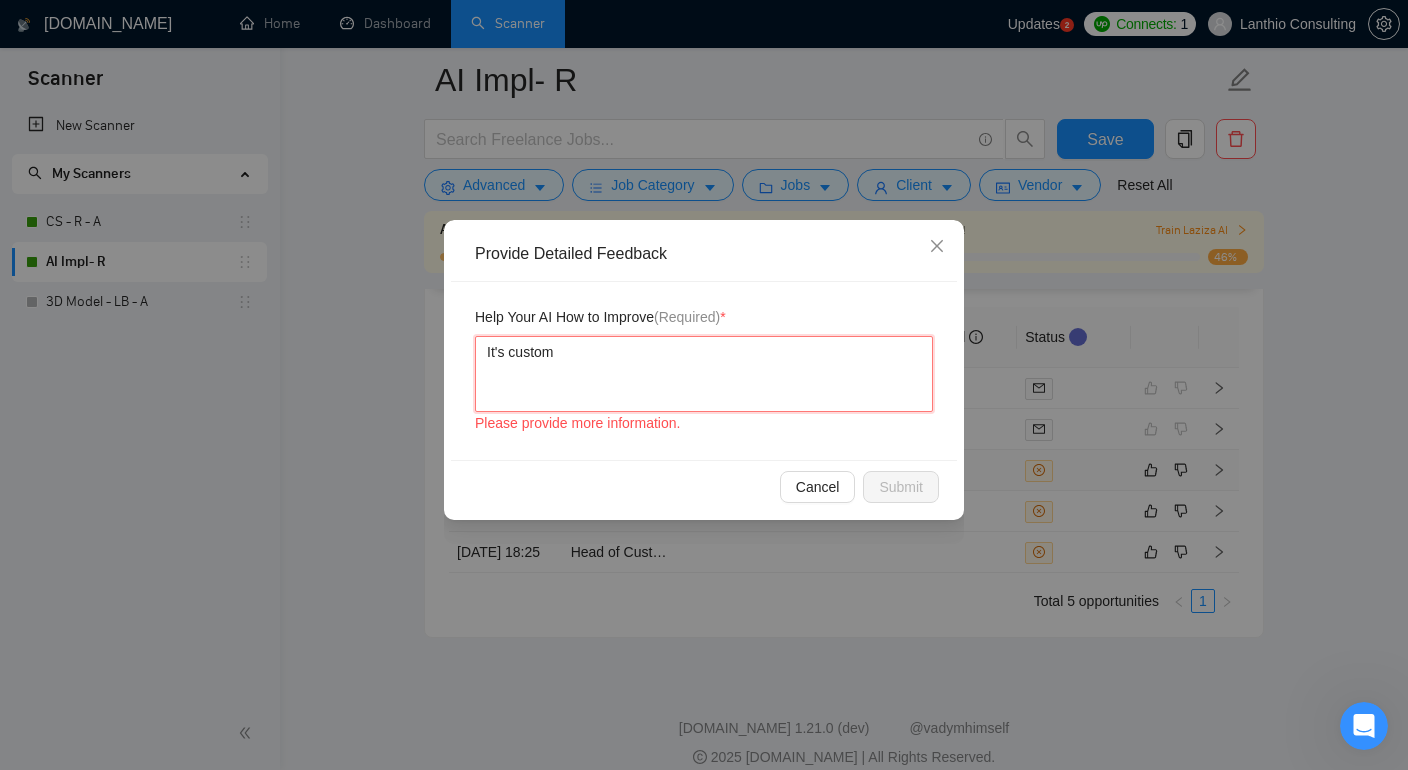 type 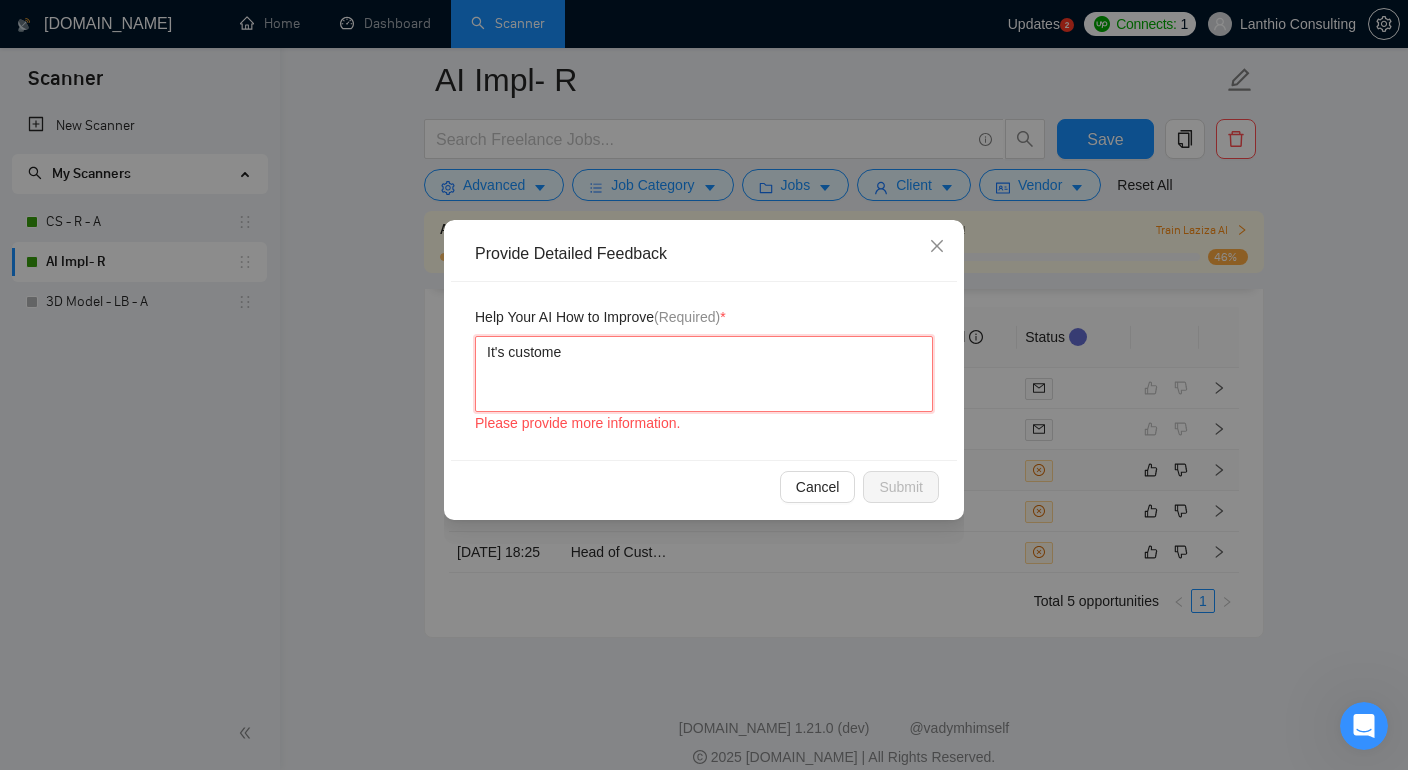 type 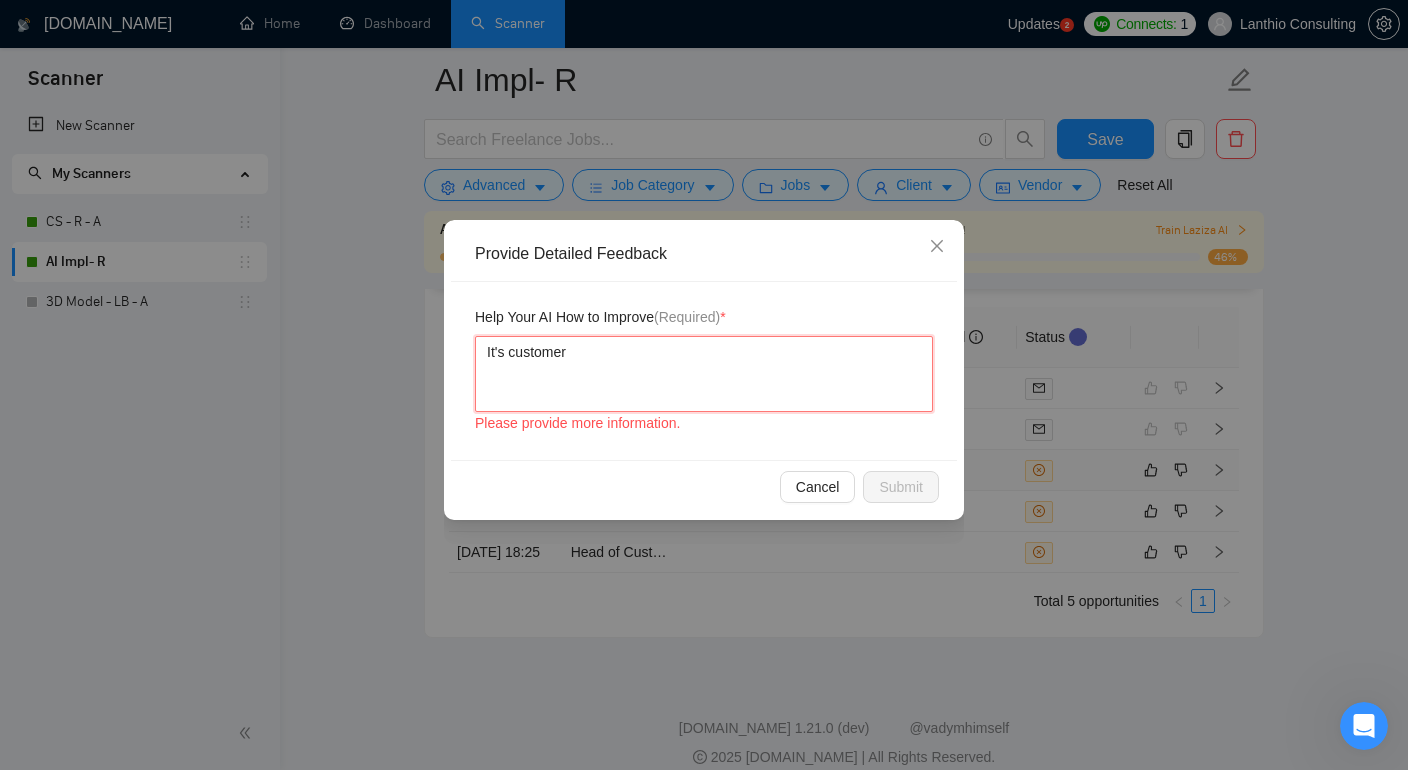 type on "It's customer" 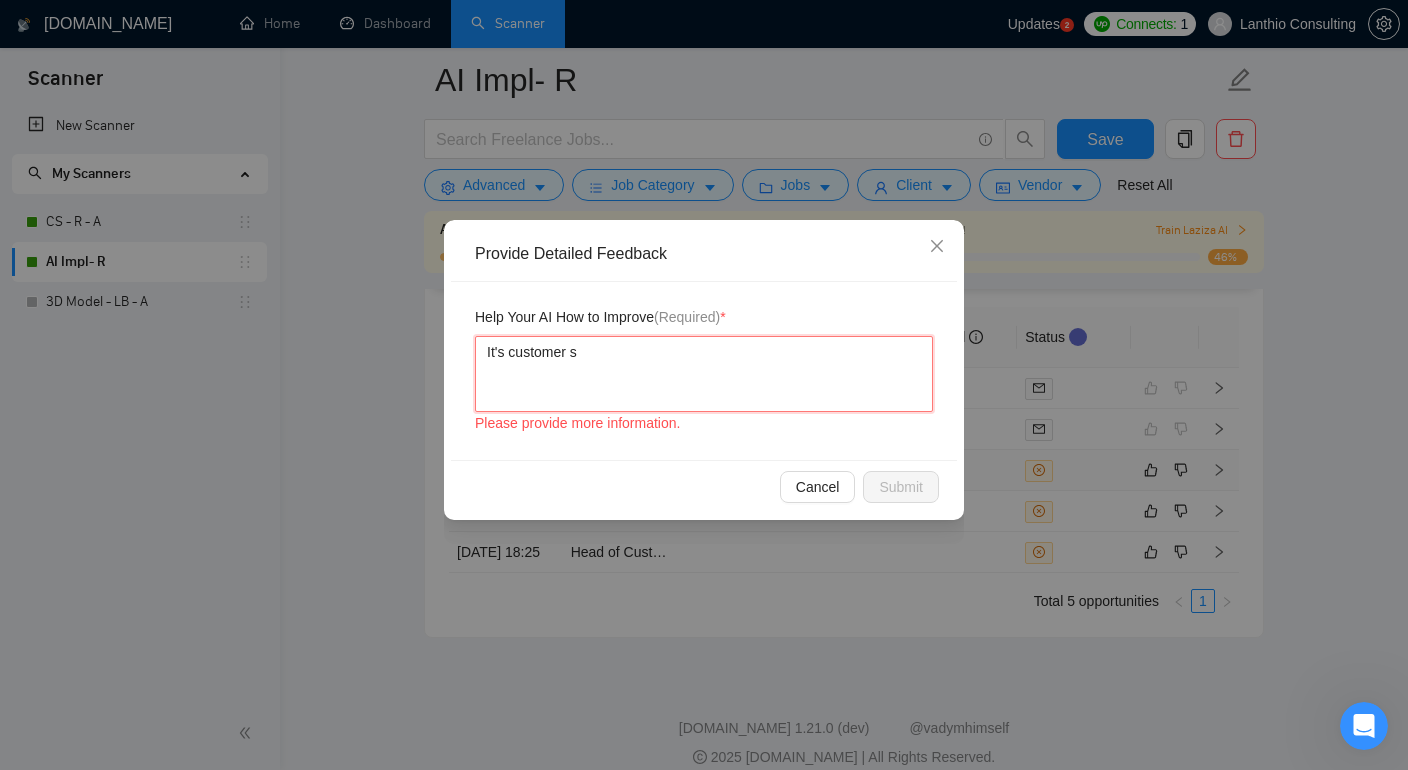 type 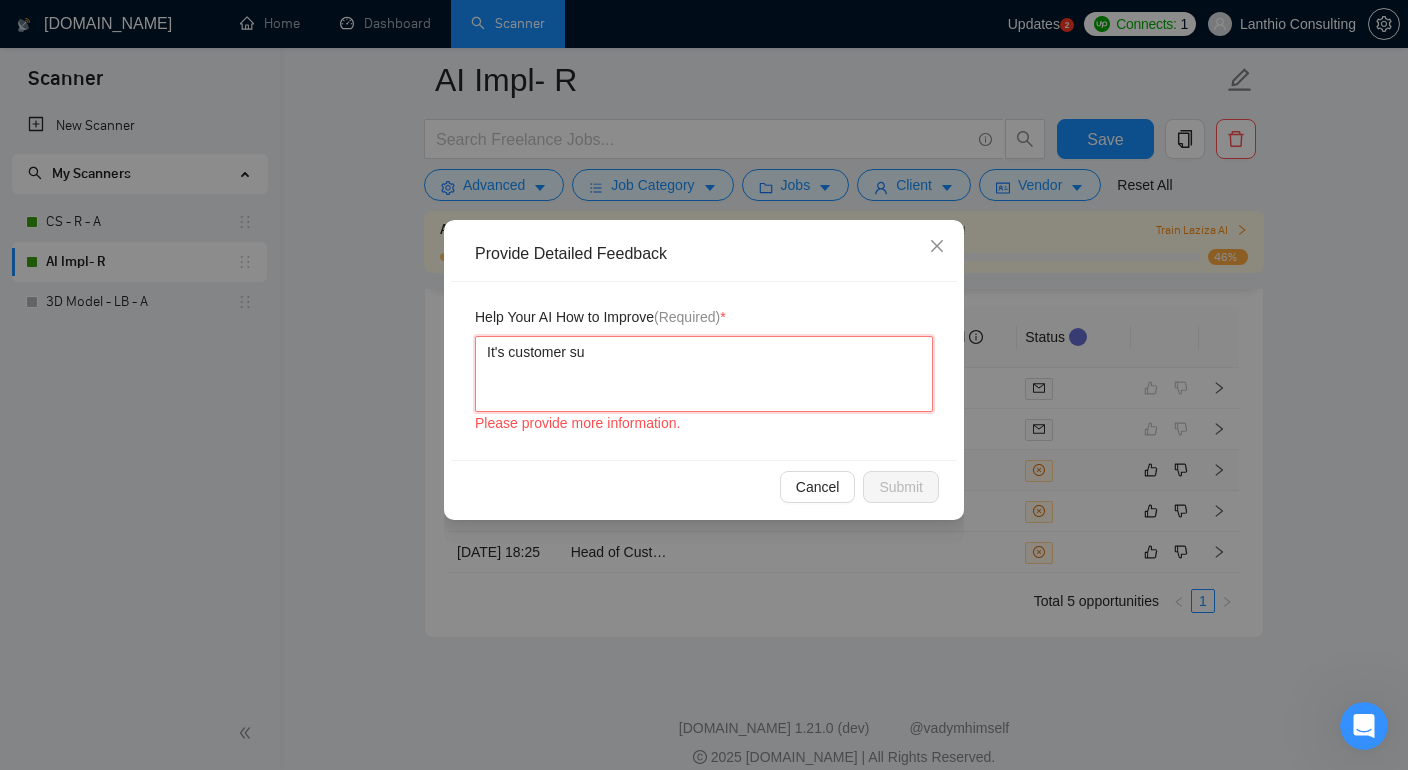 type 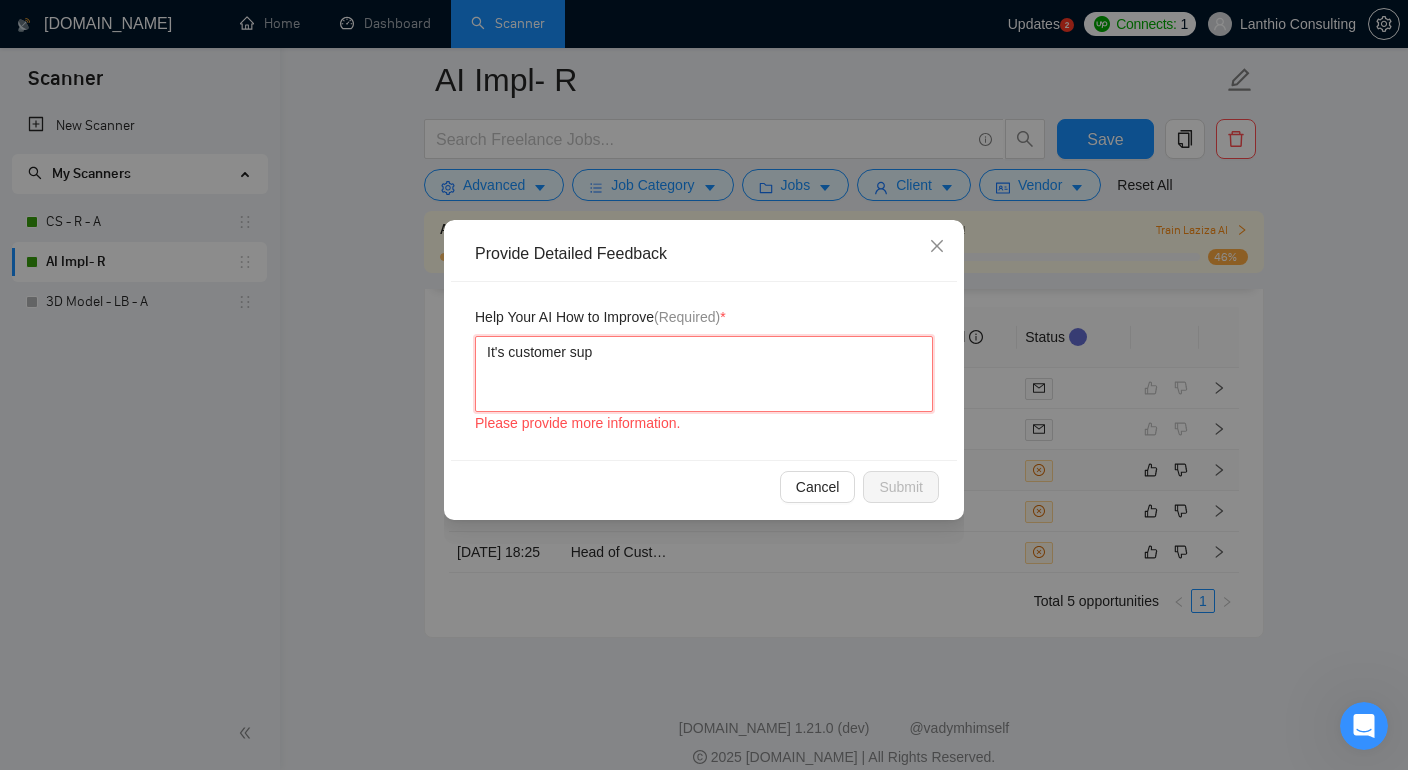 type 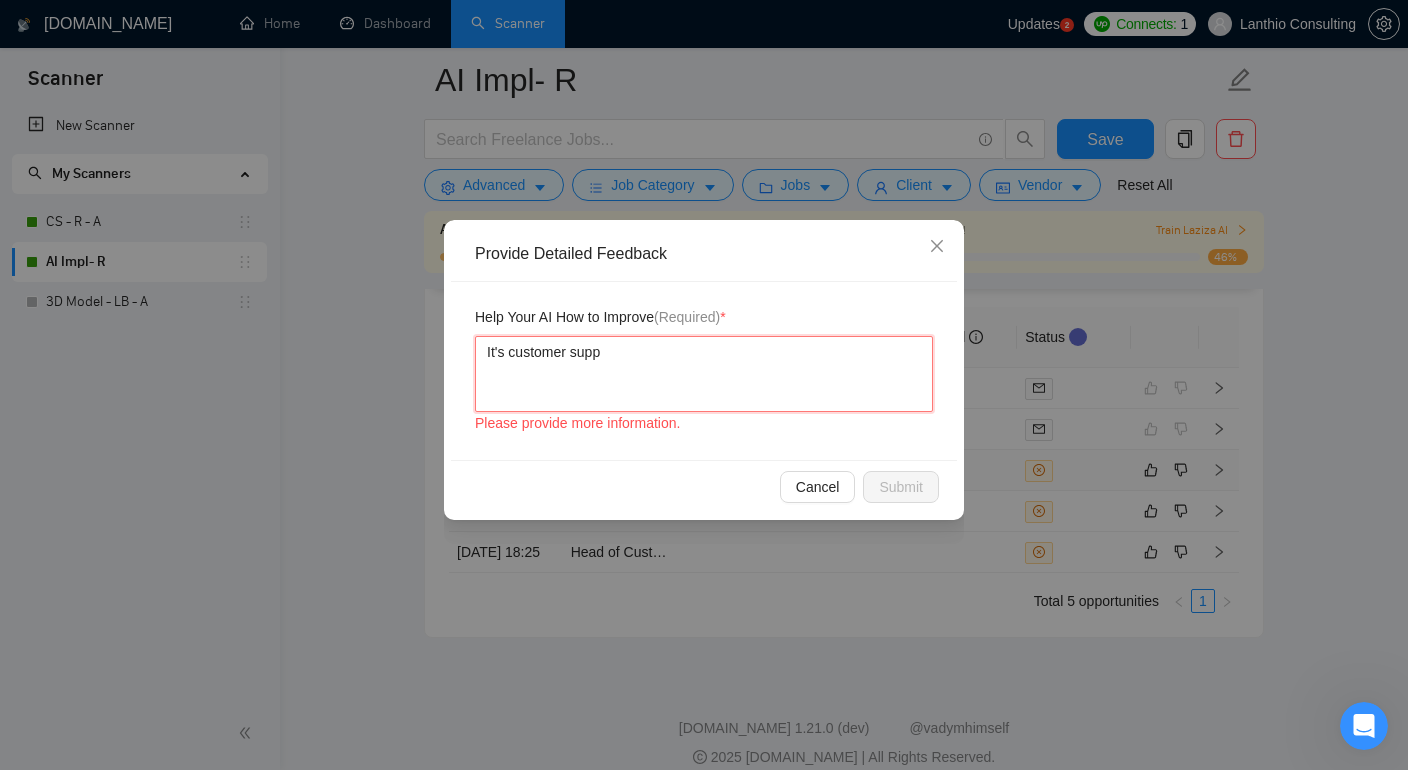 type 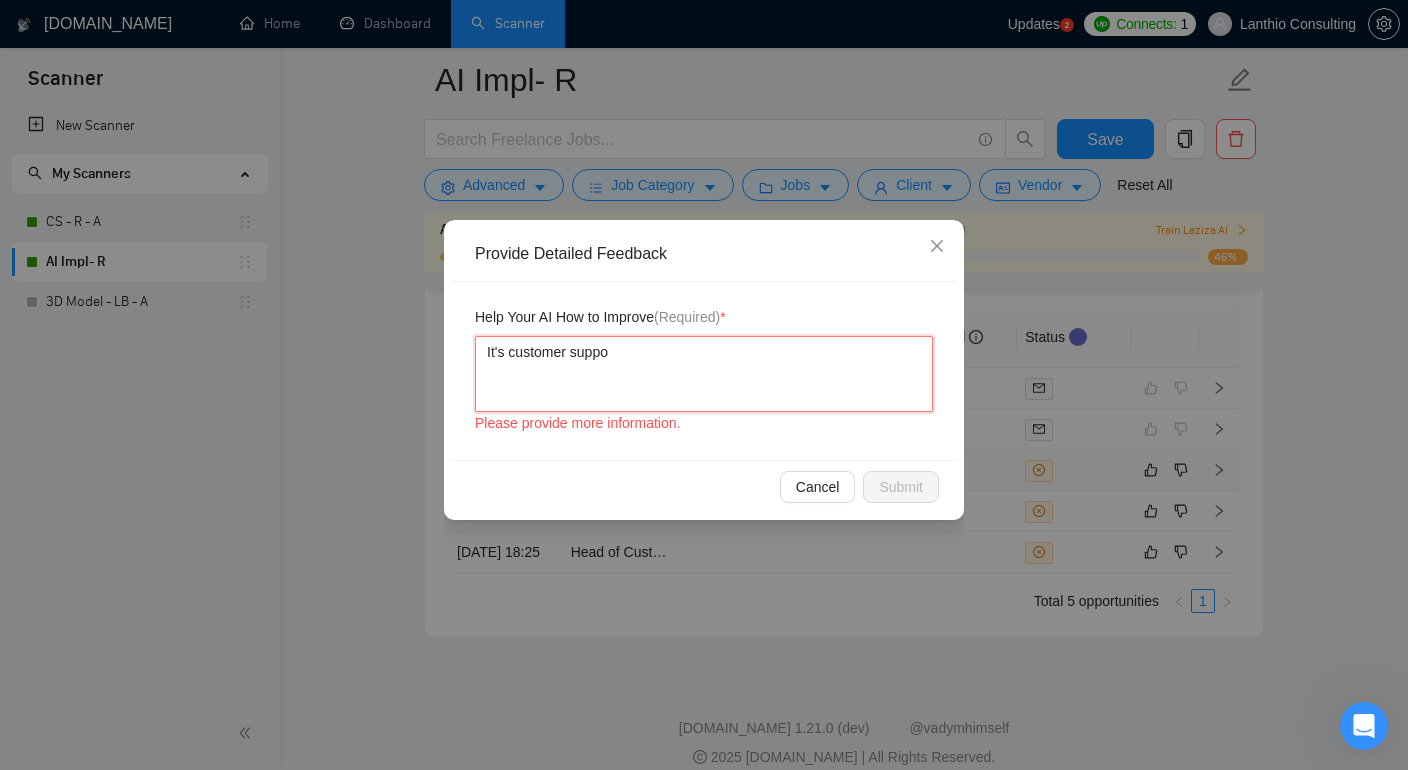 type 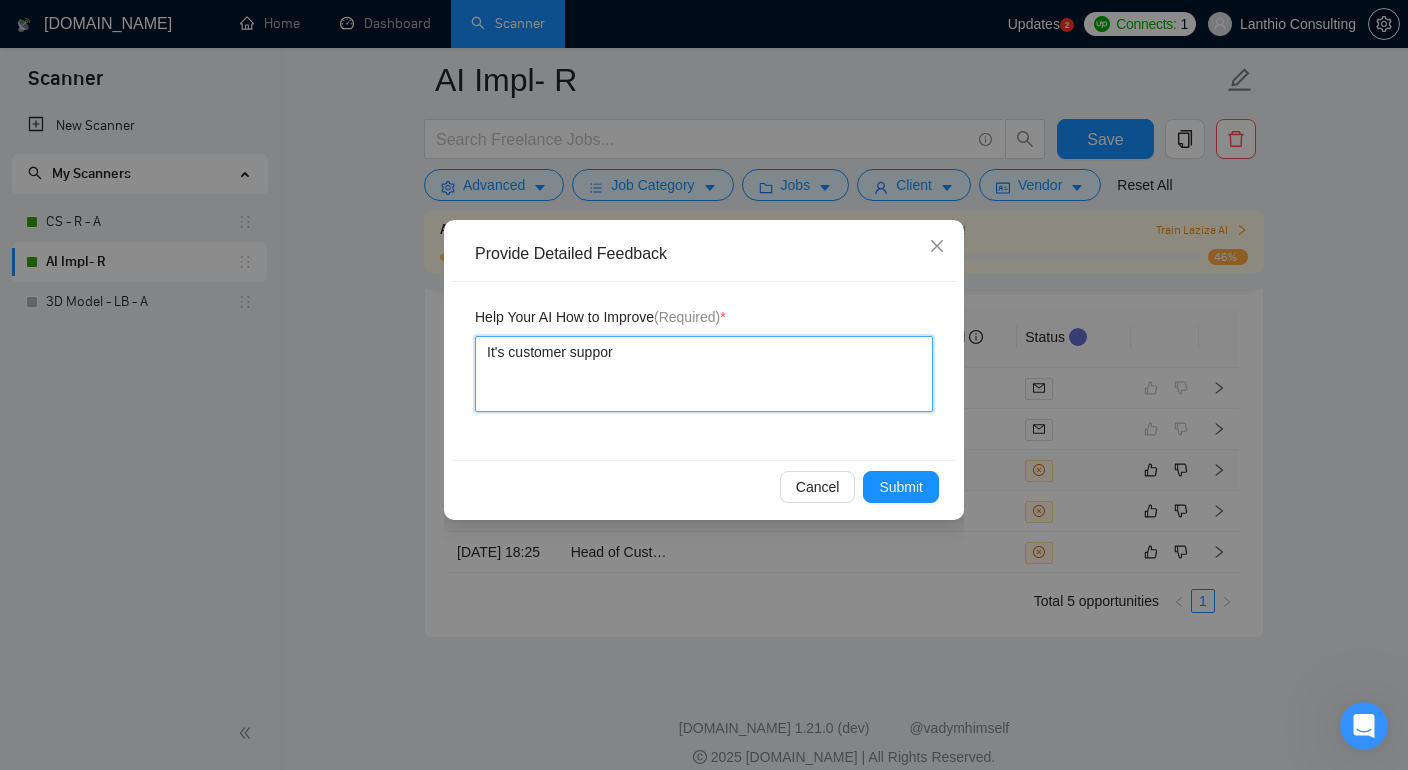 type 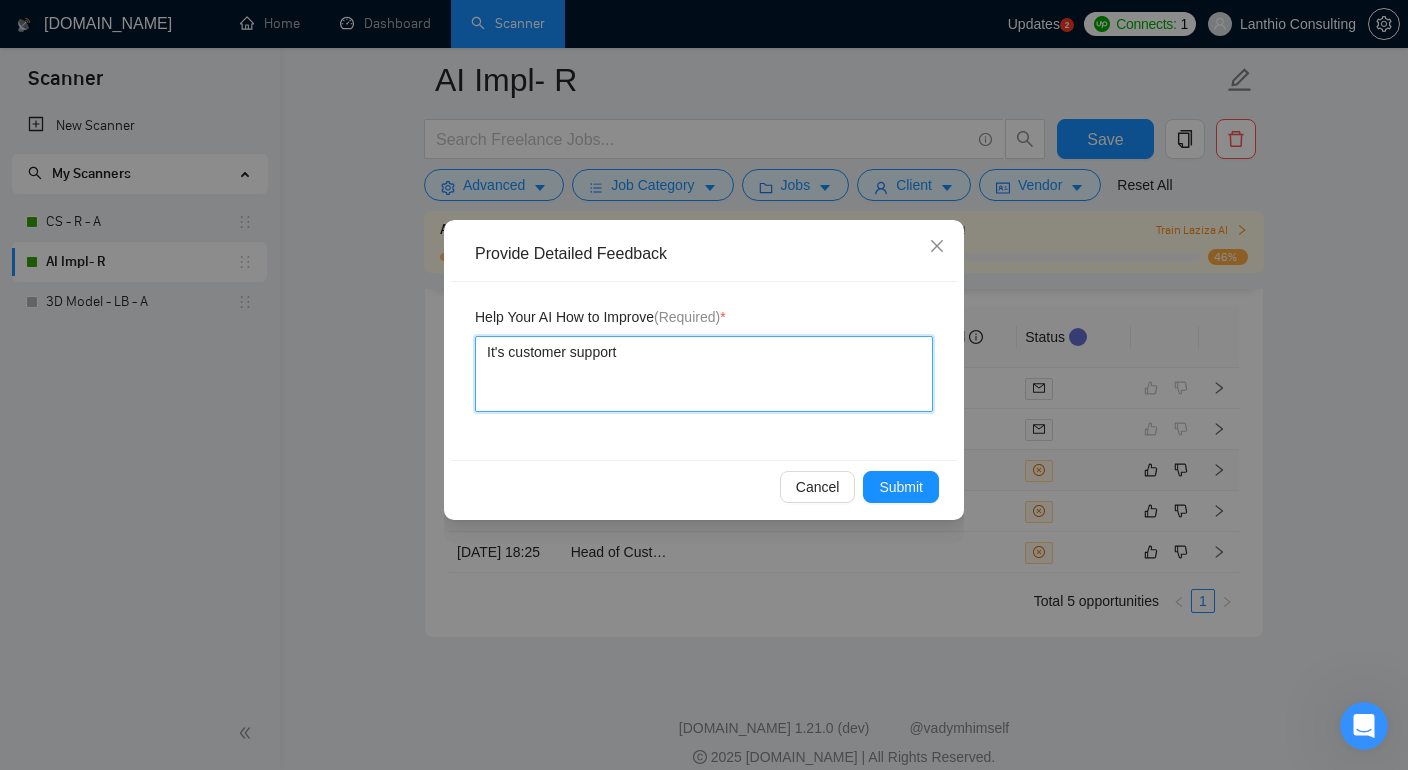 type 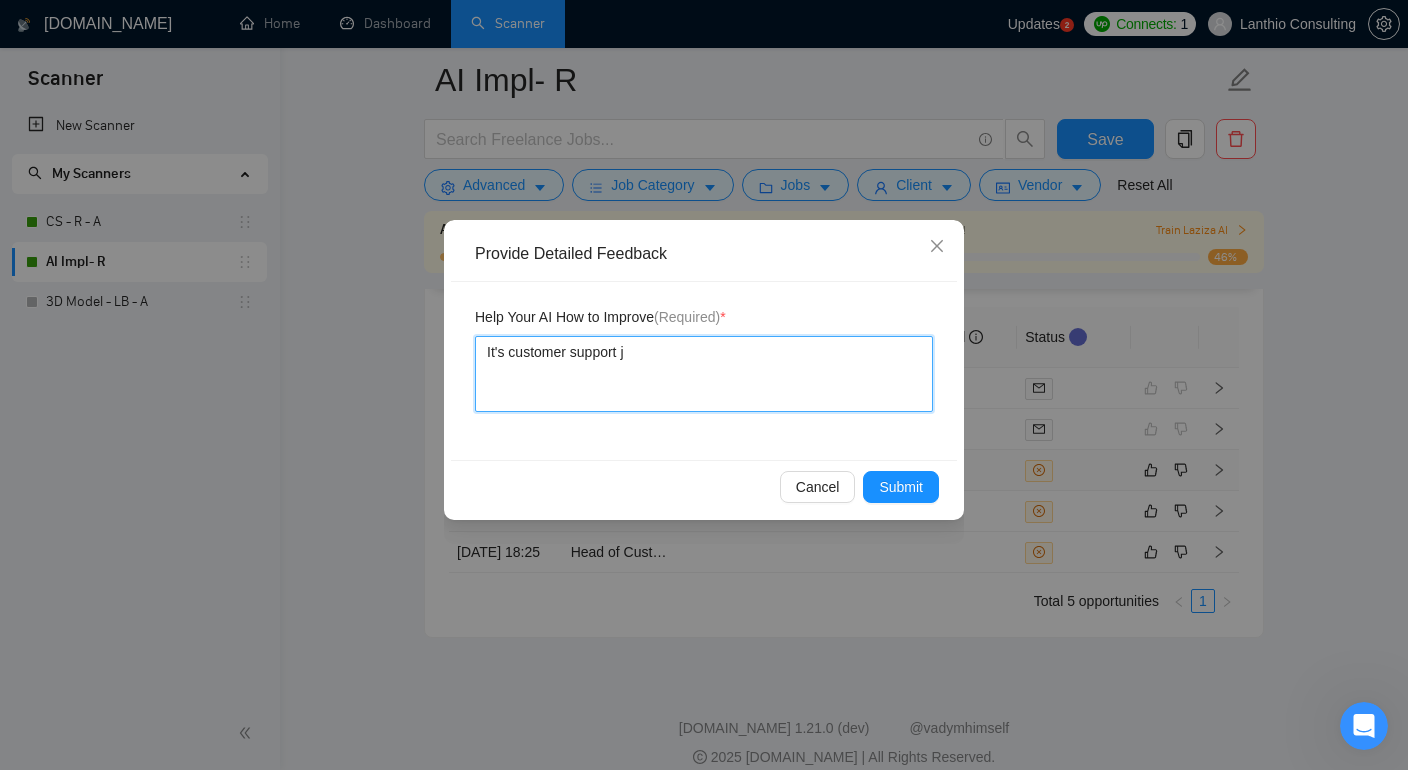 type 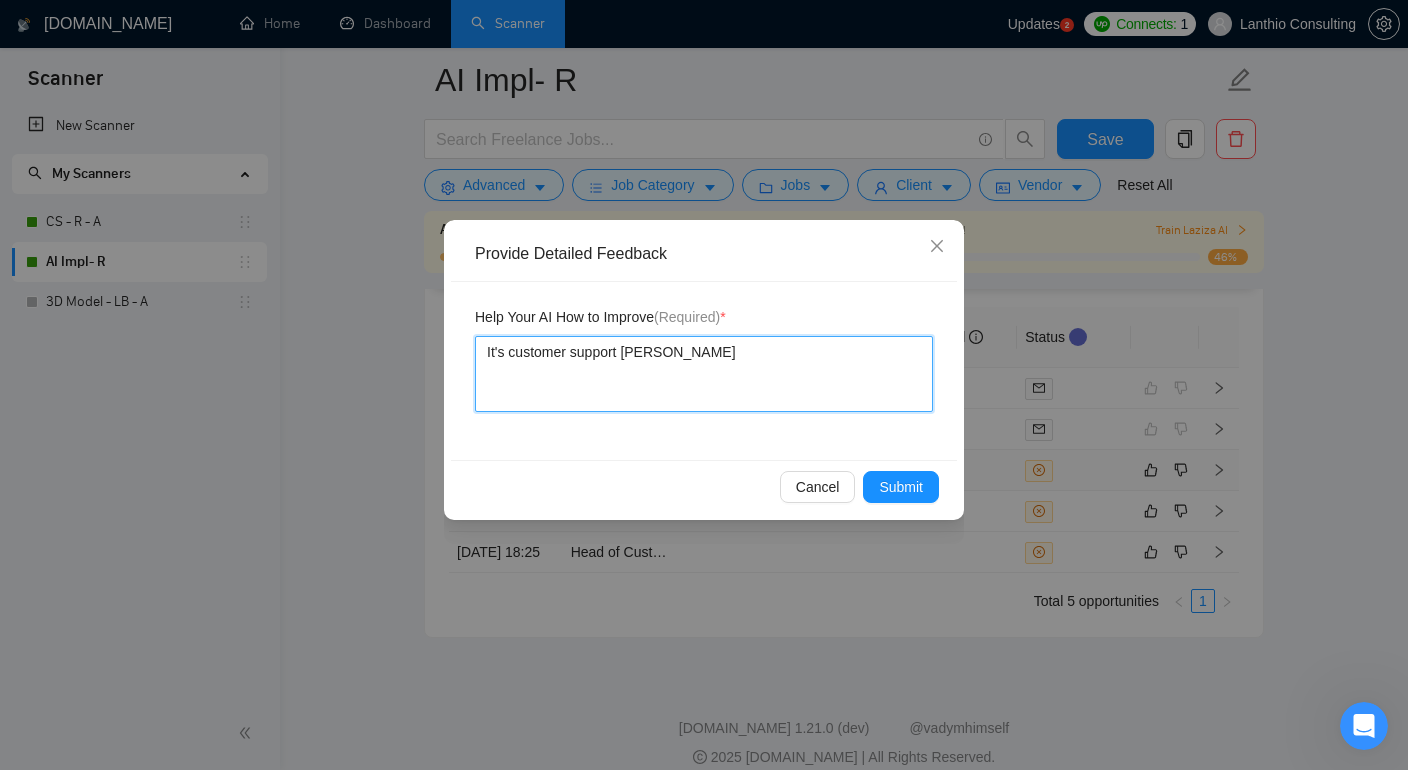 type 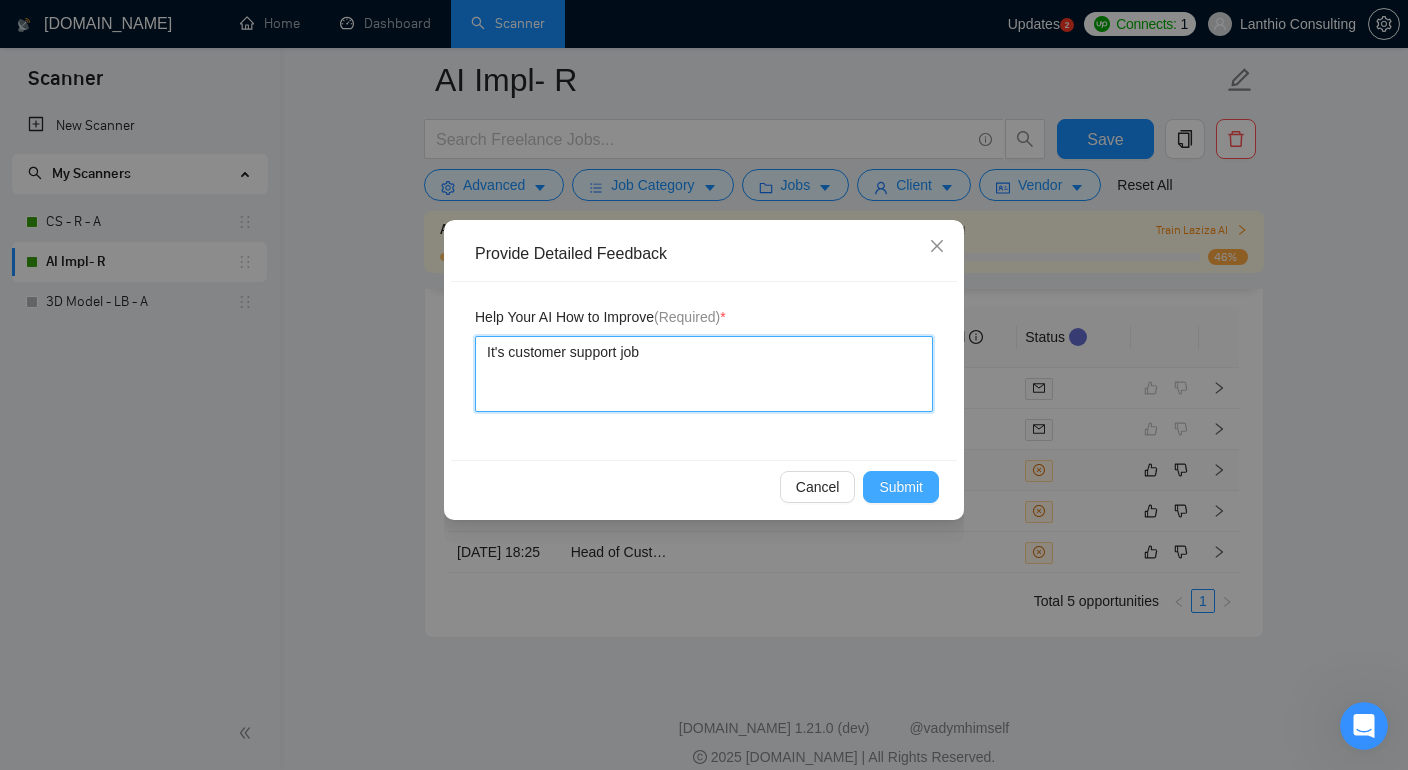 type on "It's customer support job" 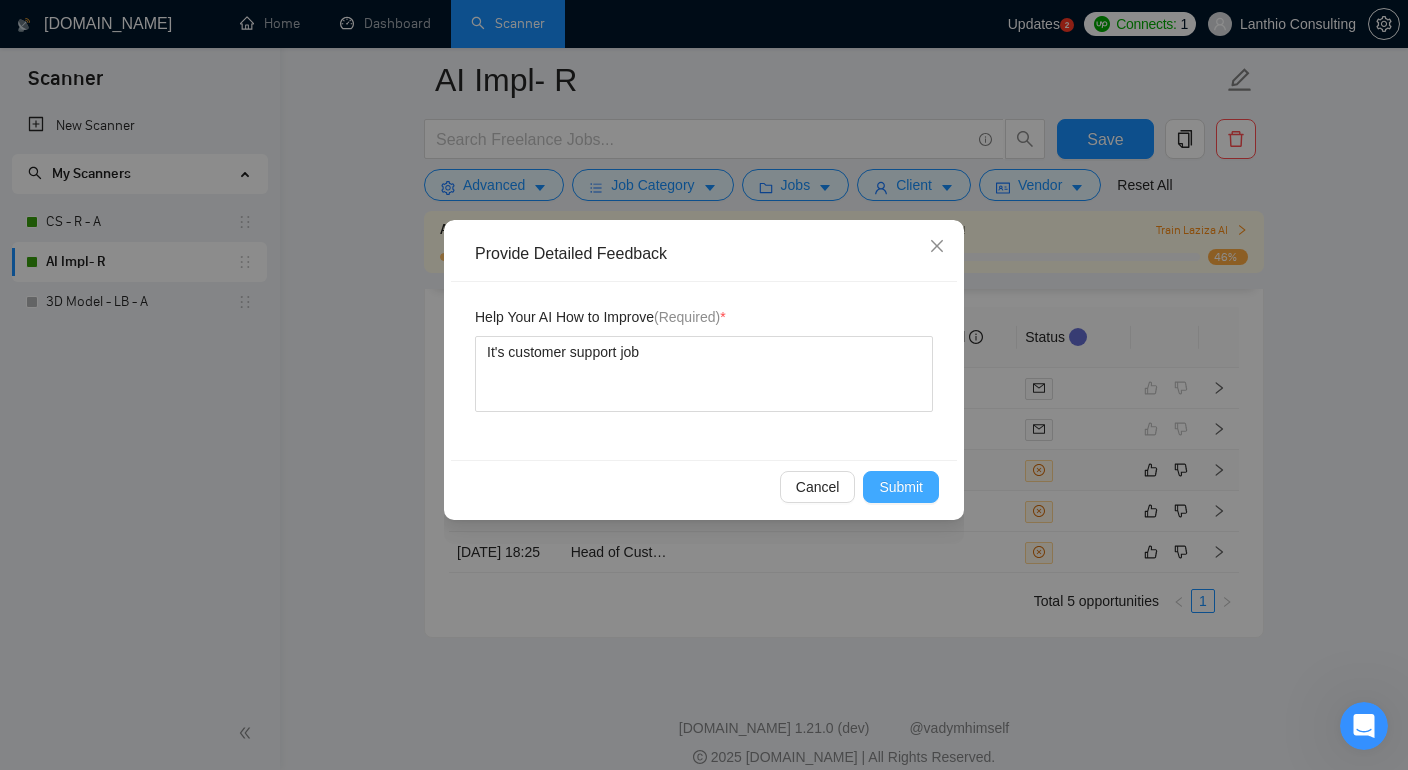 click on "Submit" at bounding box center [901, 487] 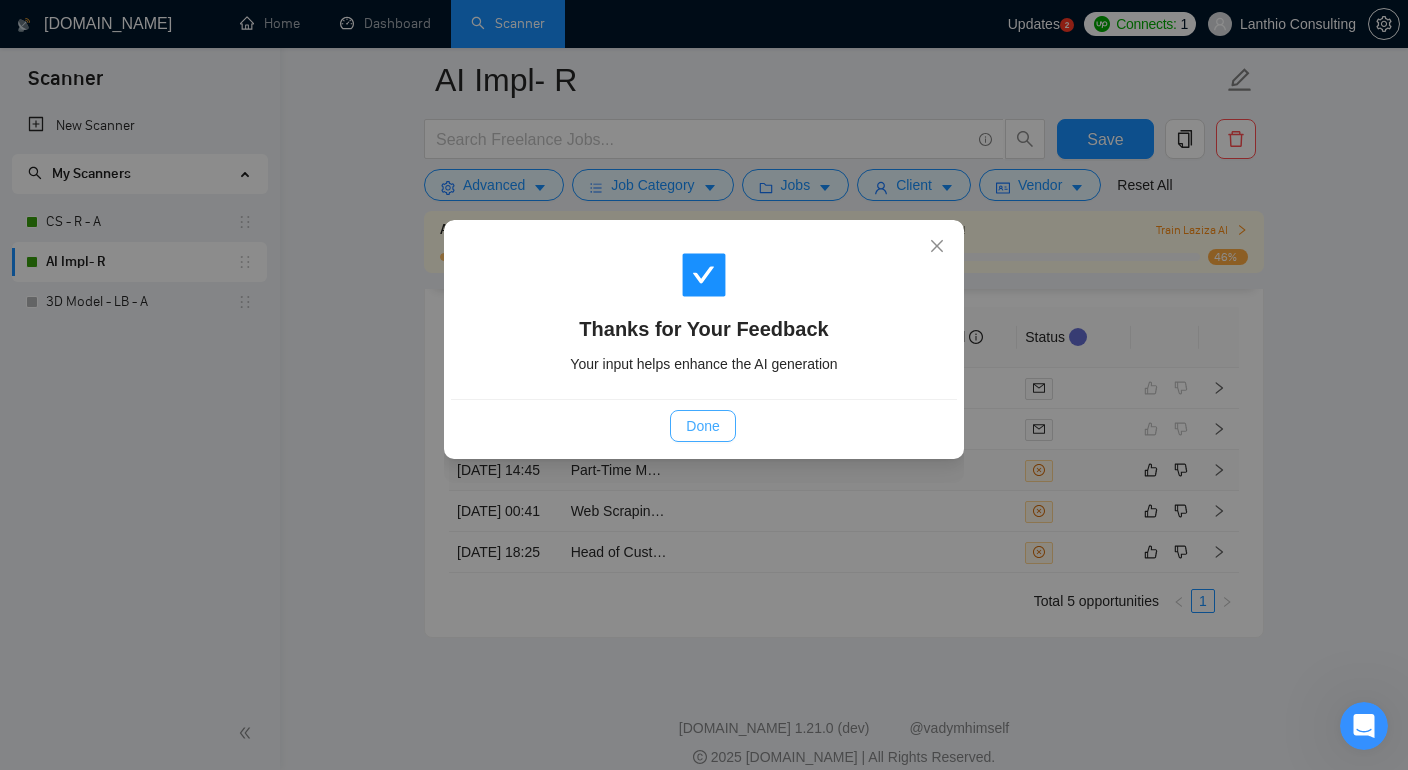 click on "Done" at bounding box center [702, 426] 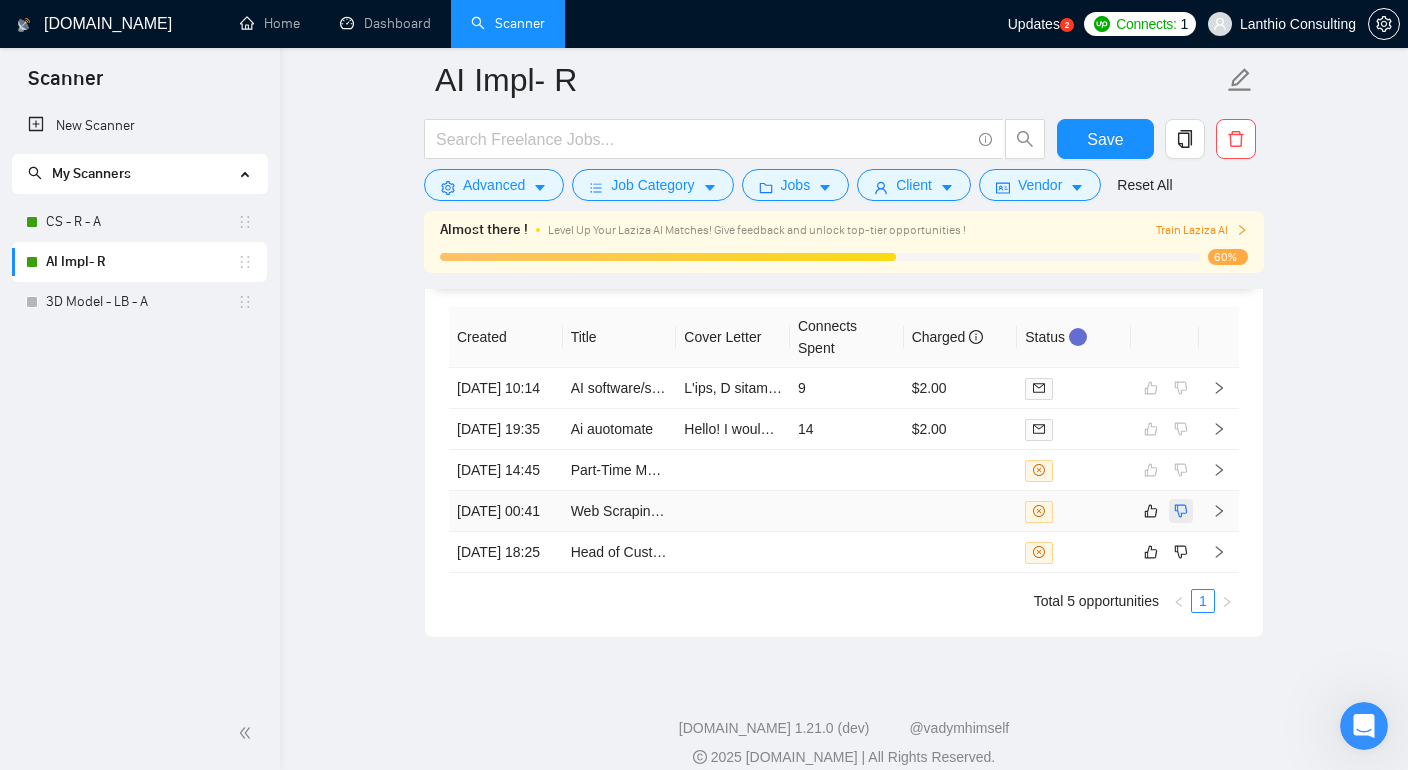 click 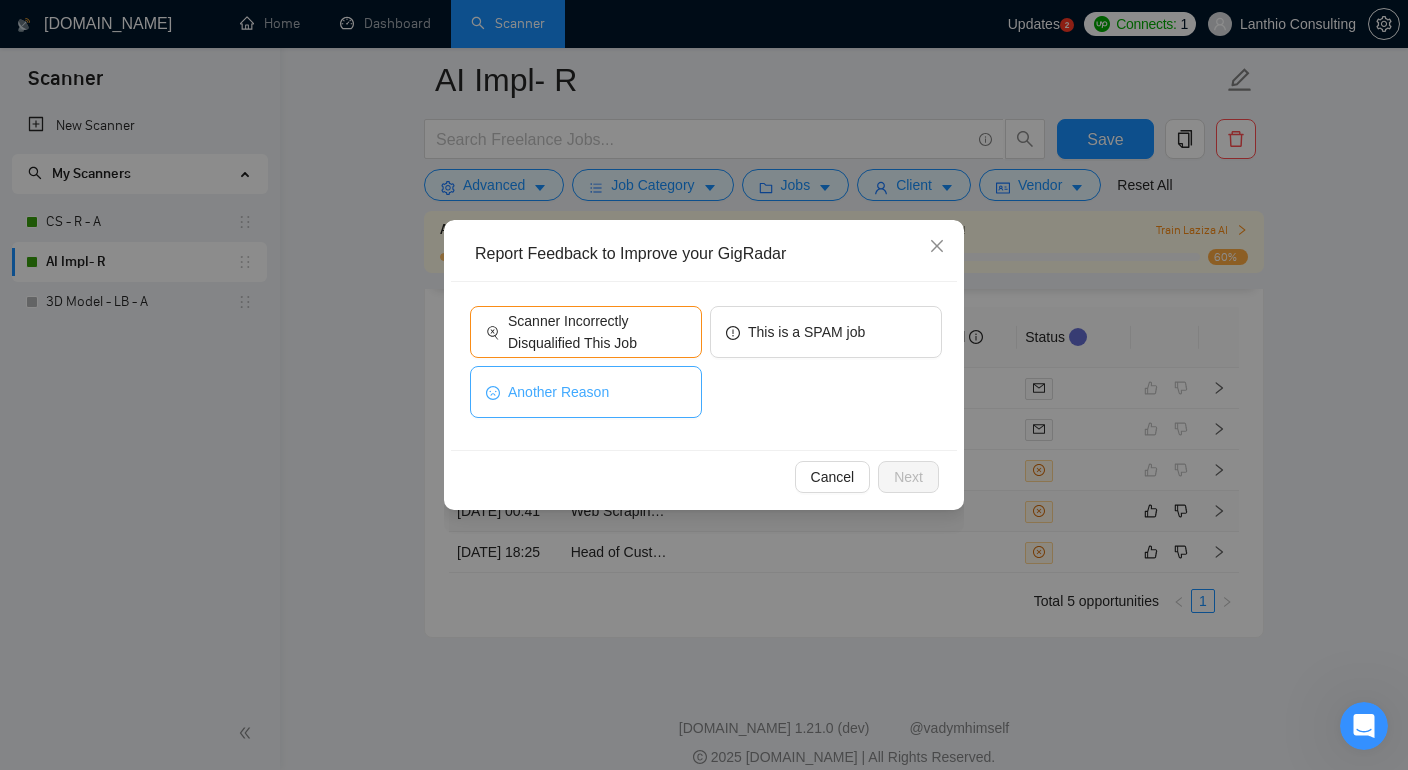 click on "Another Reason" at bounding box center (586, 392) 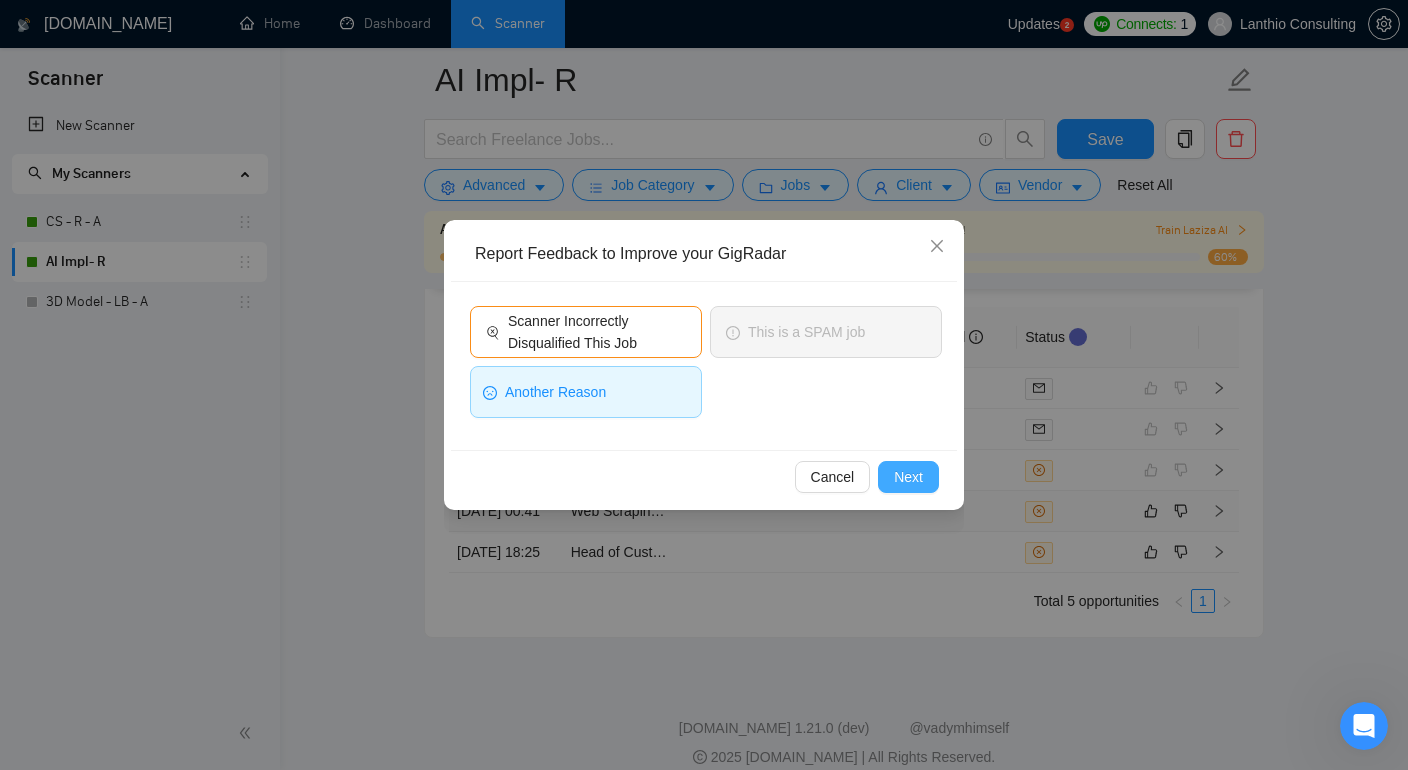 click on "Next" at bounding box center (908, 477) 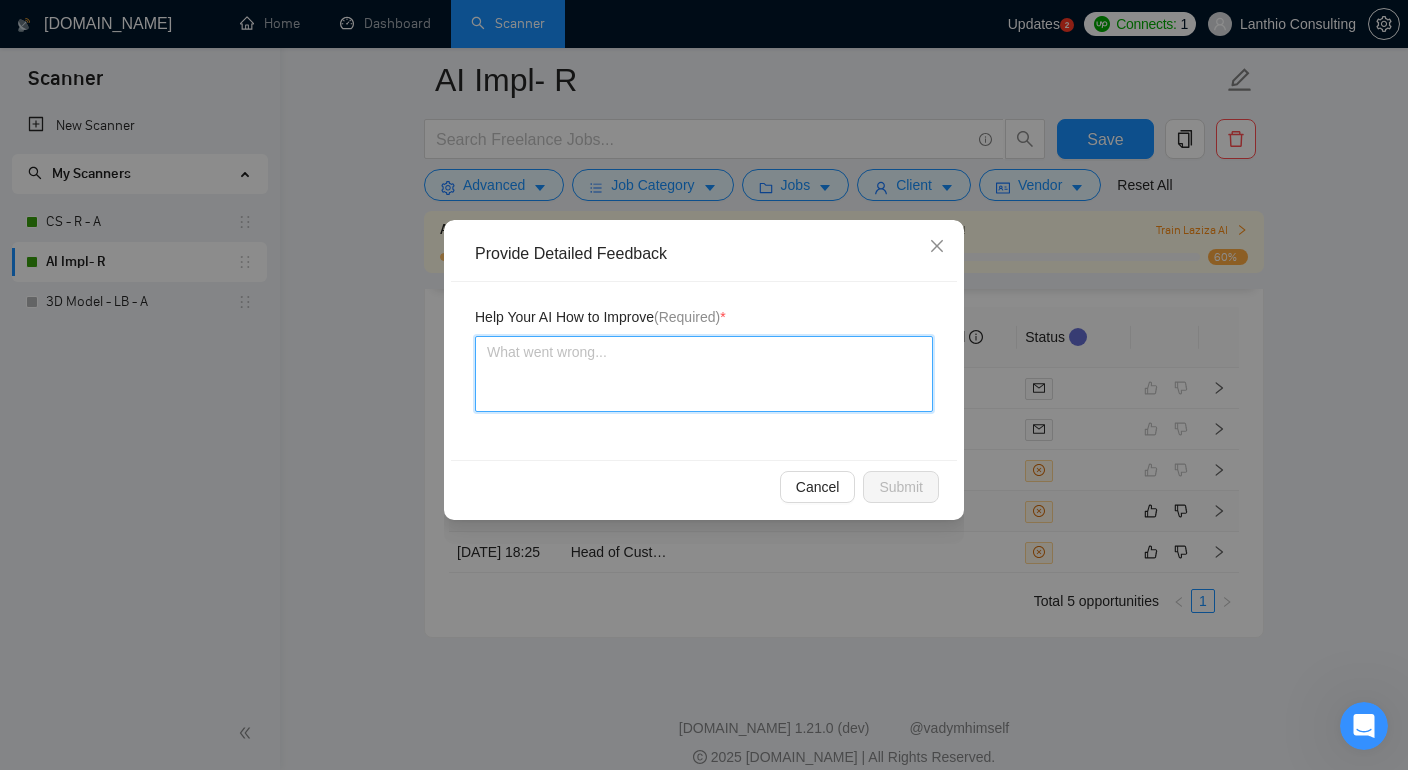 click at bounding box center [704, 374] 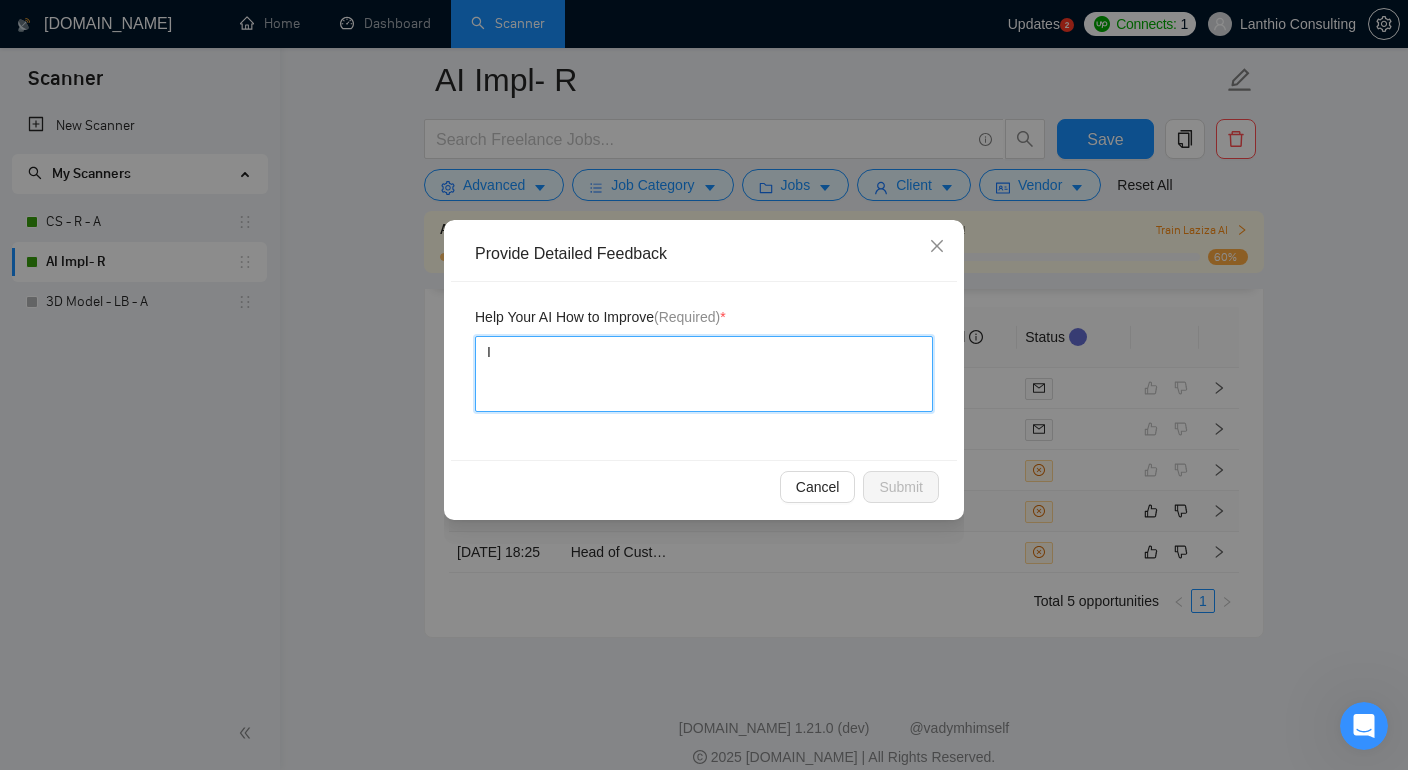 type 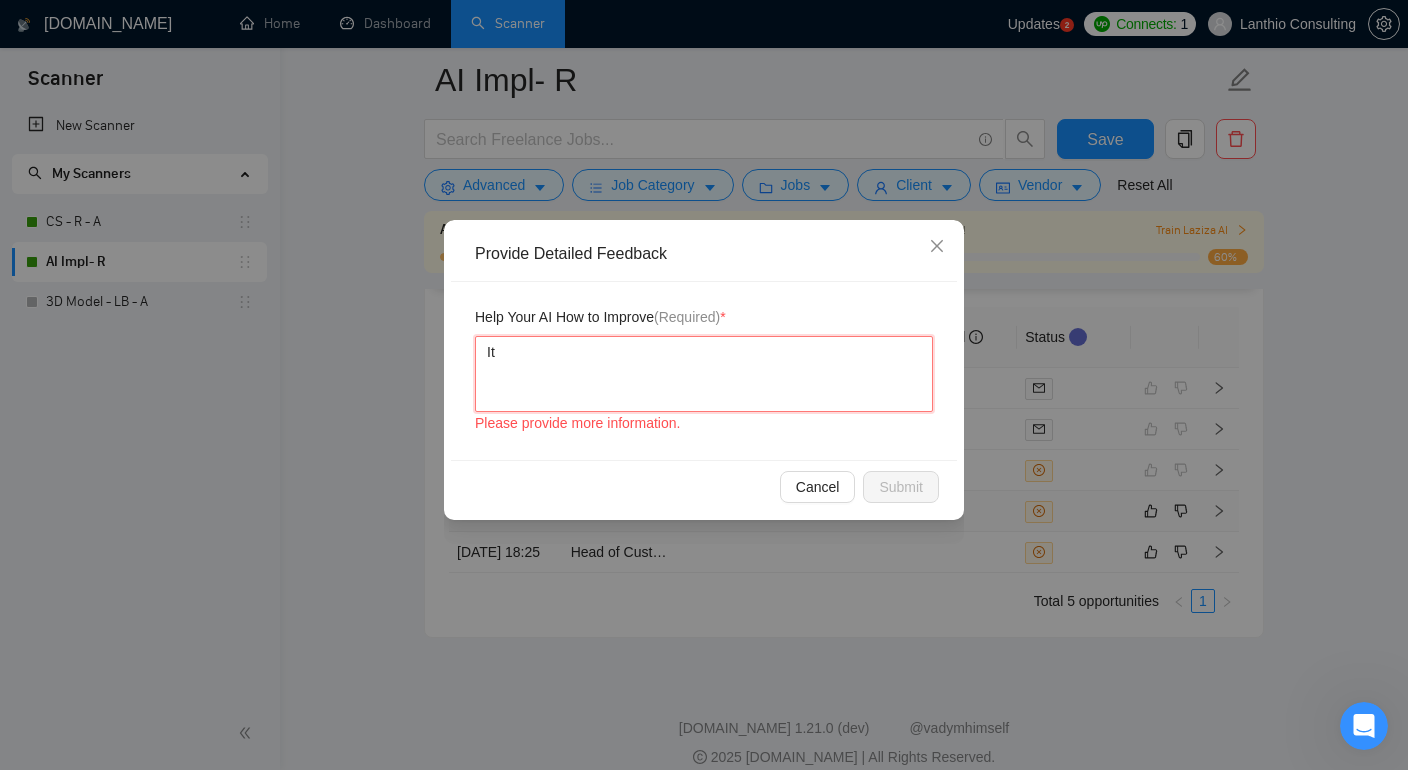 type 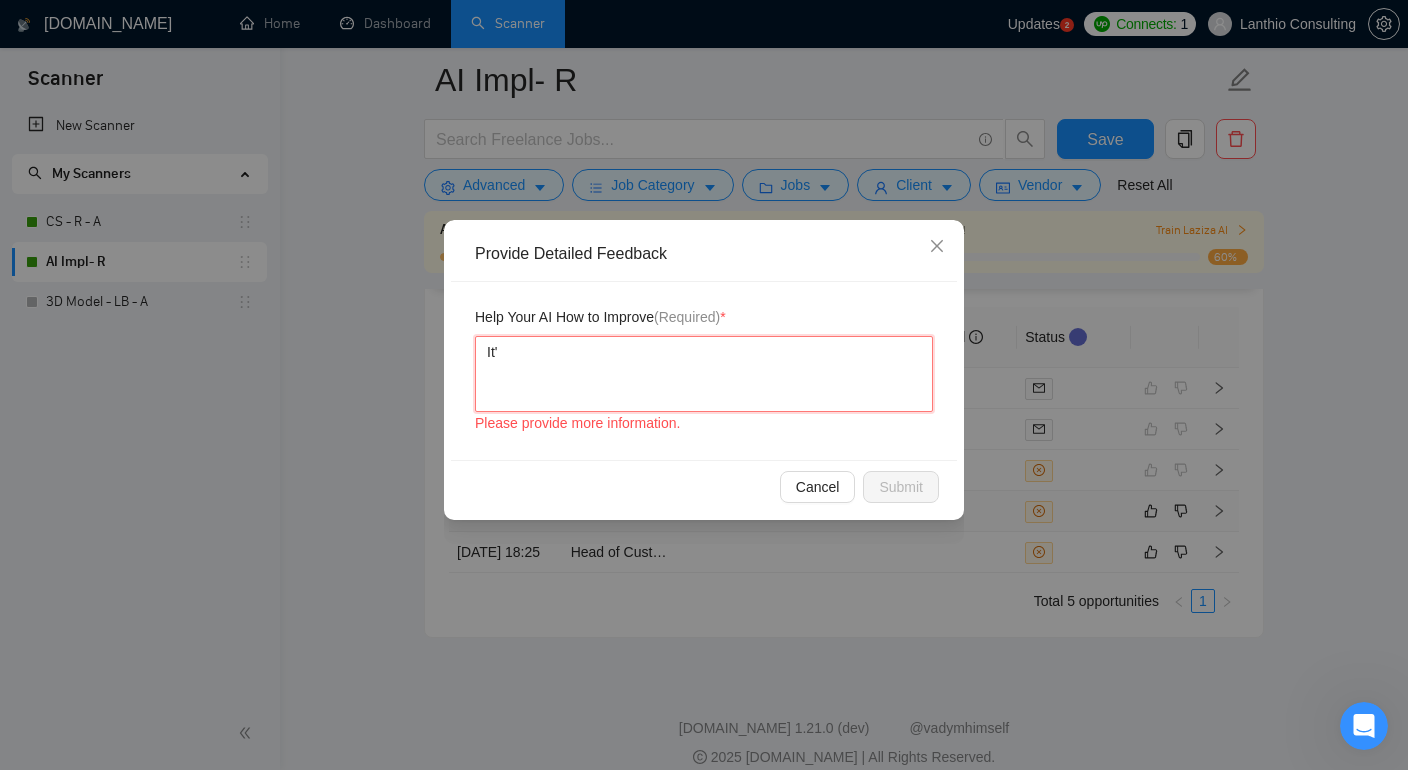 type 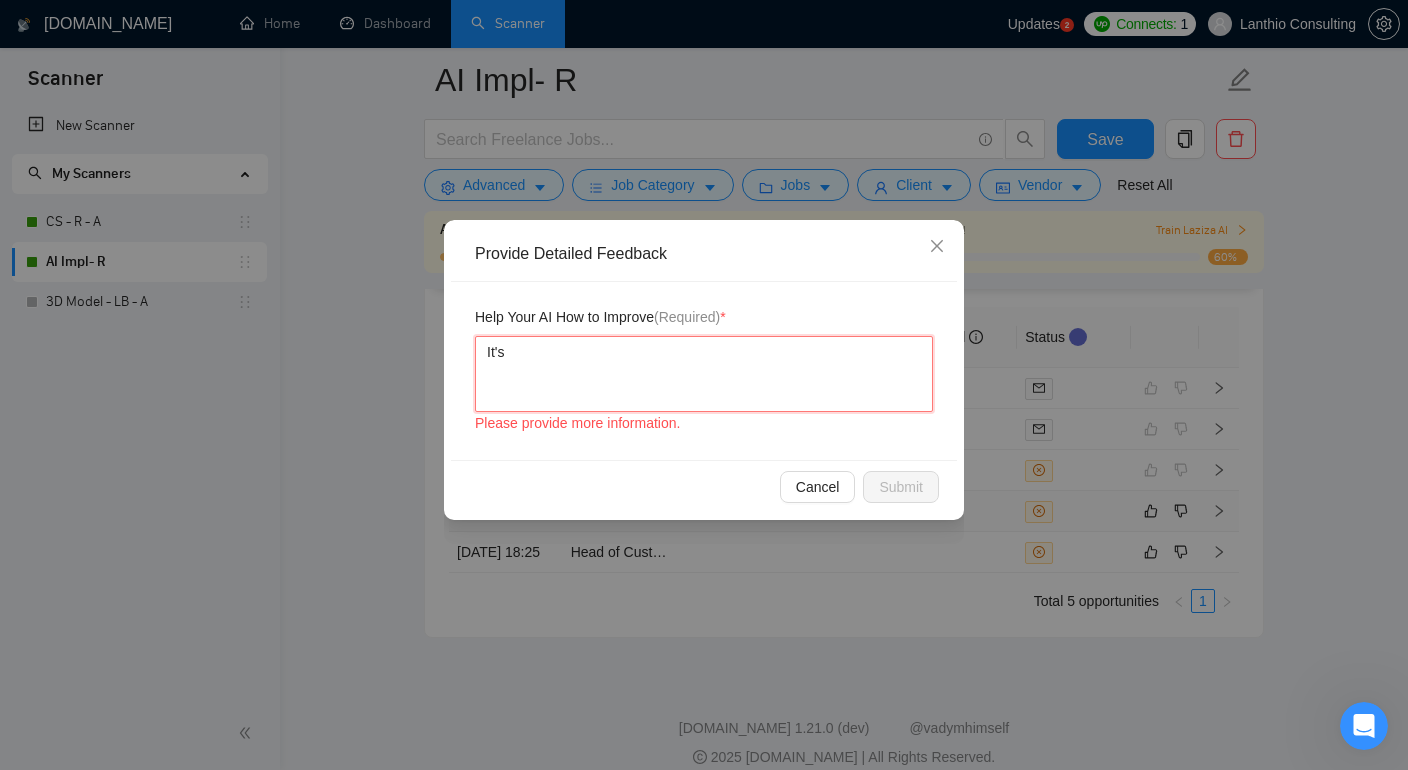 type on "It's" 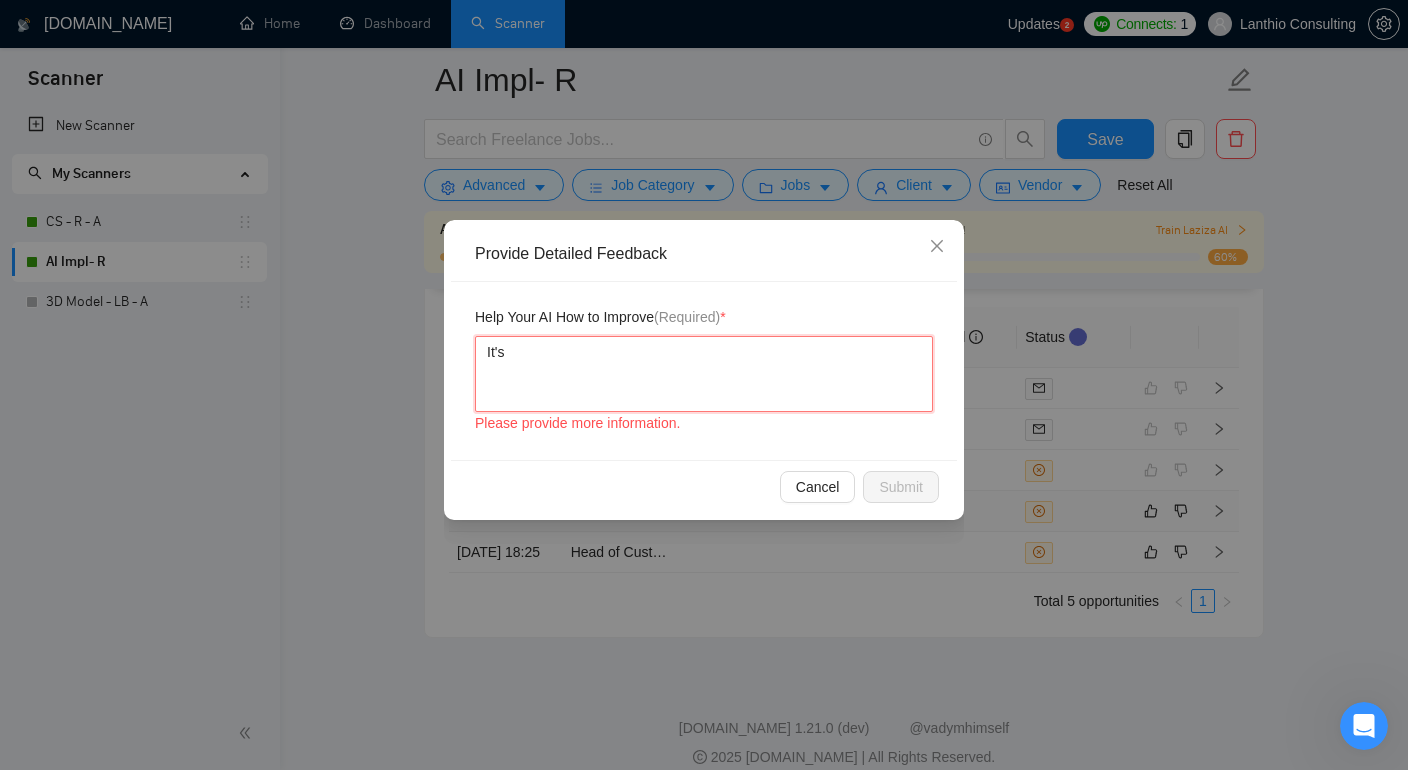 type 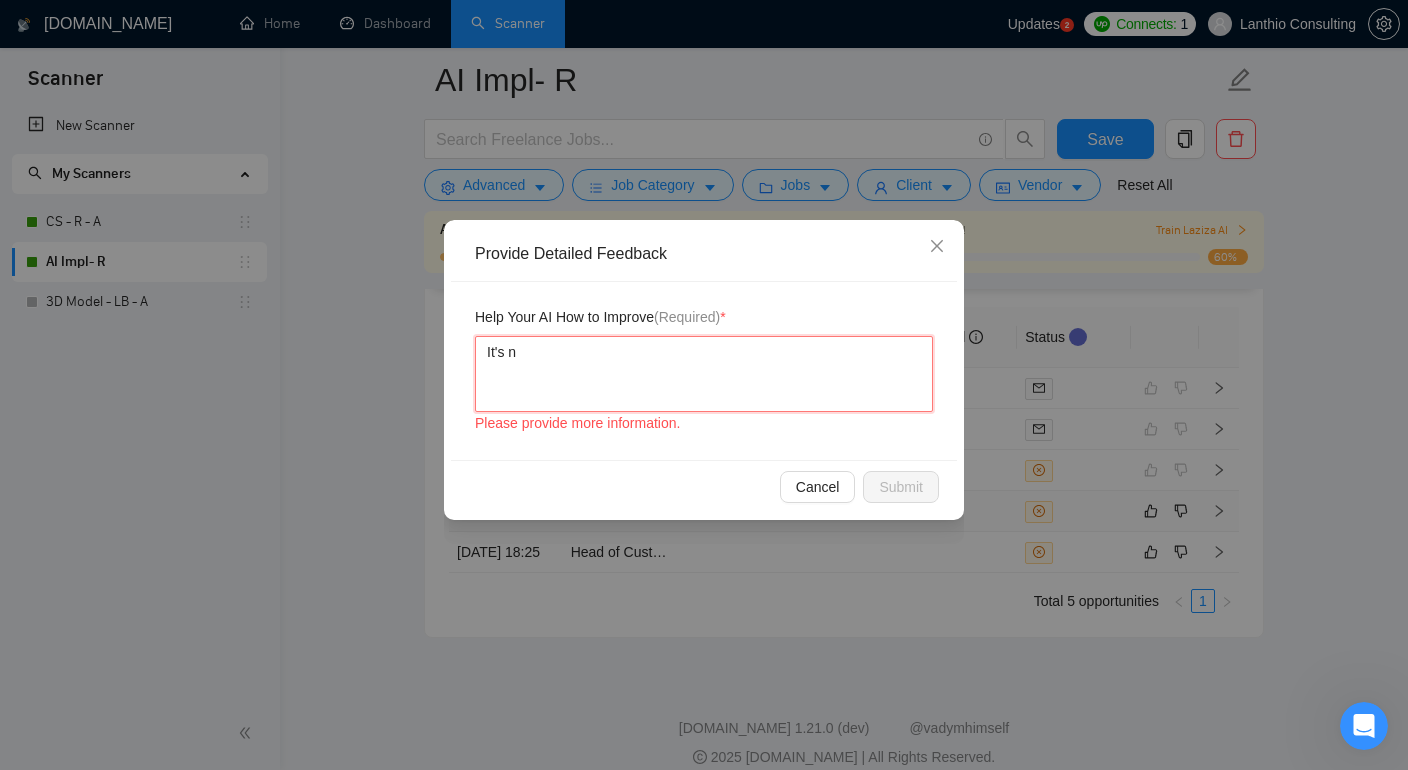 type 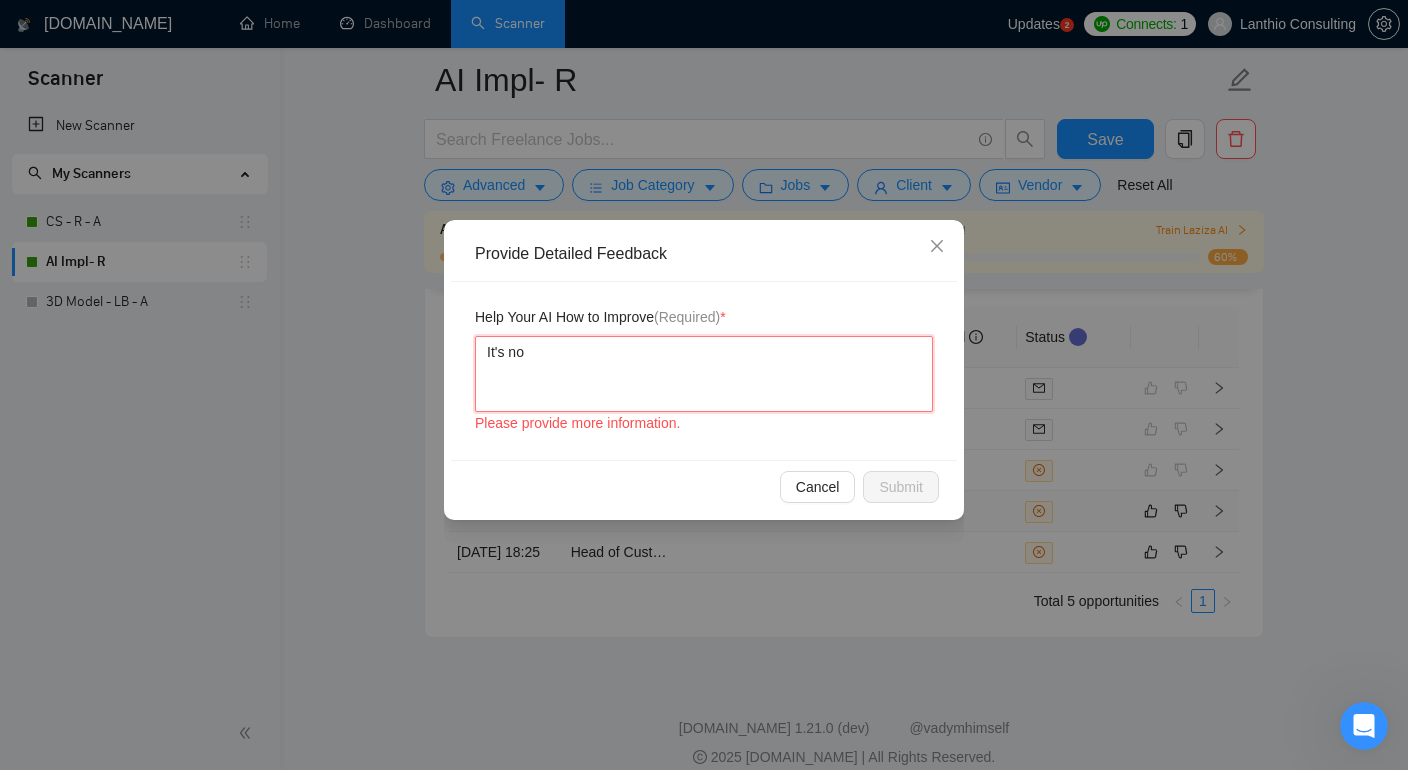 type 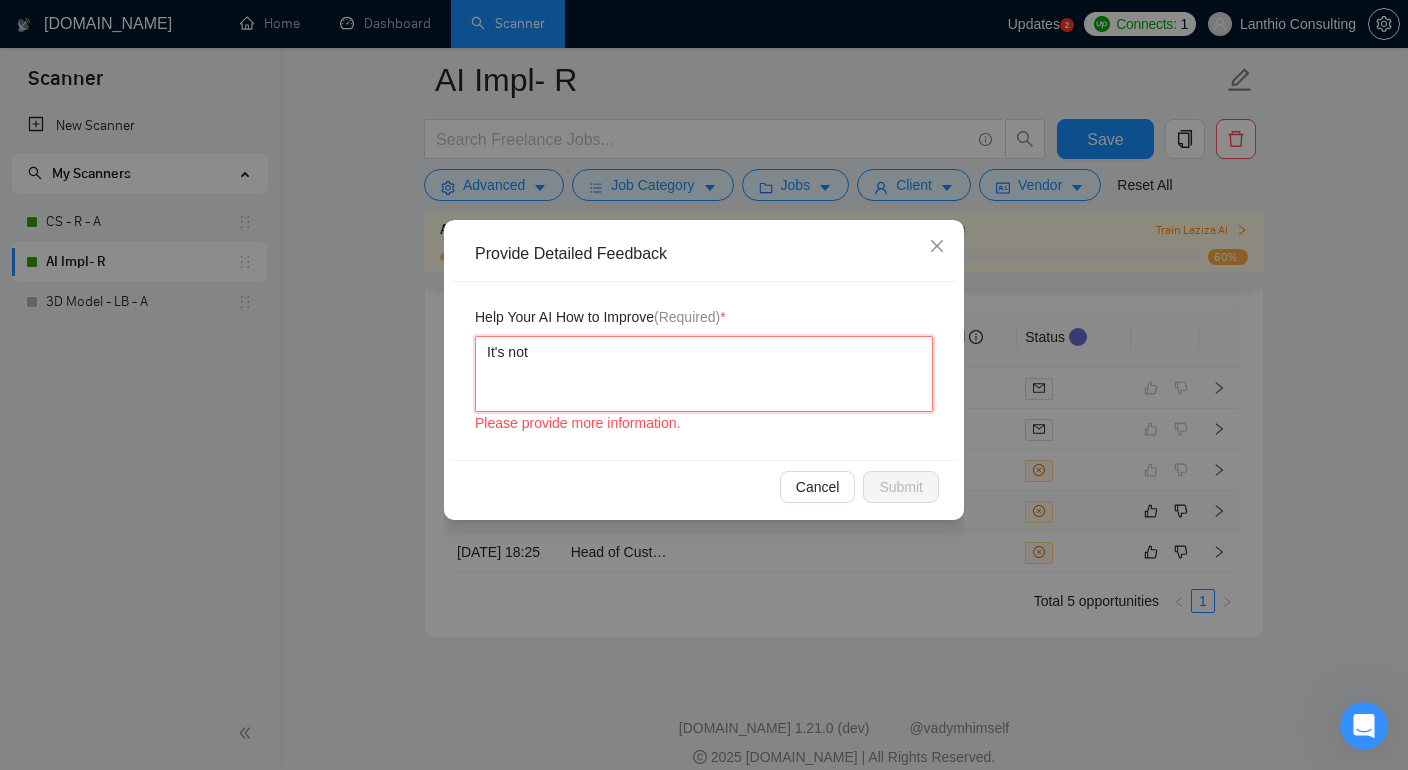 type 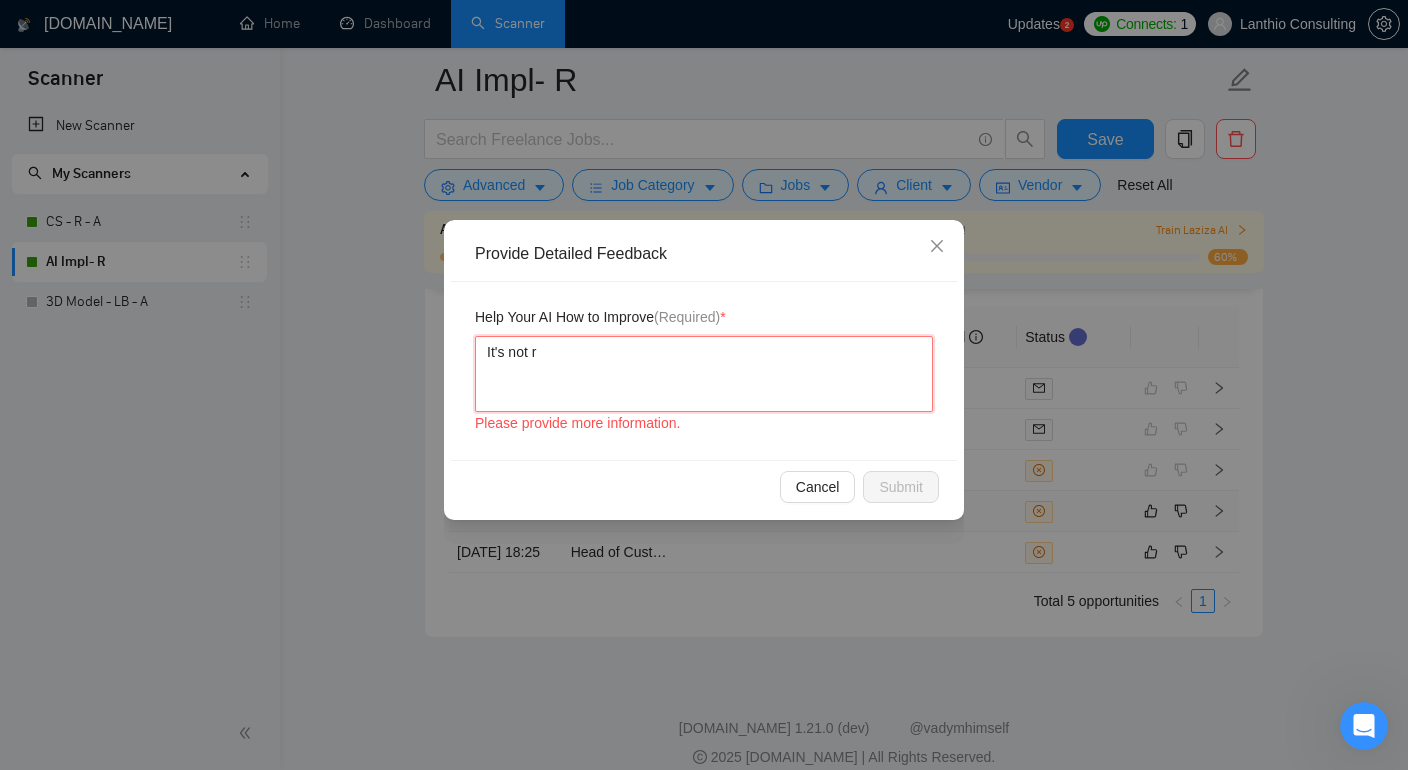 type 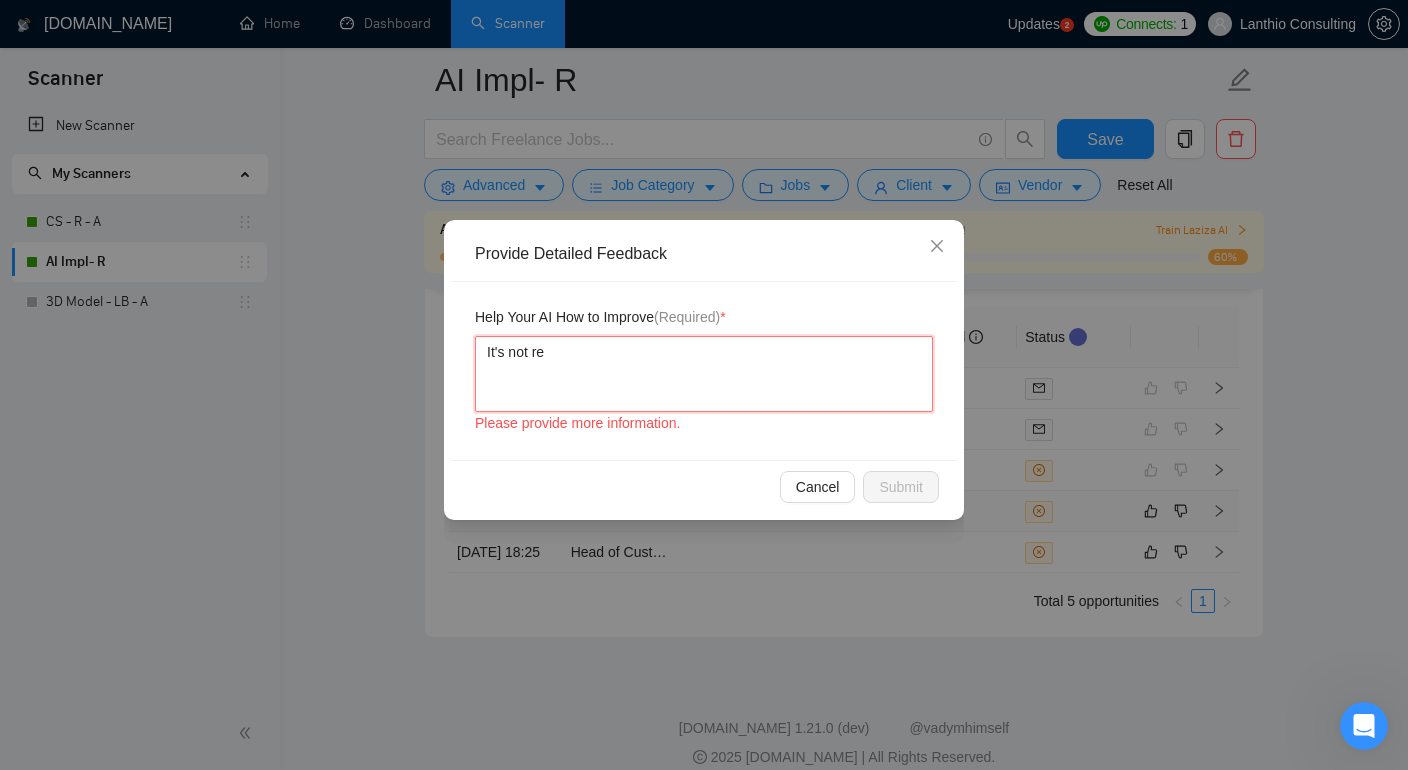 type 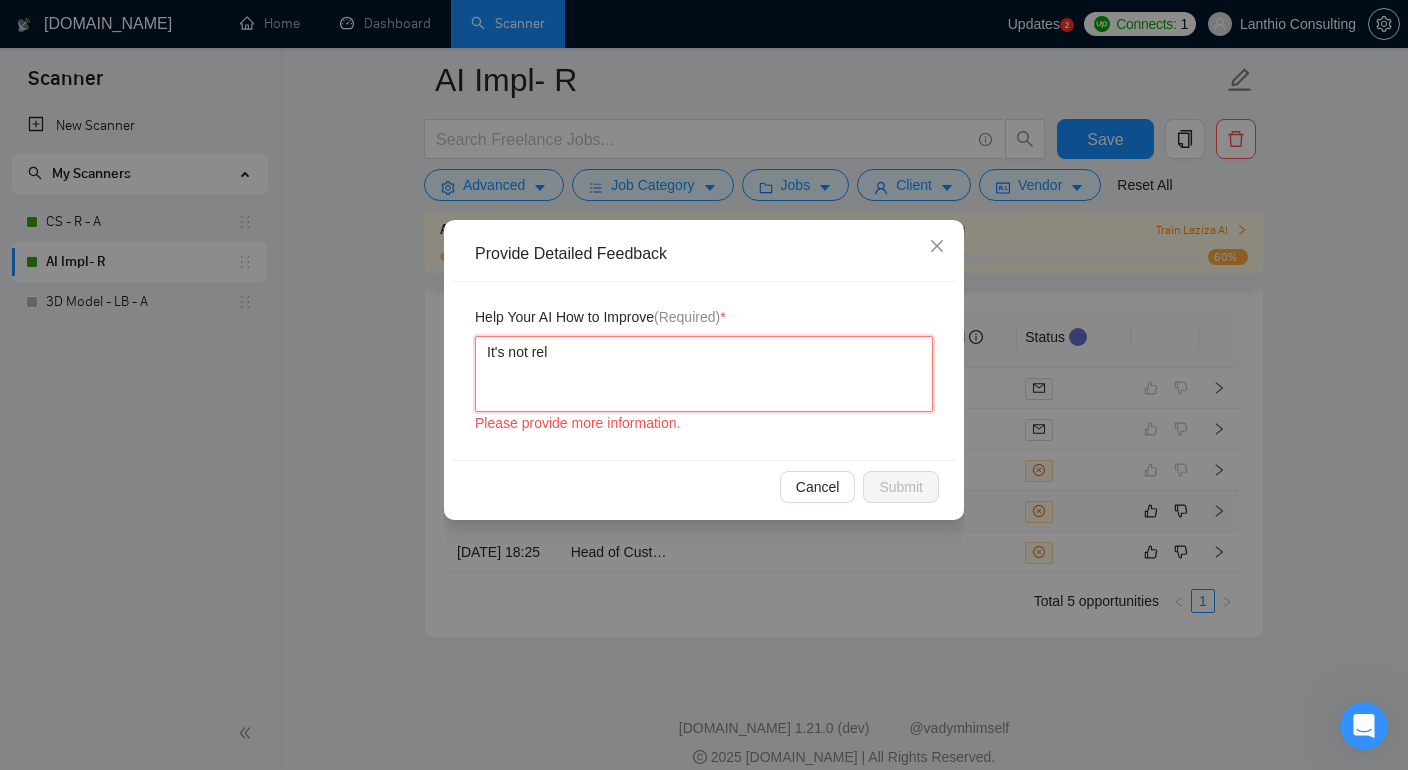 type 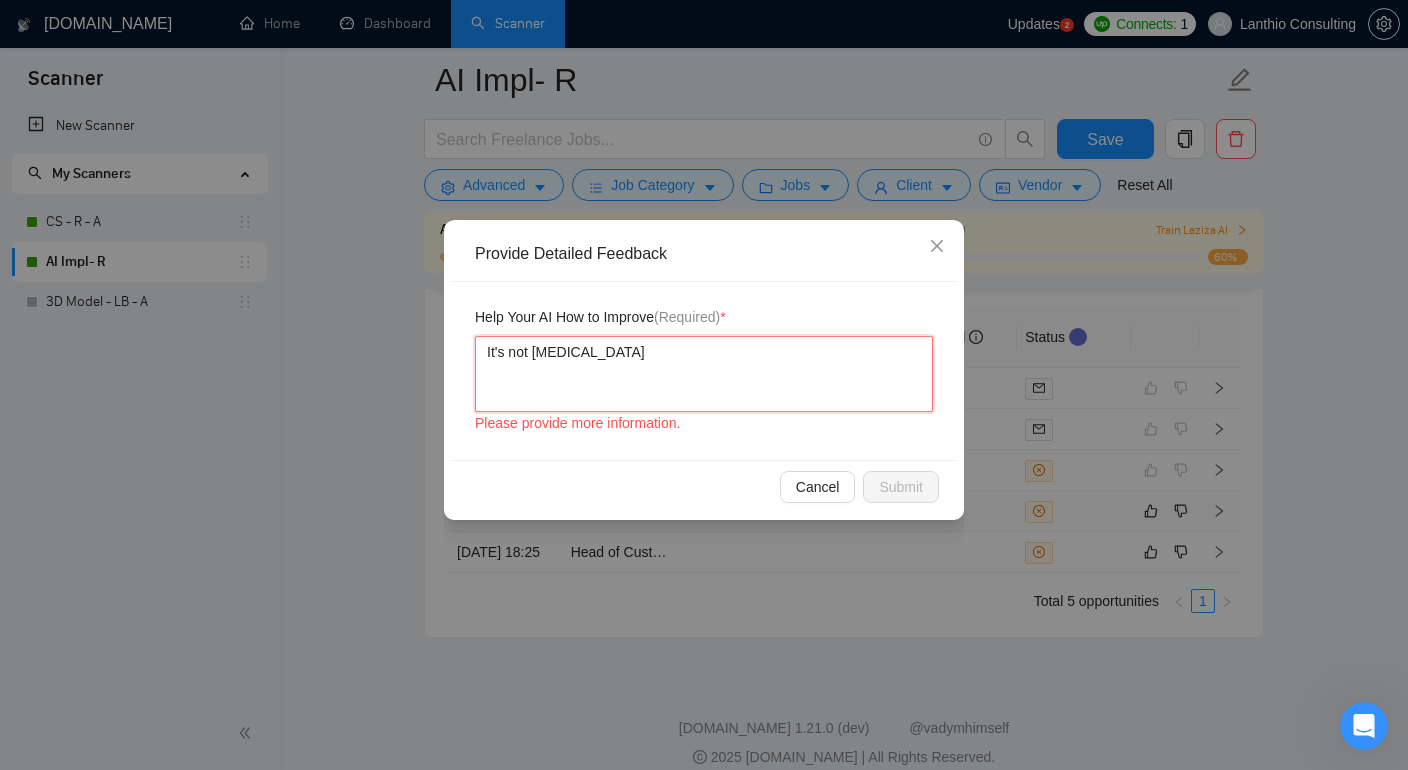 type 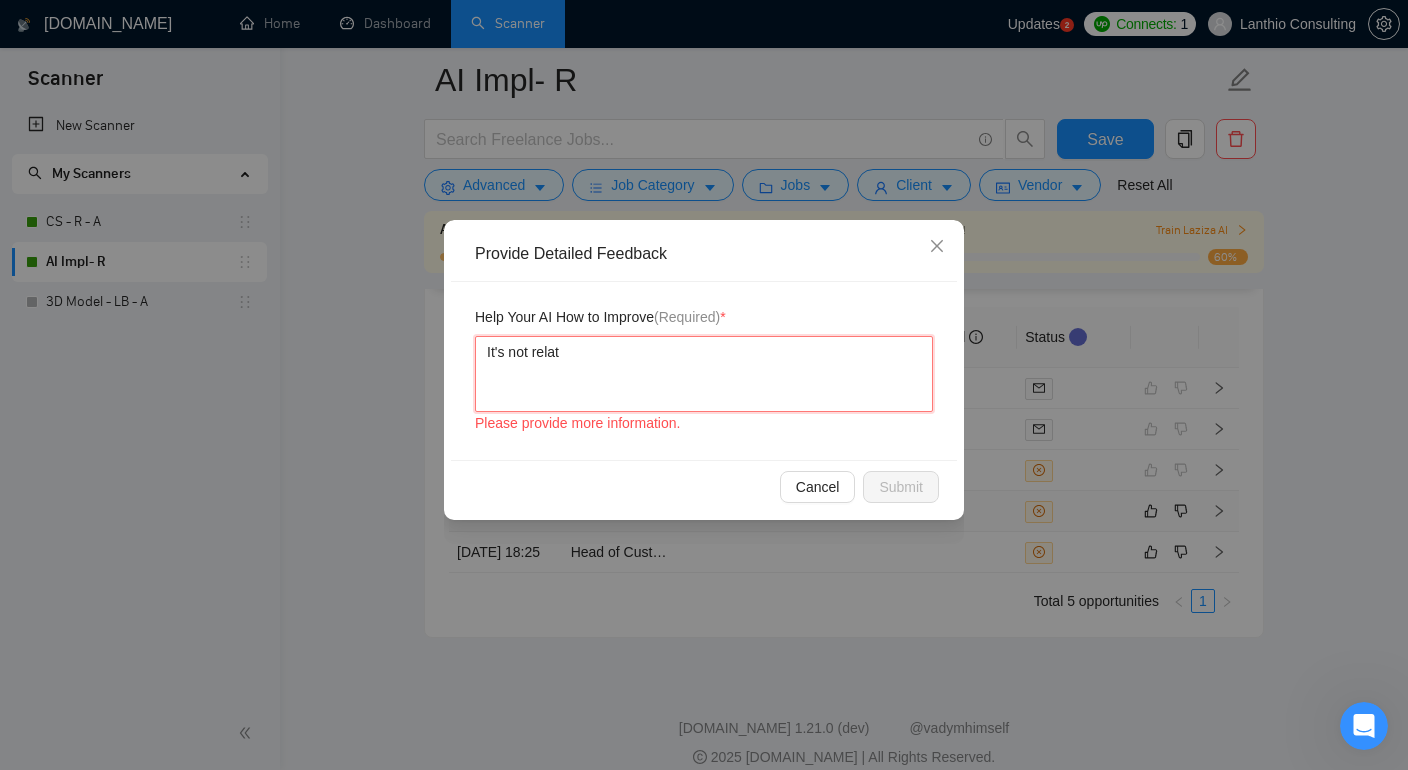 type 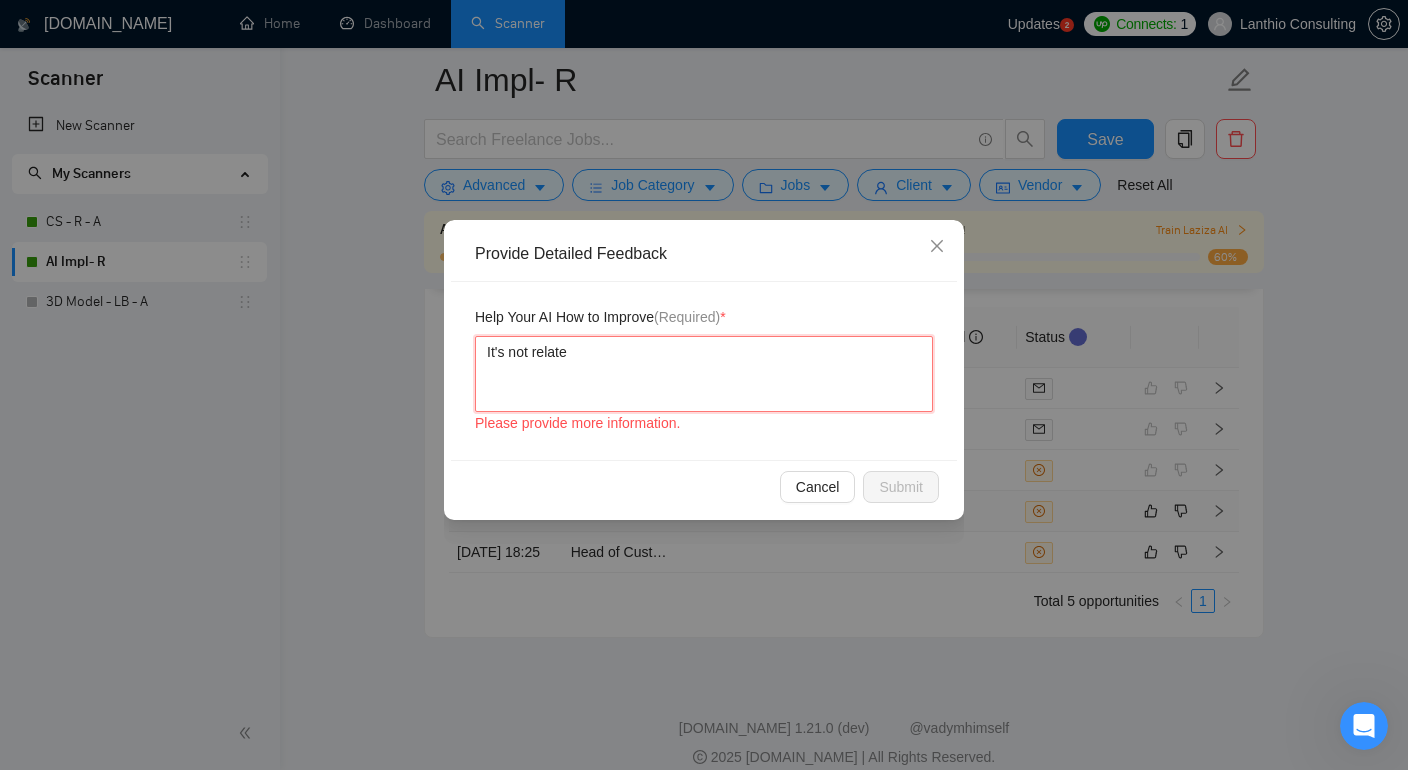 type 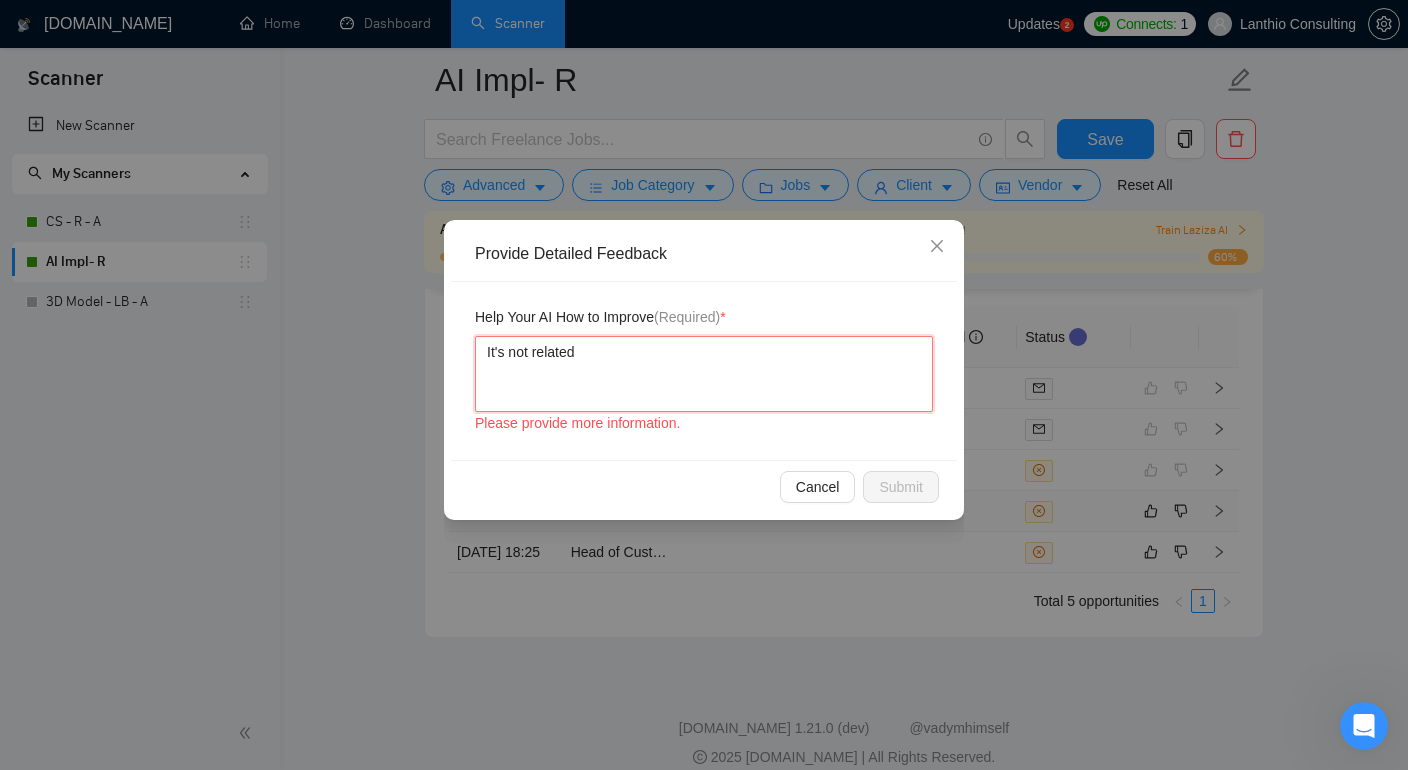type 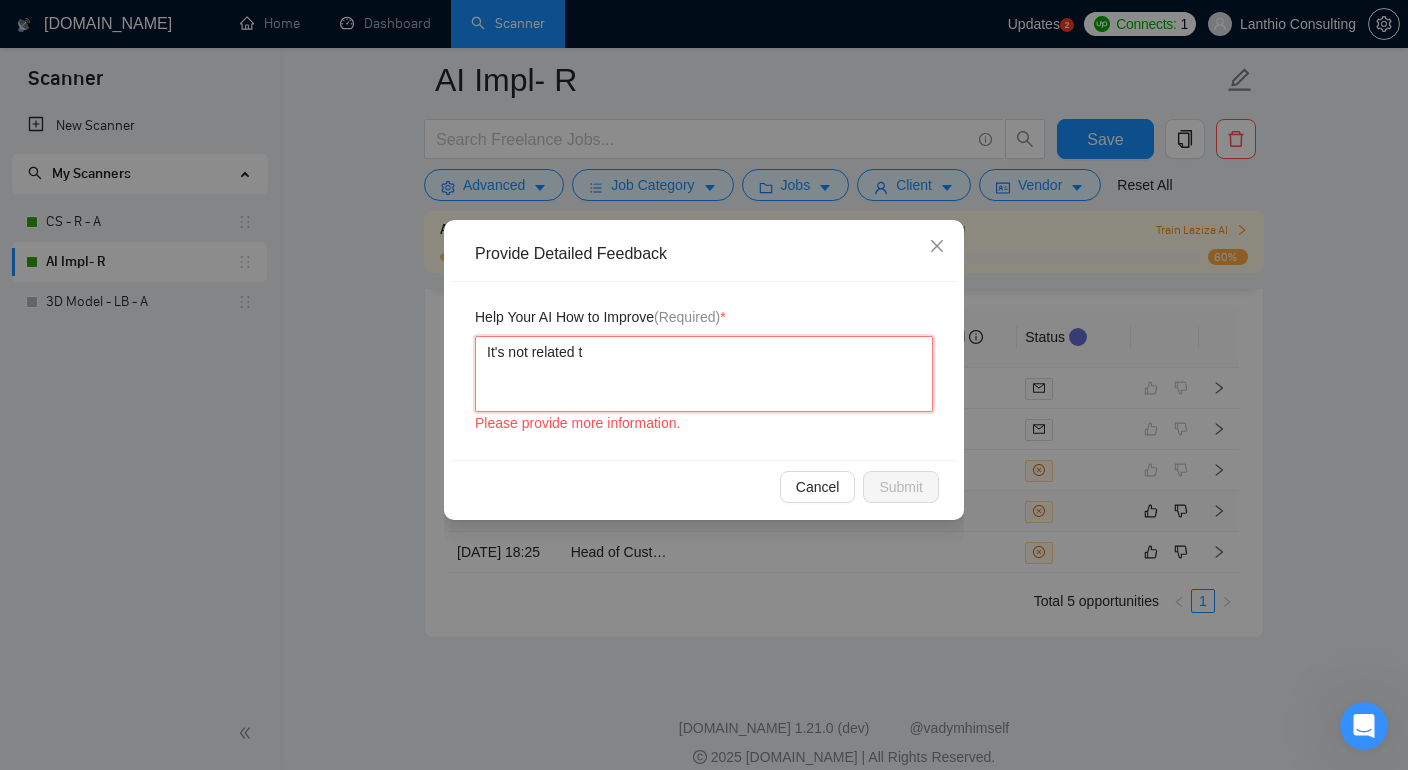 type on "It's not related to" 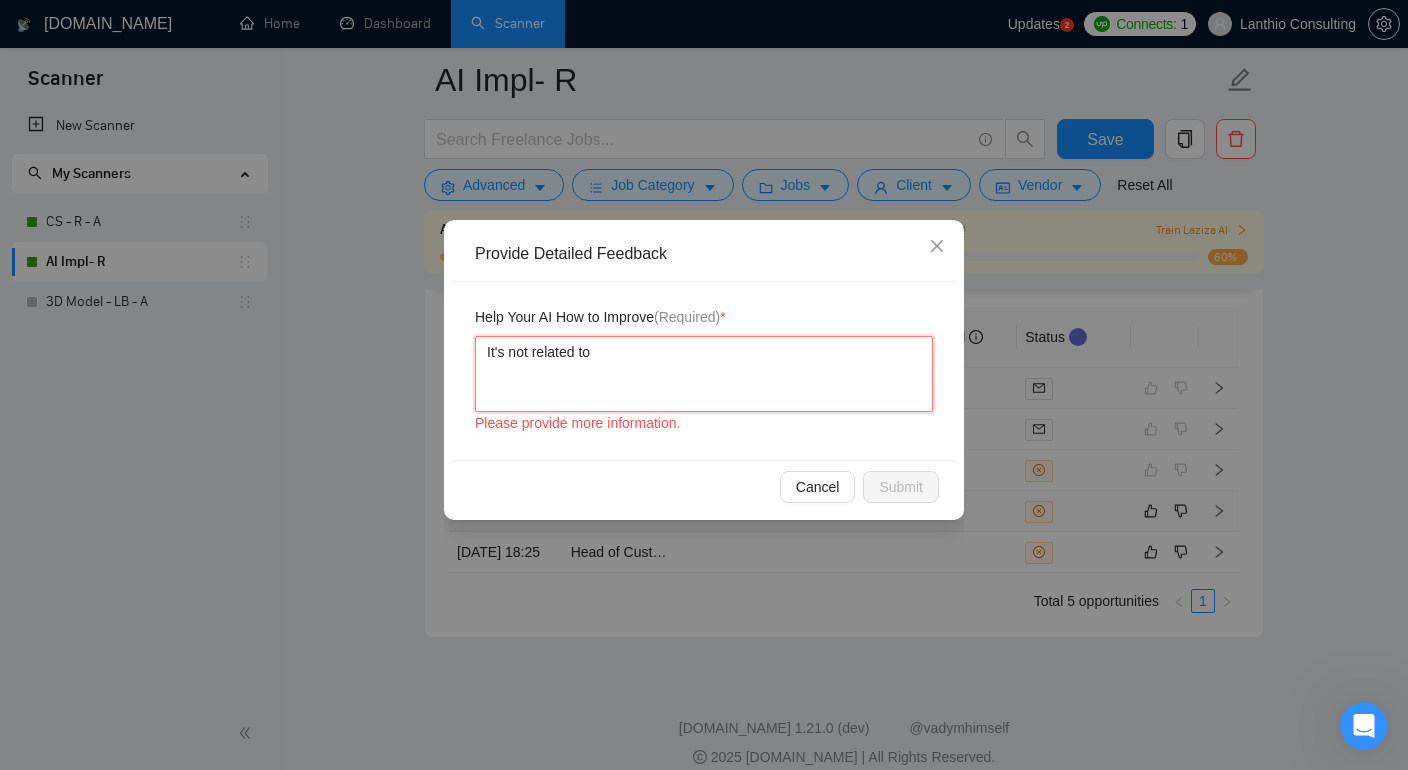 type 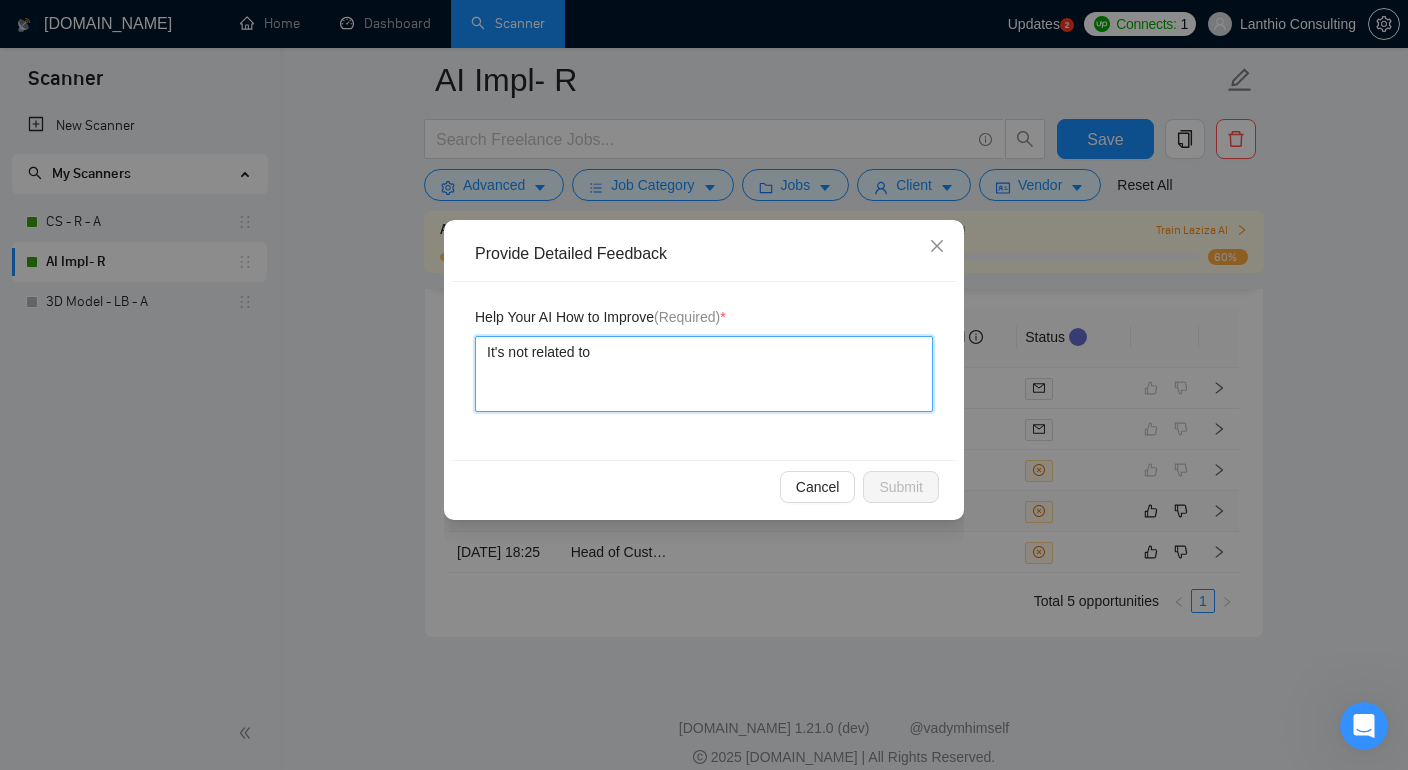 type 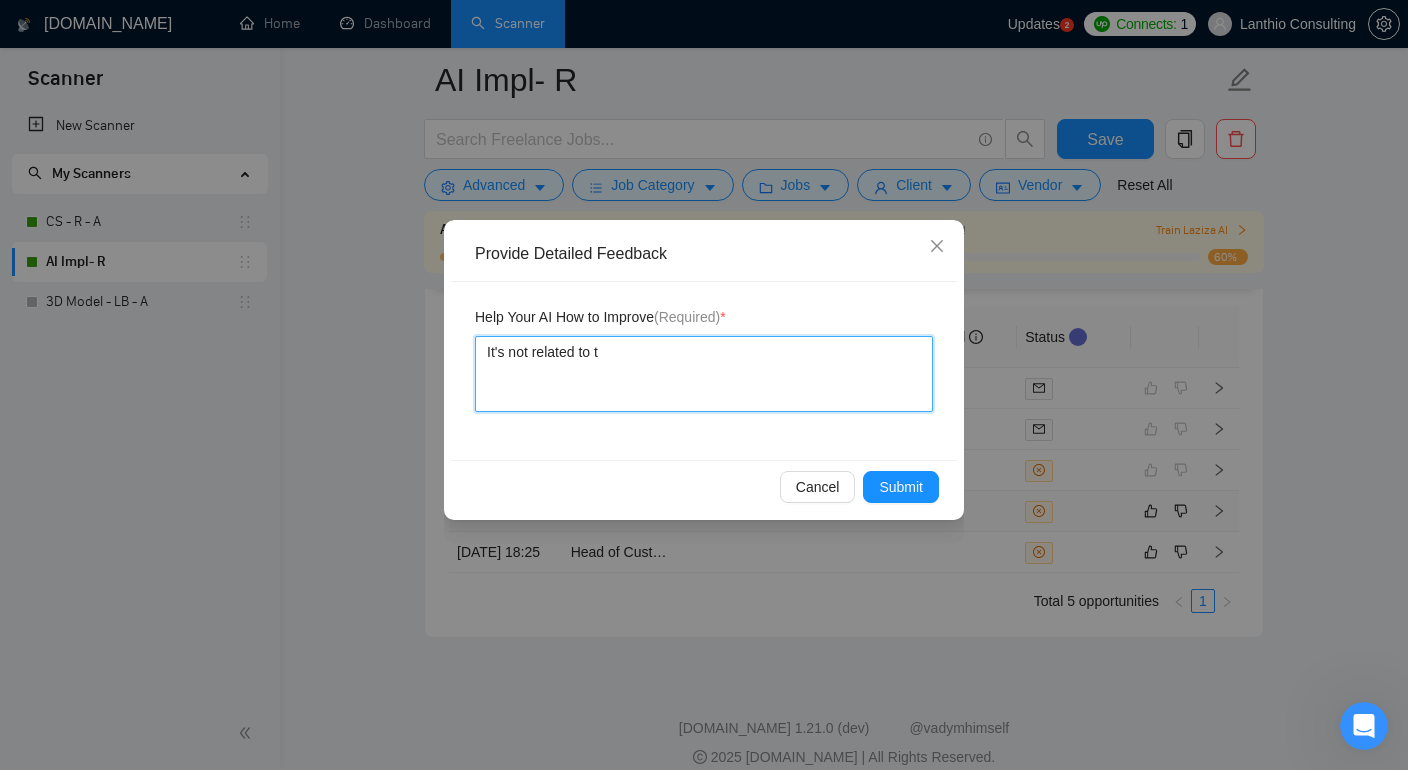 type 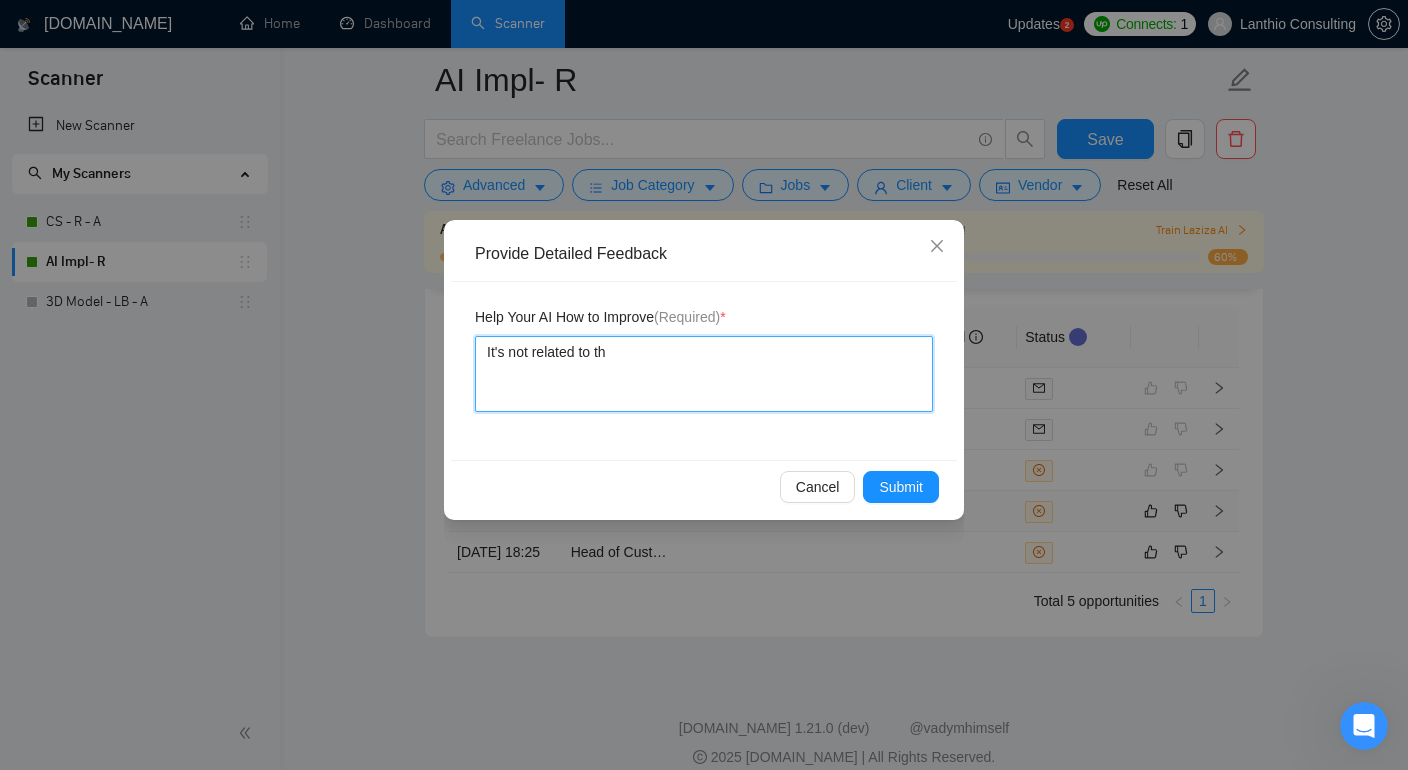 type 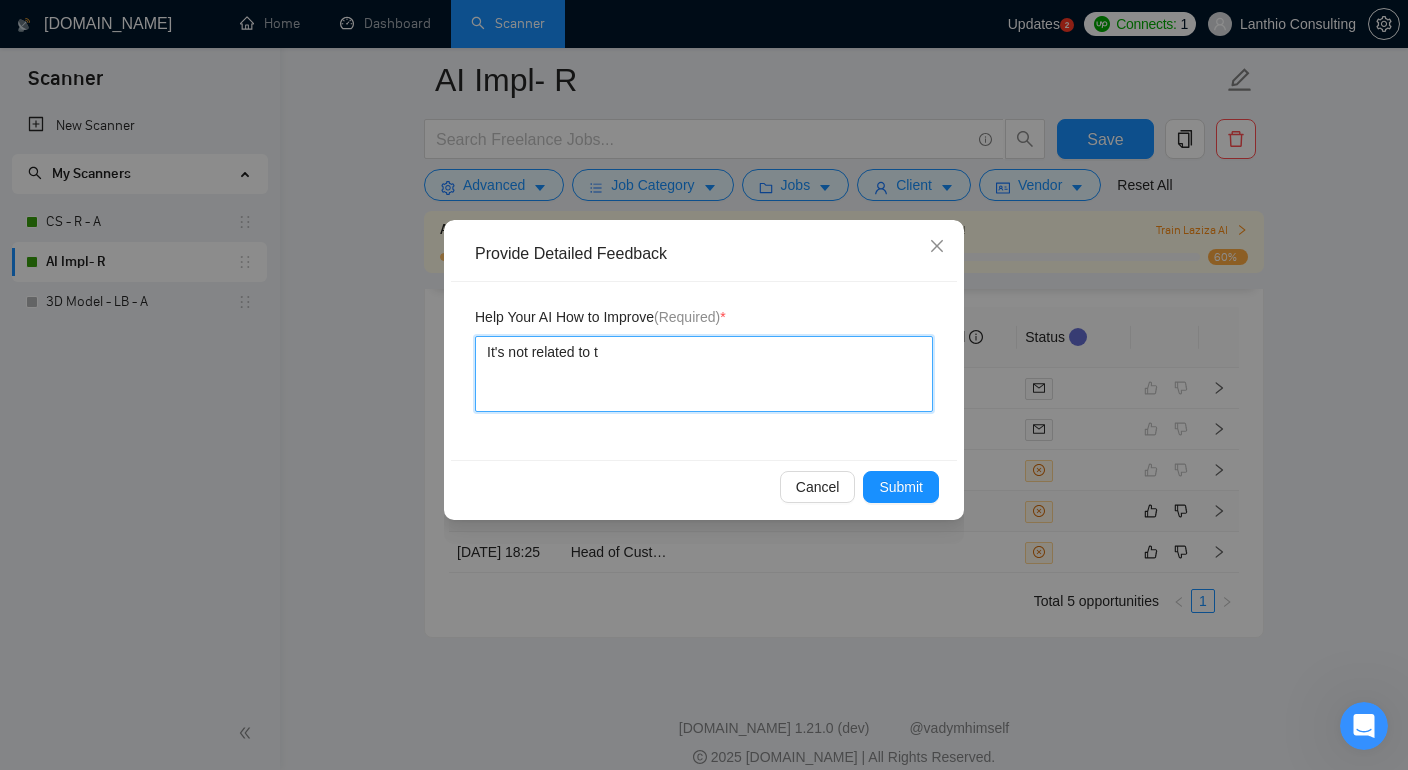 type 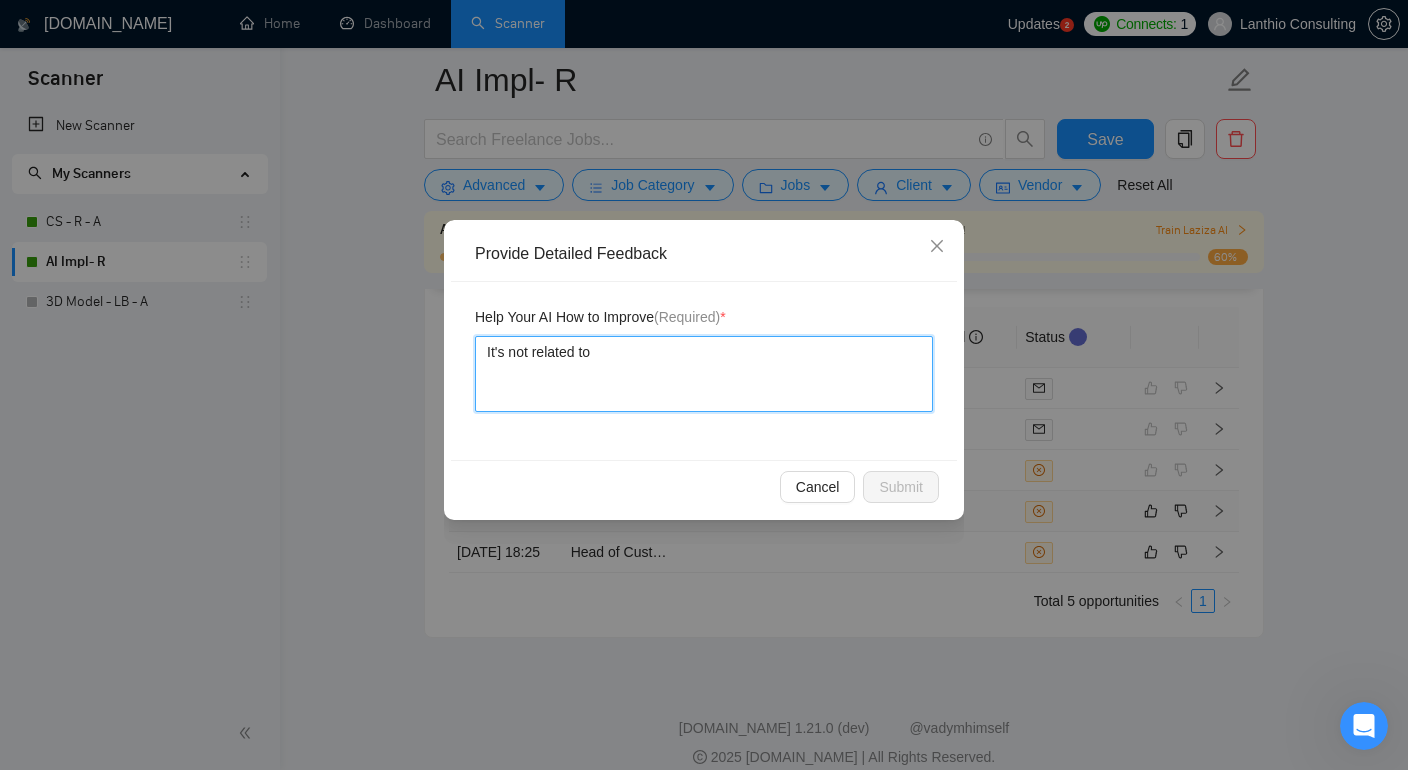 type 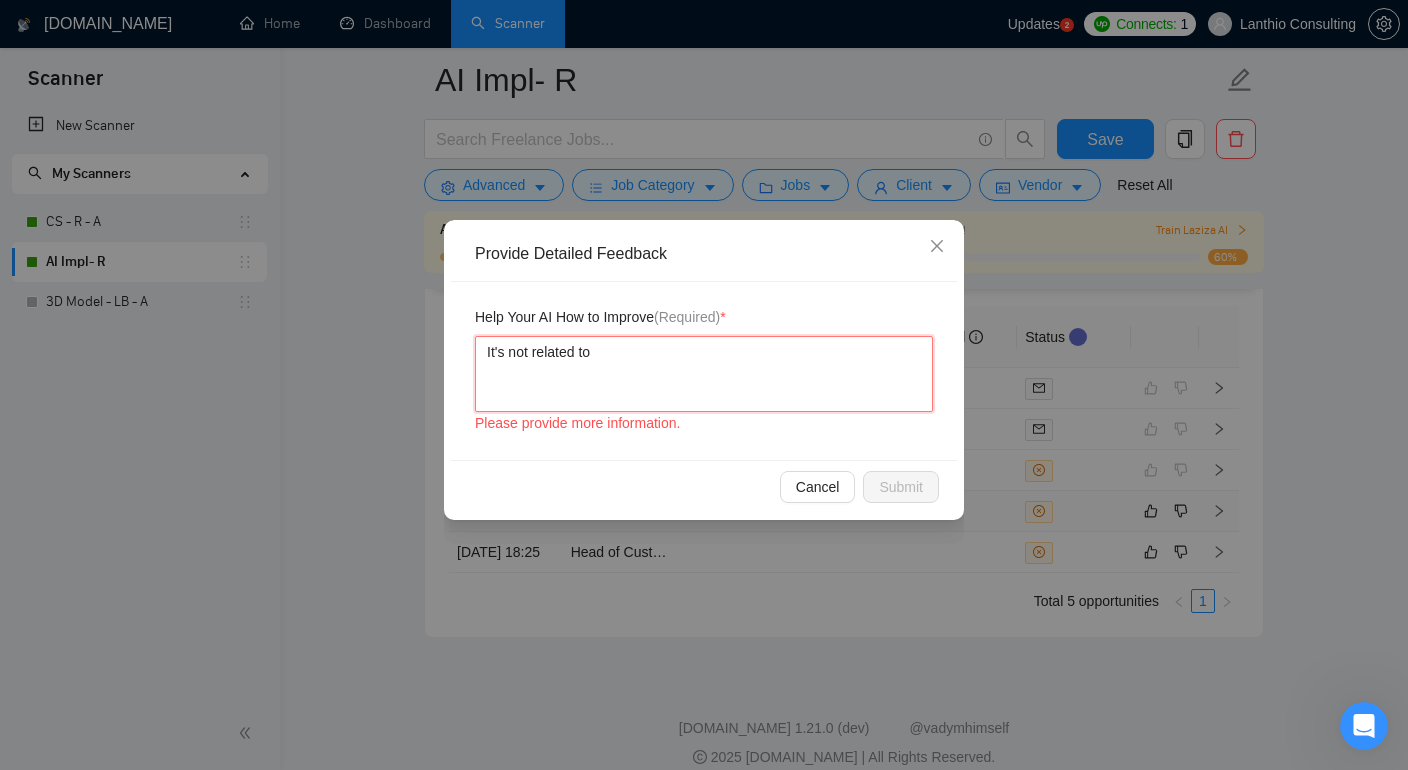 type 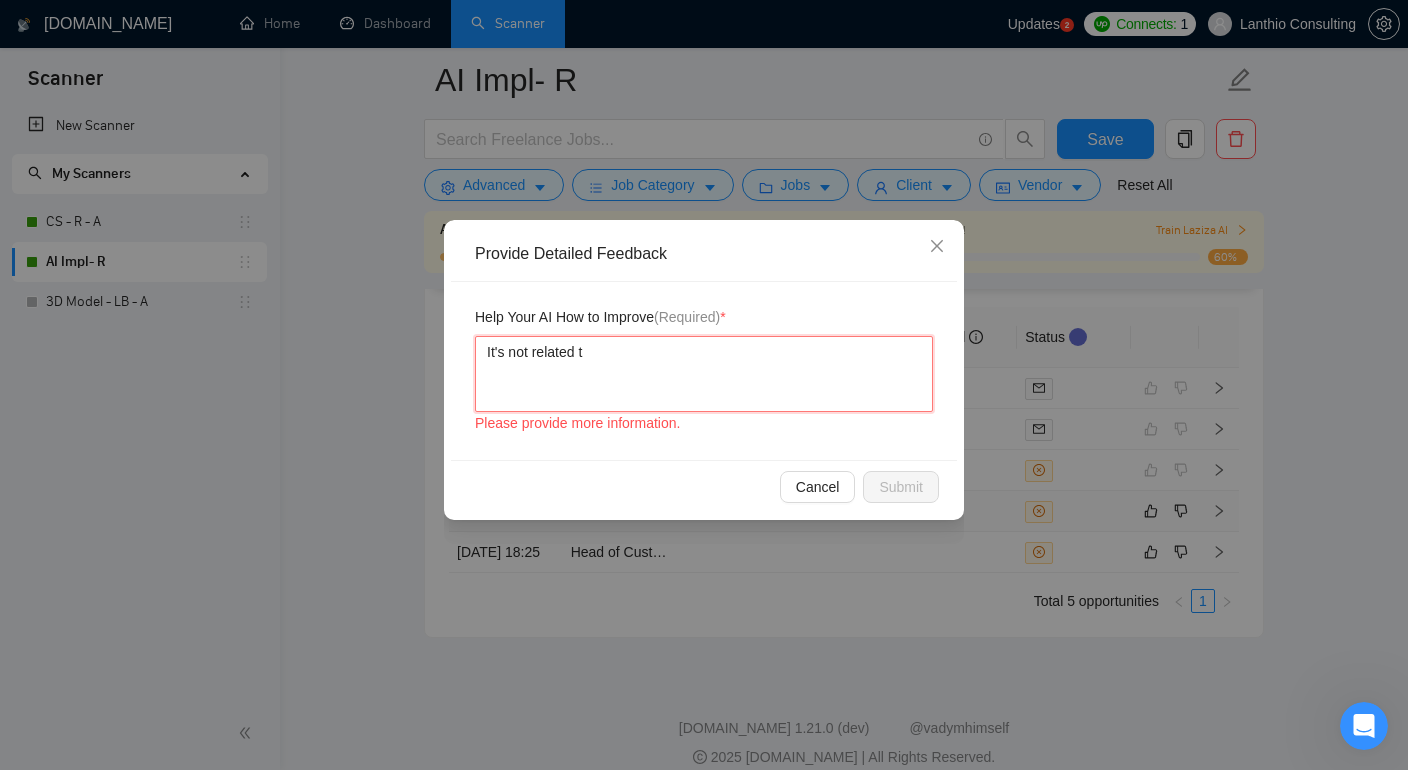 type 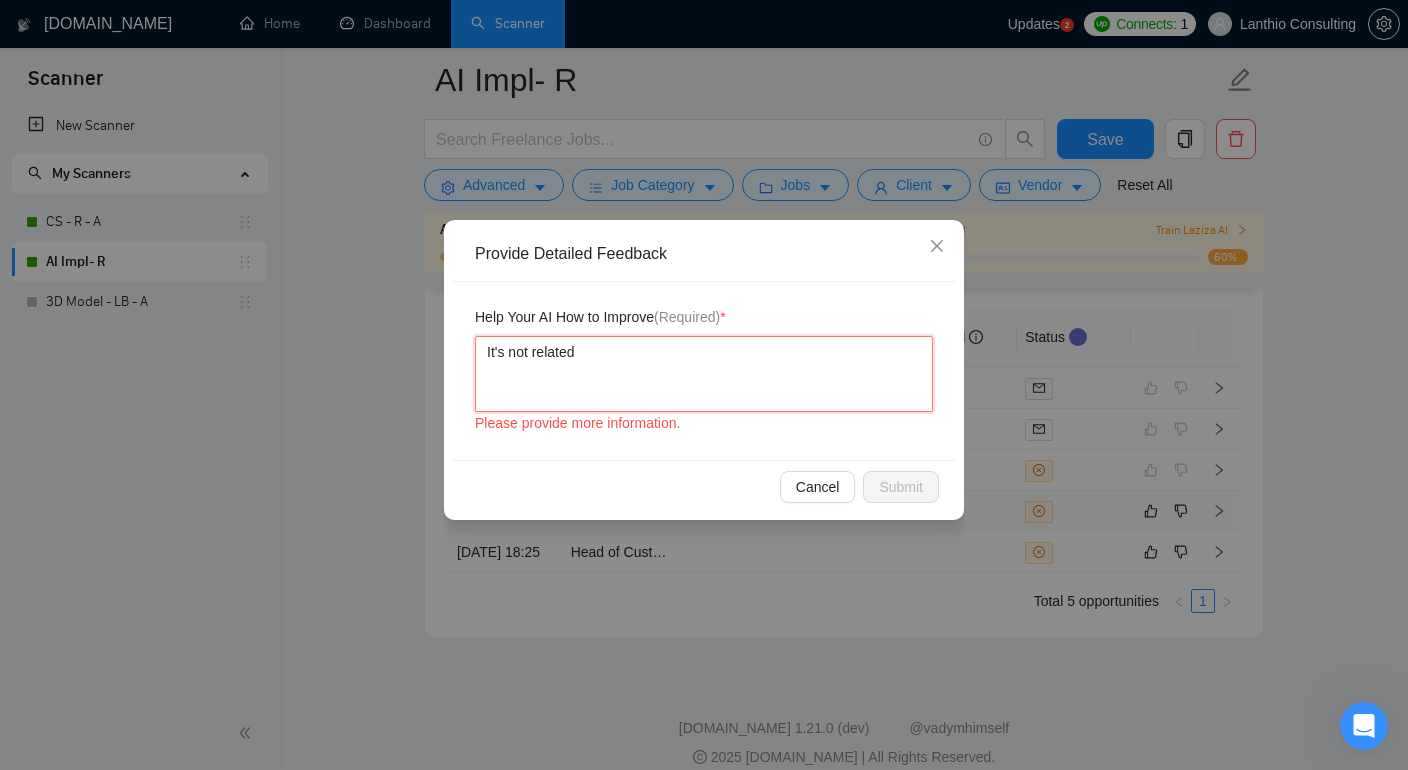 type 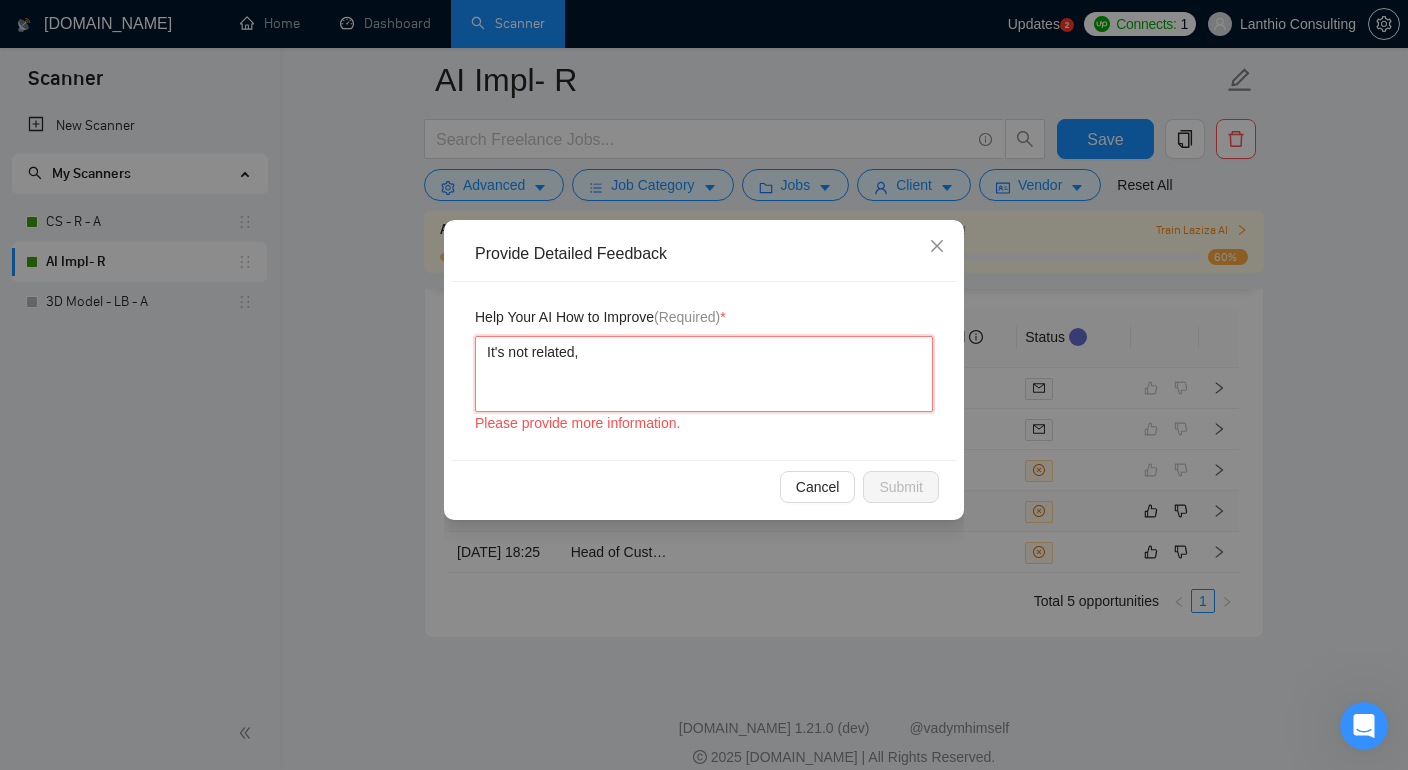 type 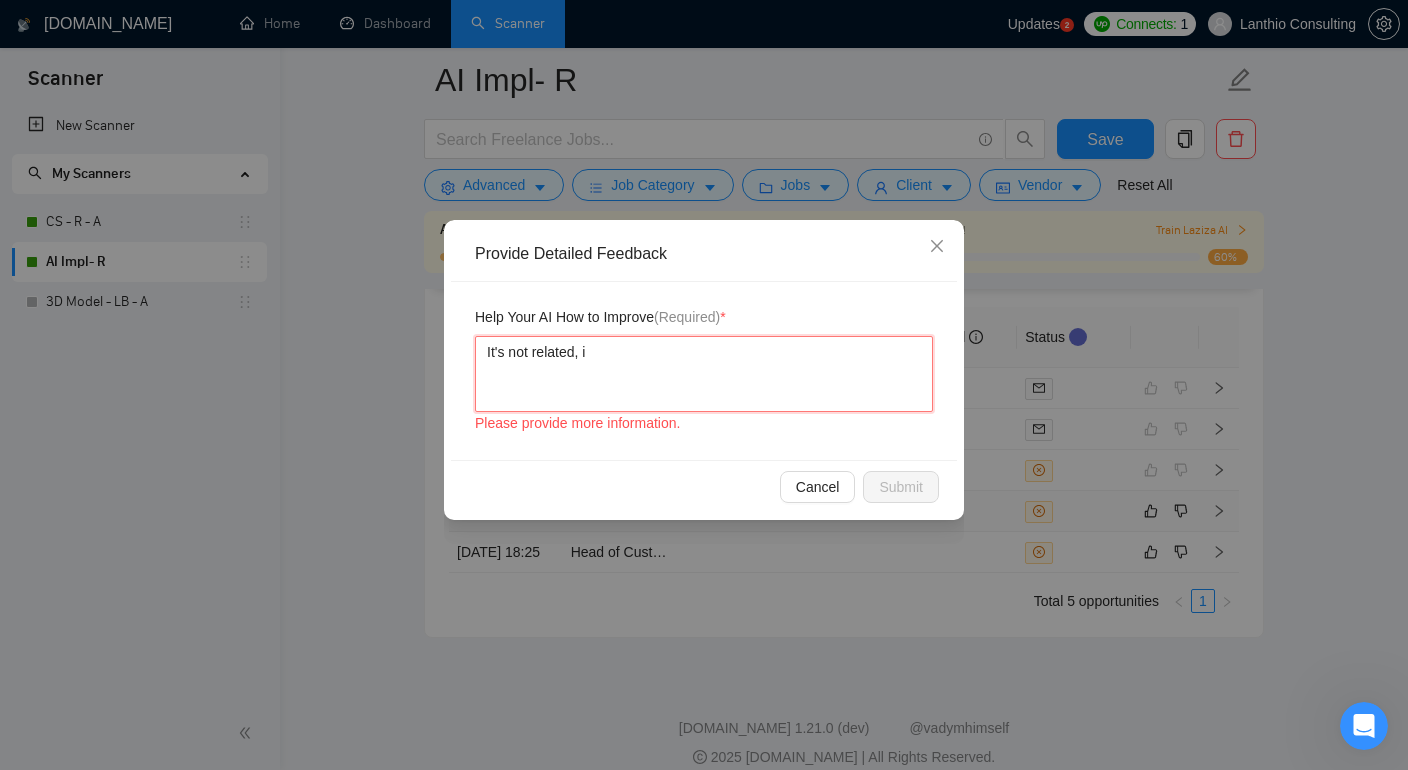 type 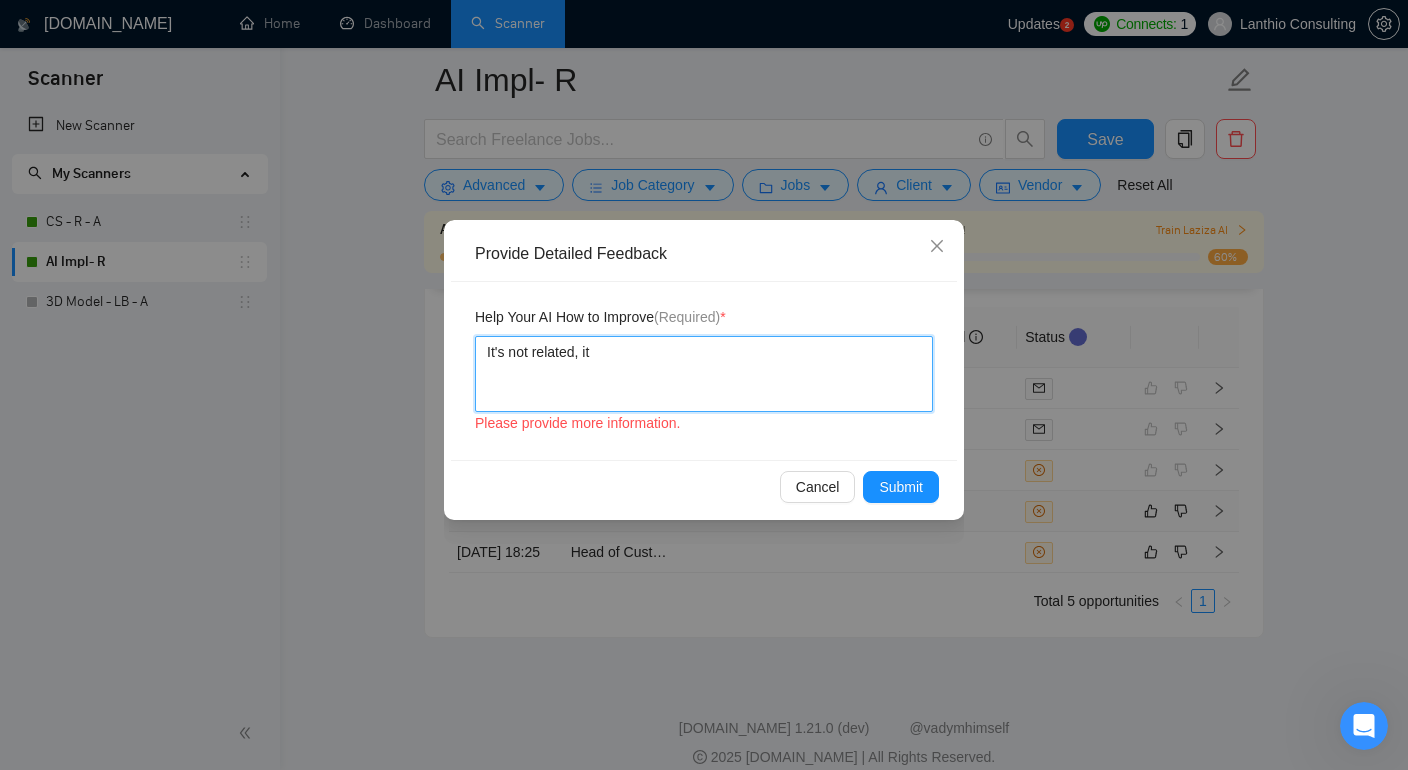 type 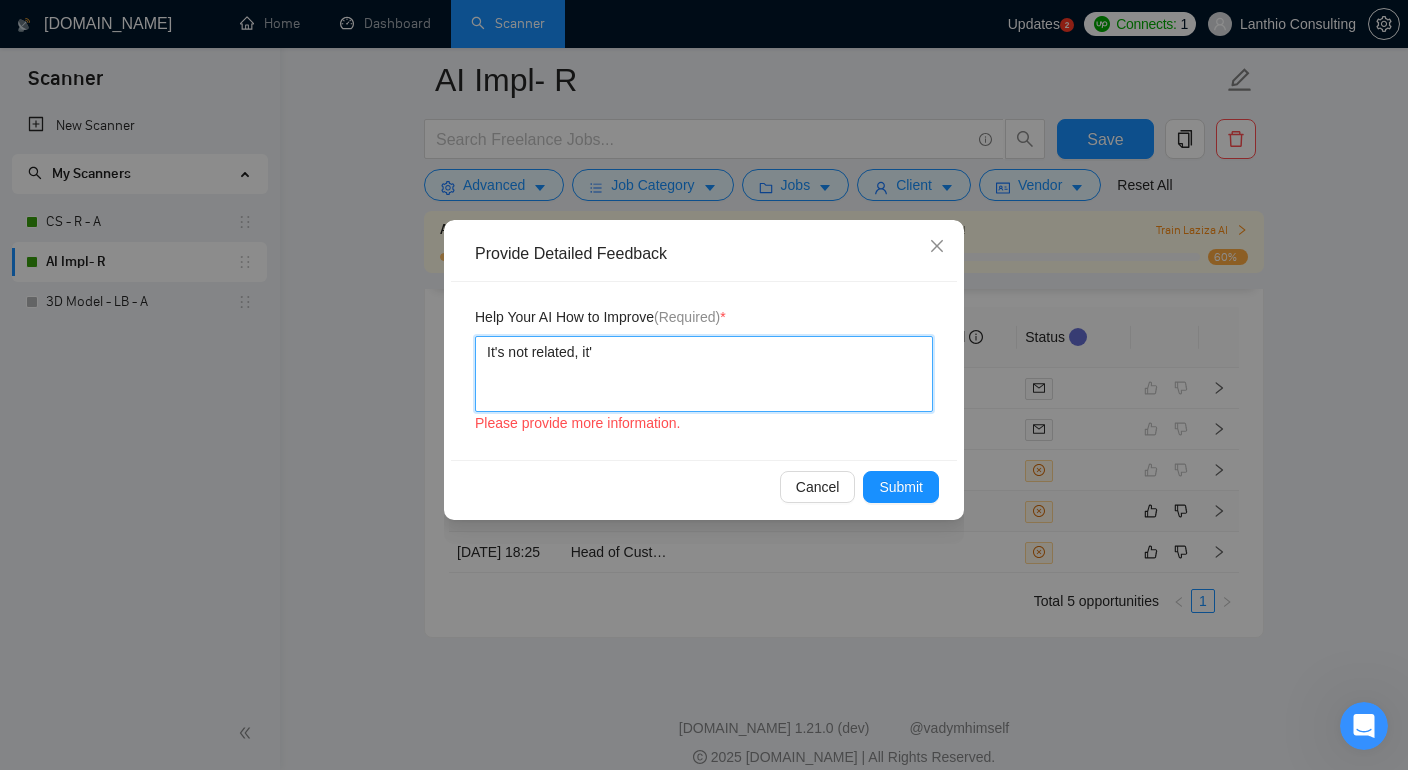 type 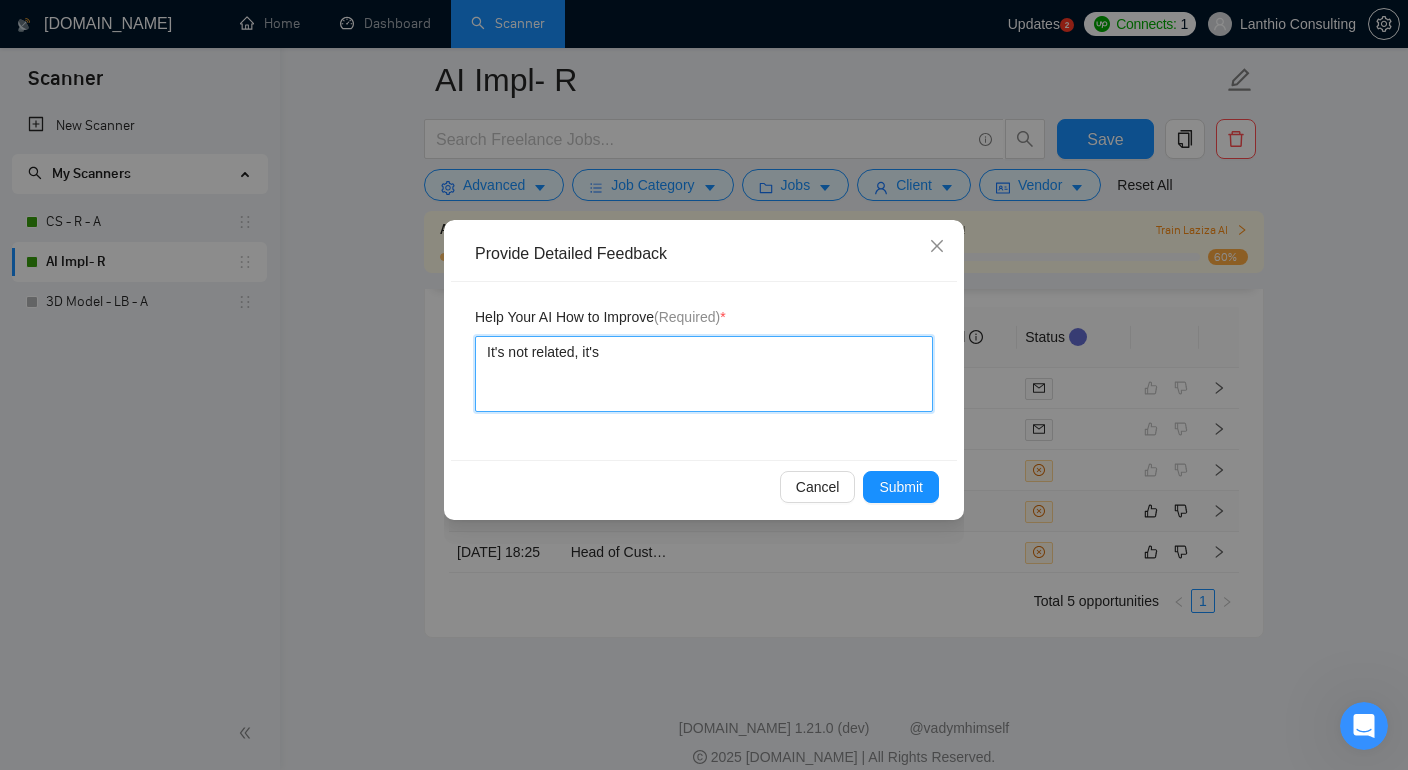 type 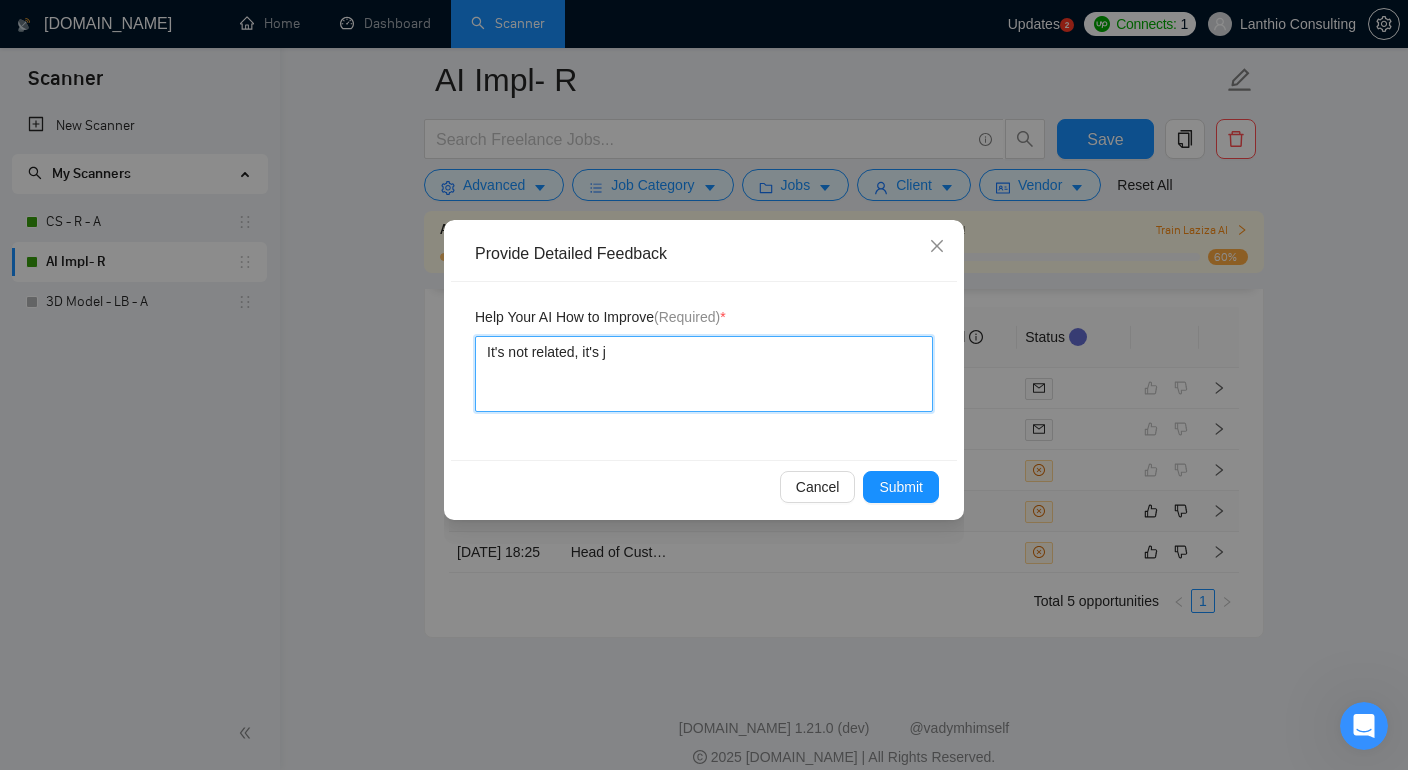 type 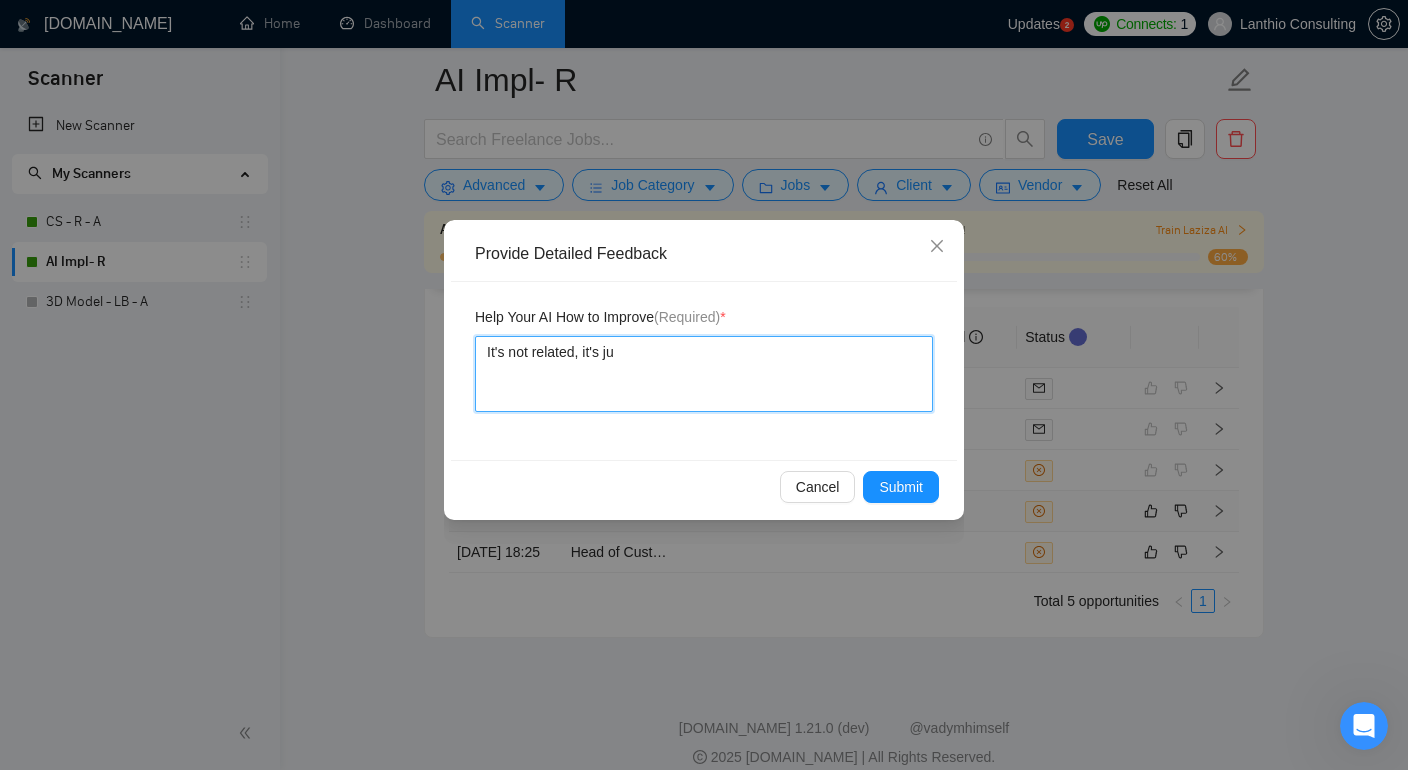 type 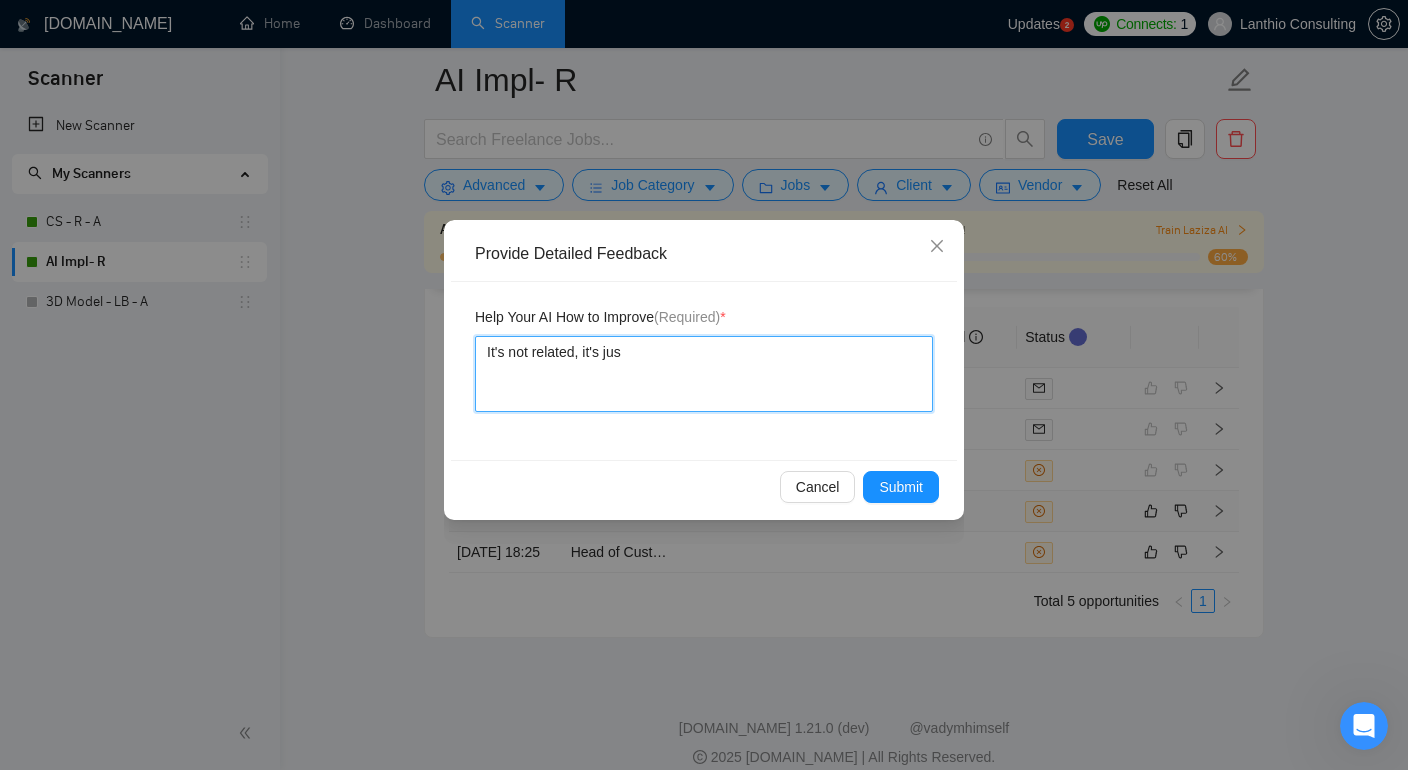 type 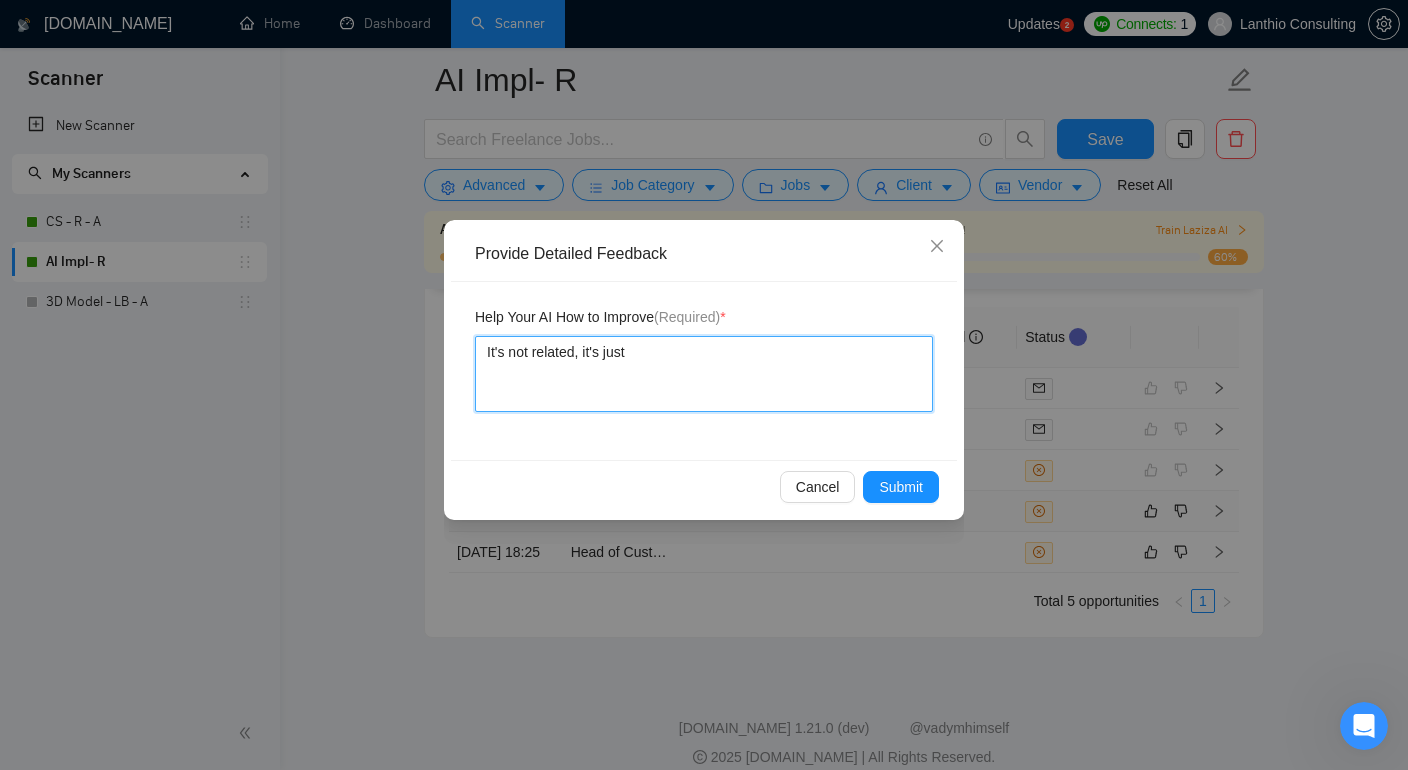 type 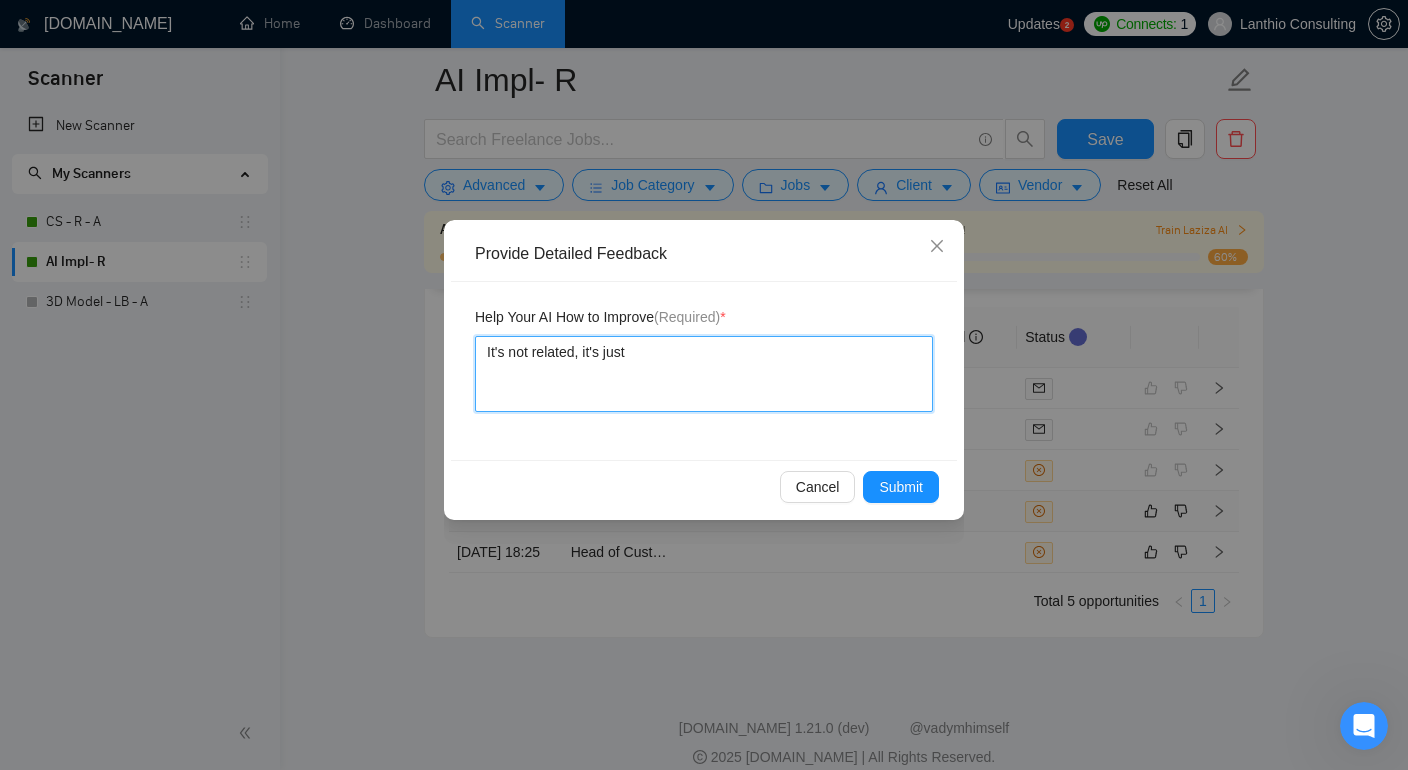 type 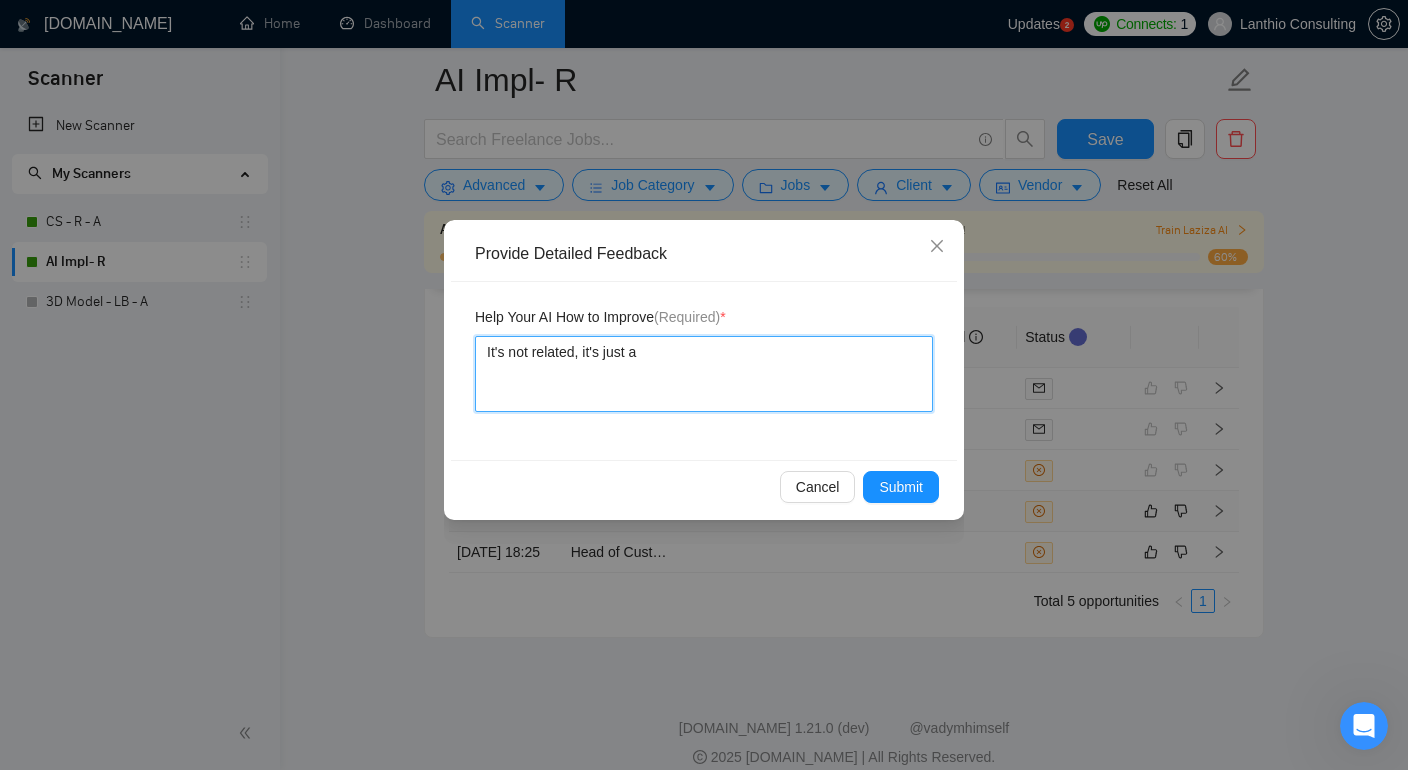type on "It's not related, it's just an" 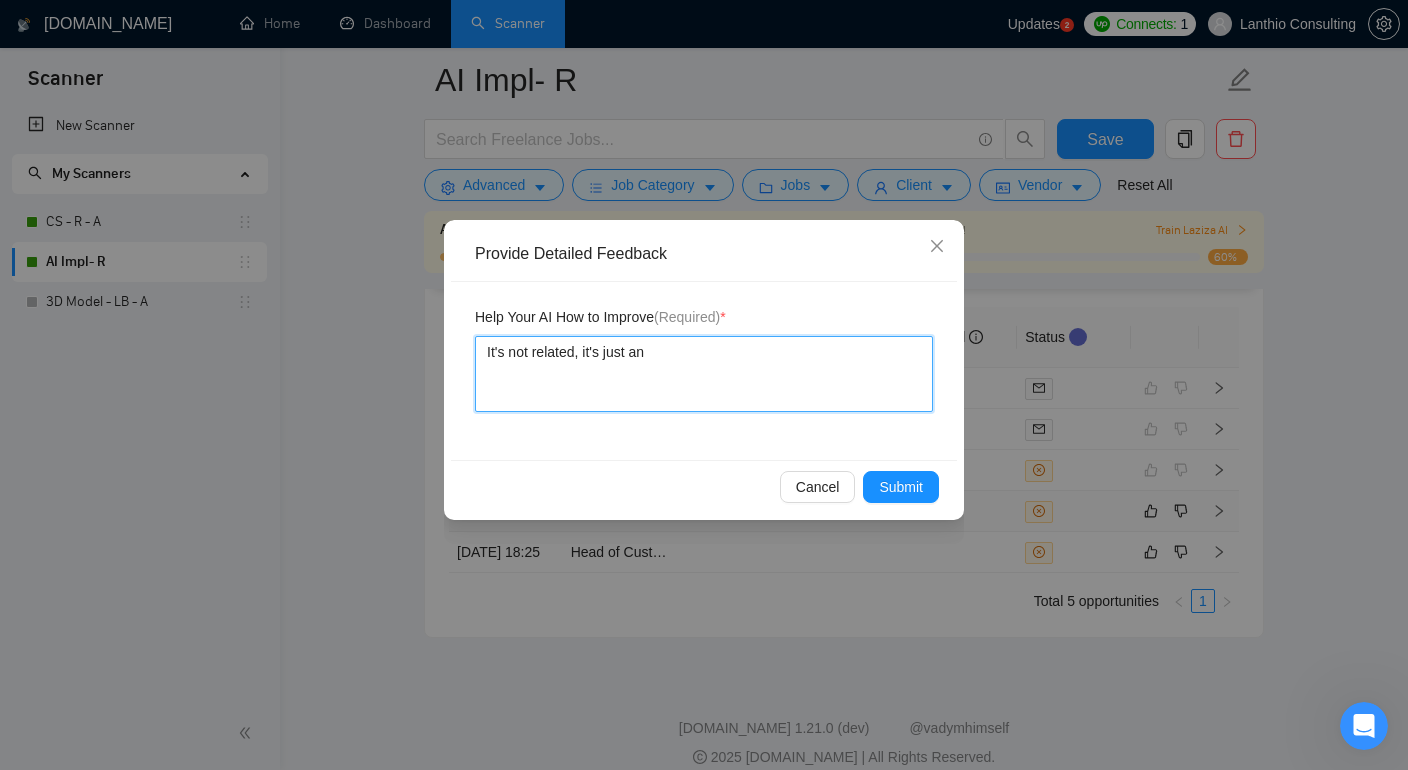 type 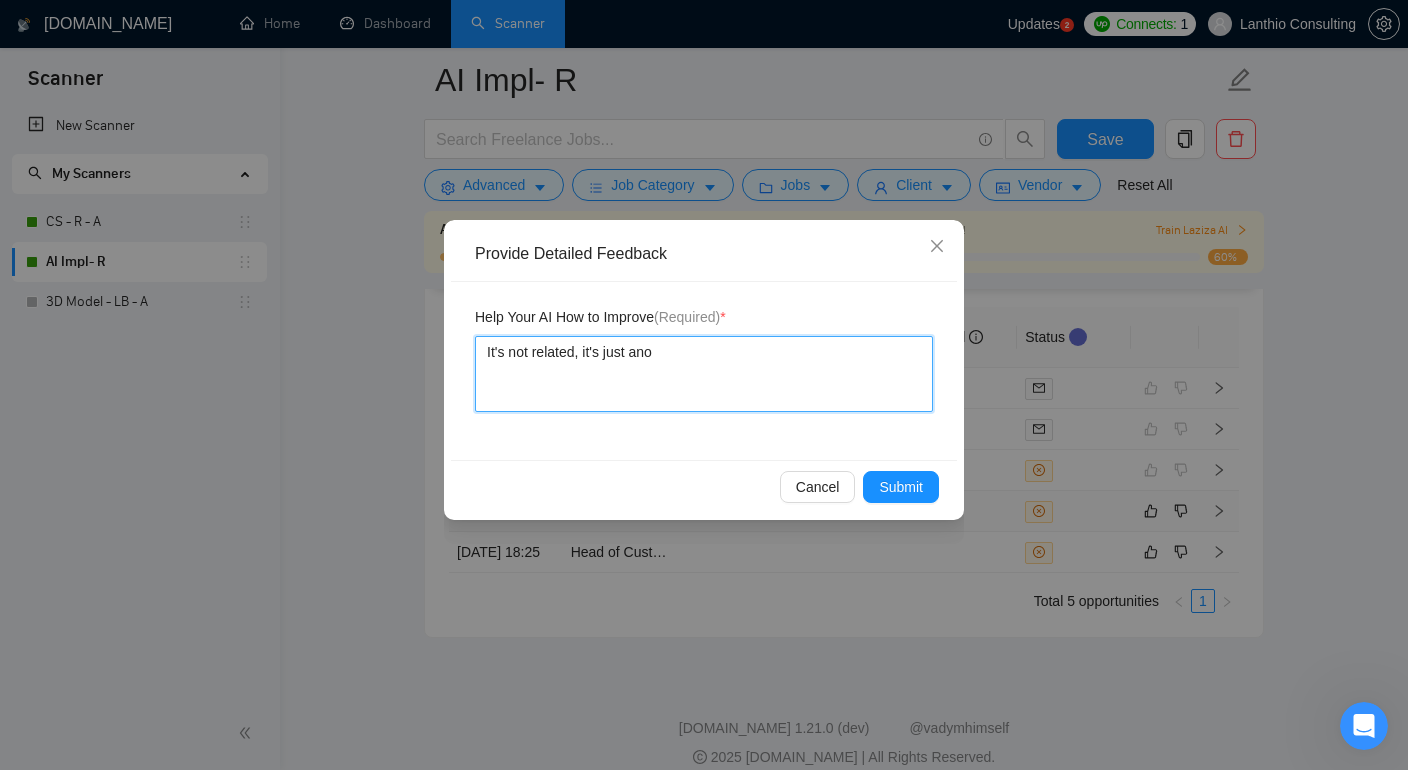 type 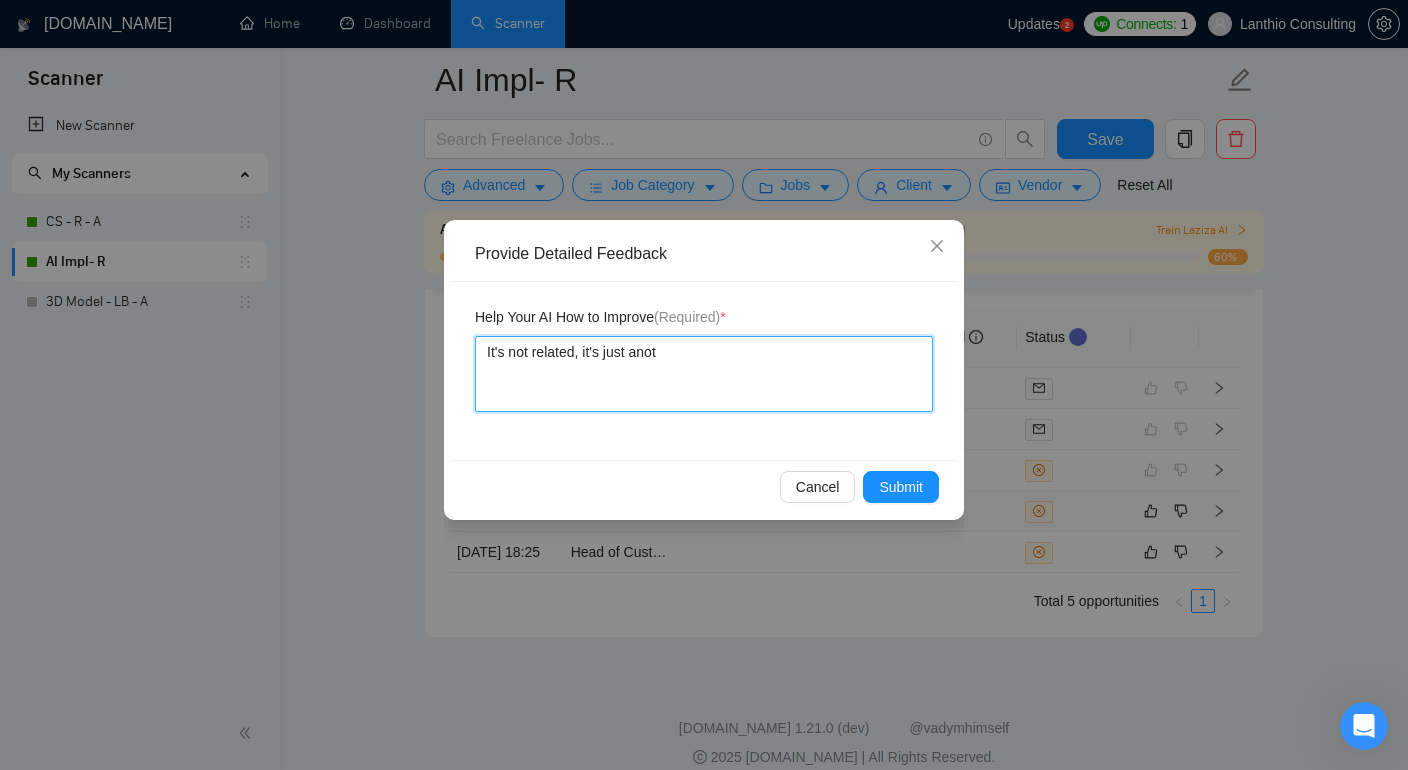 type on "It's not related, it's just anoth" 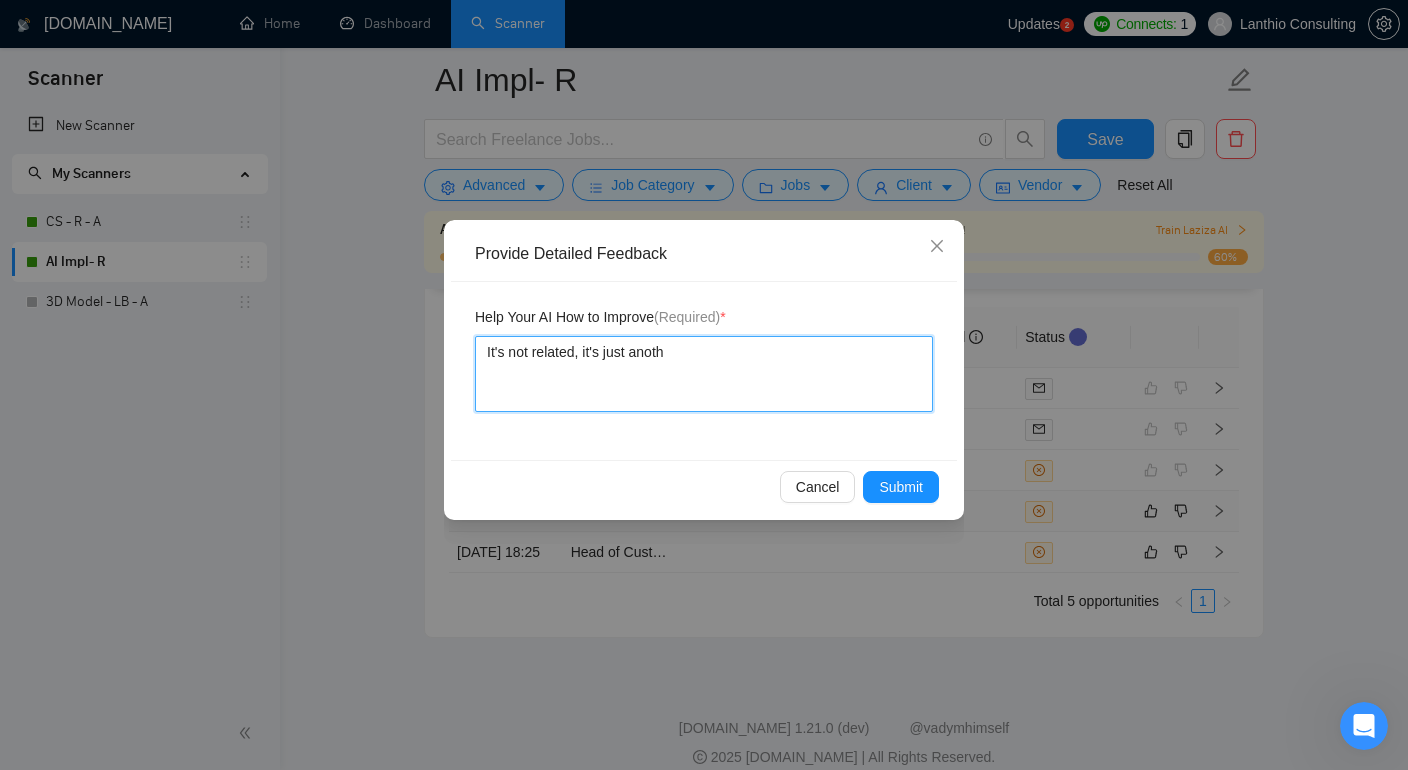 type 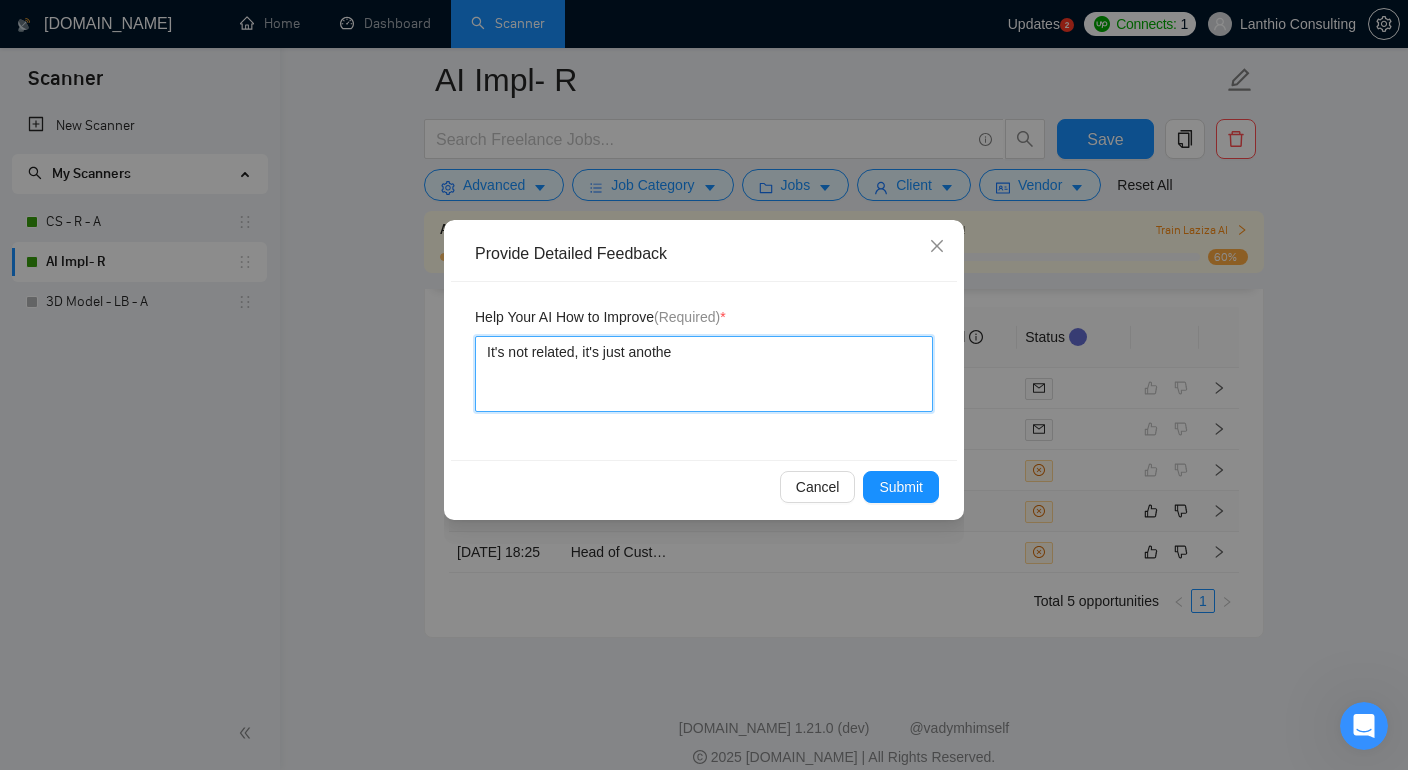 type 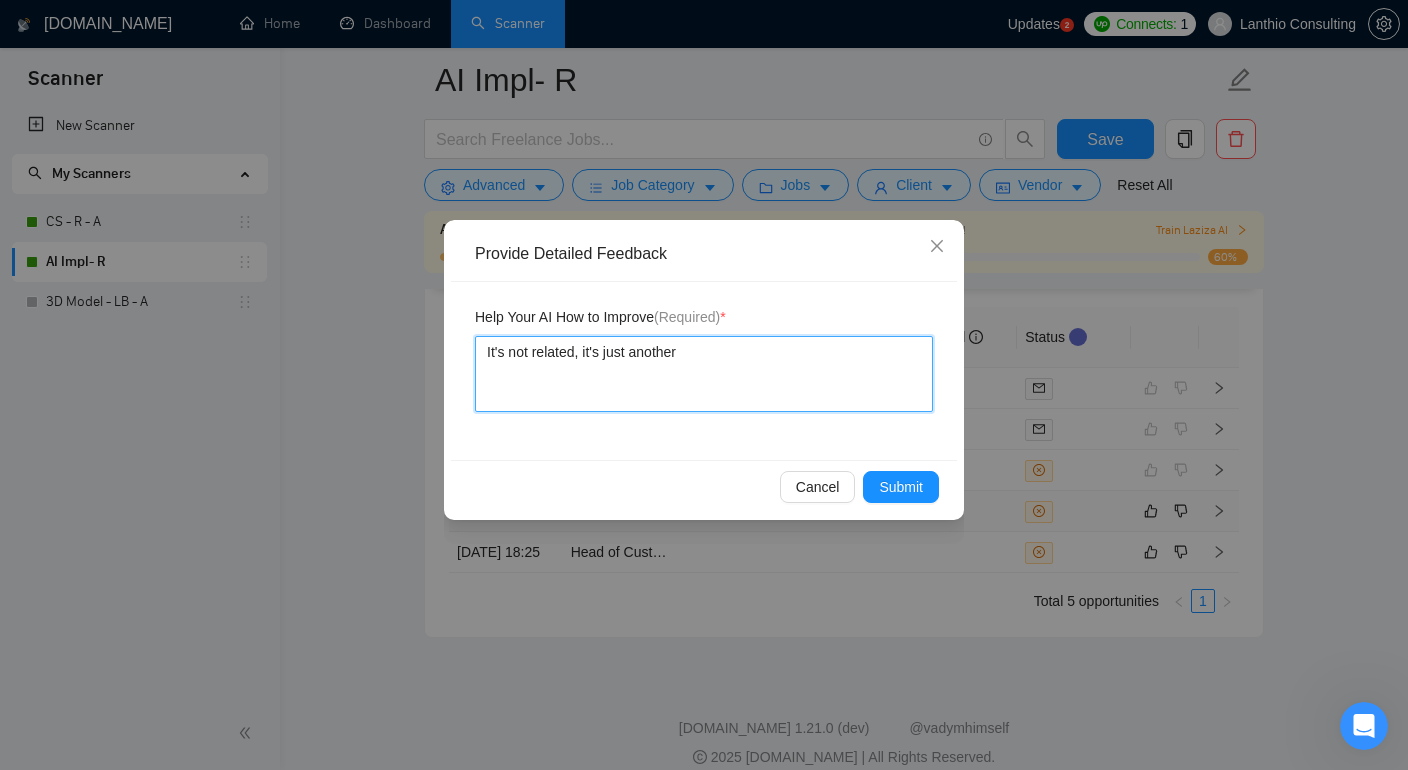 type on "It's not related, it's just another" 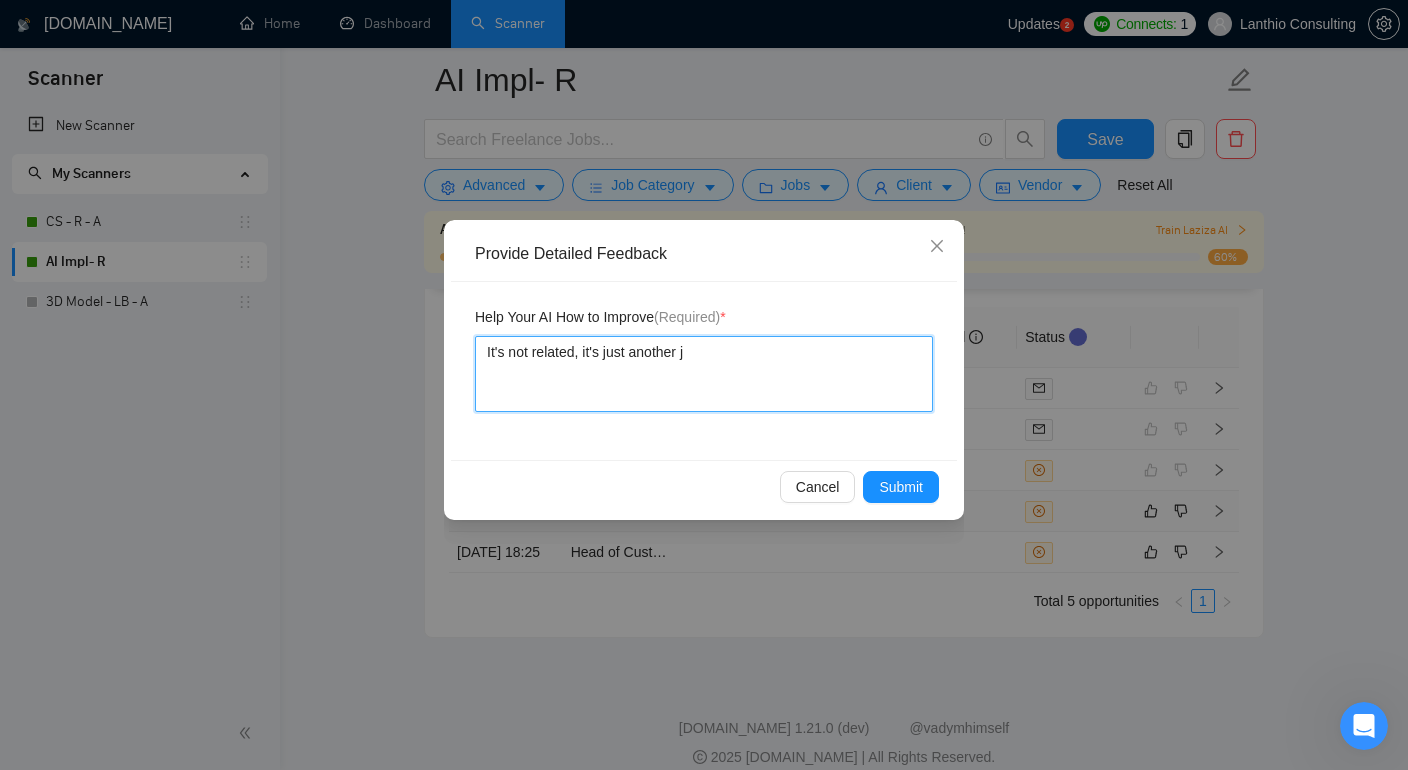 type 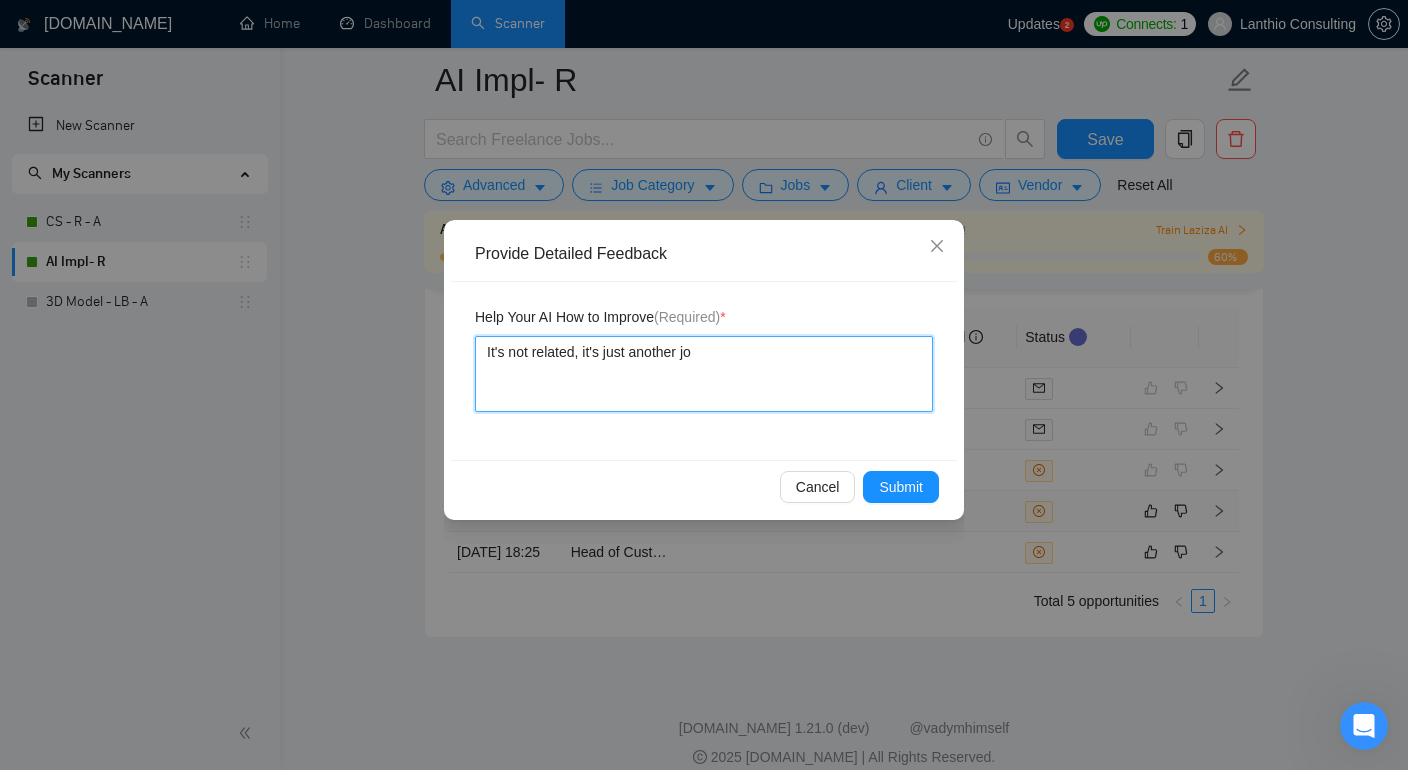 type 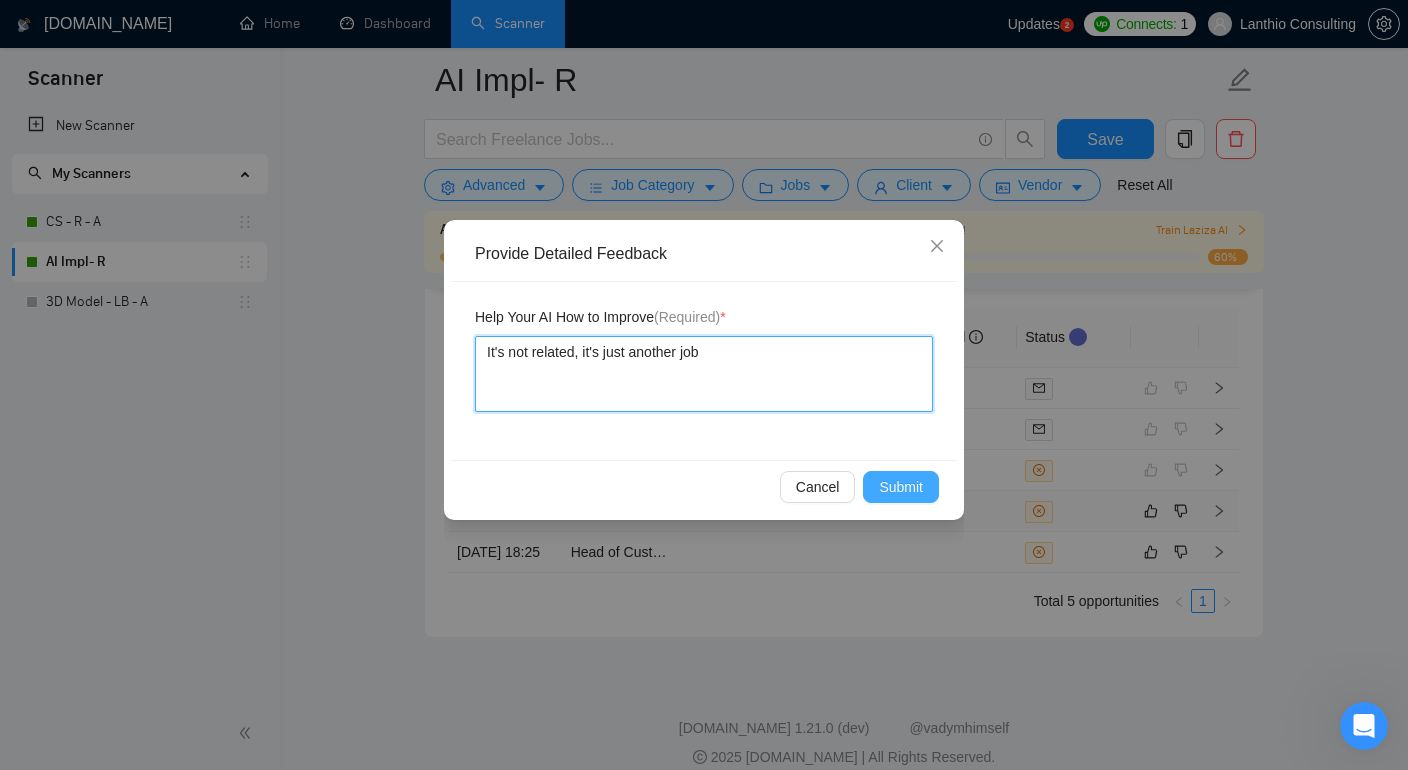 type on "It's not related, it's just another job" 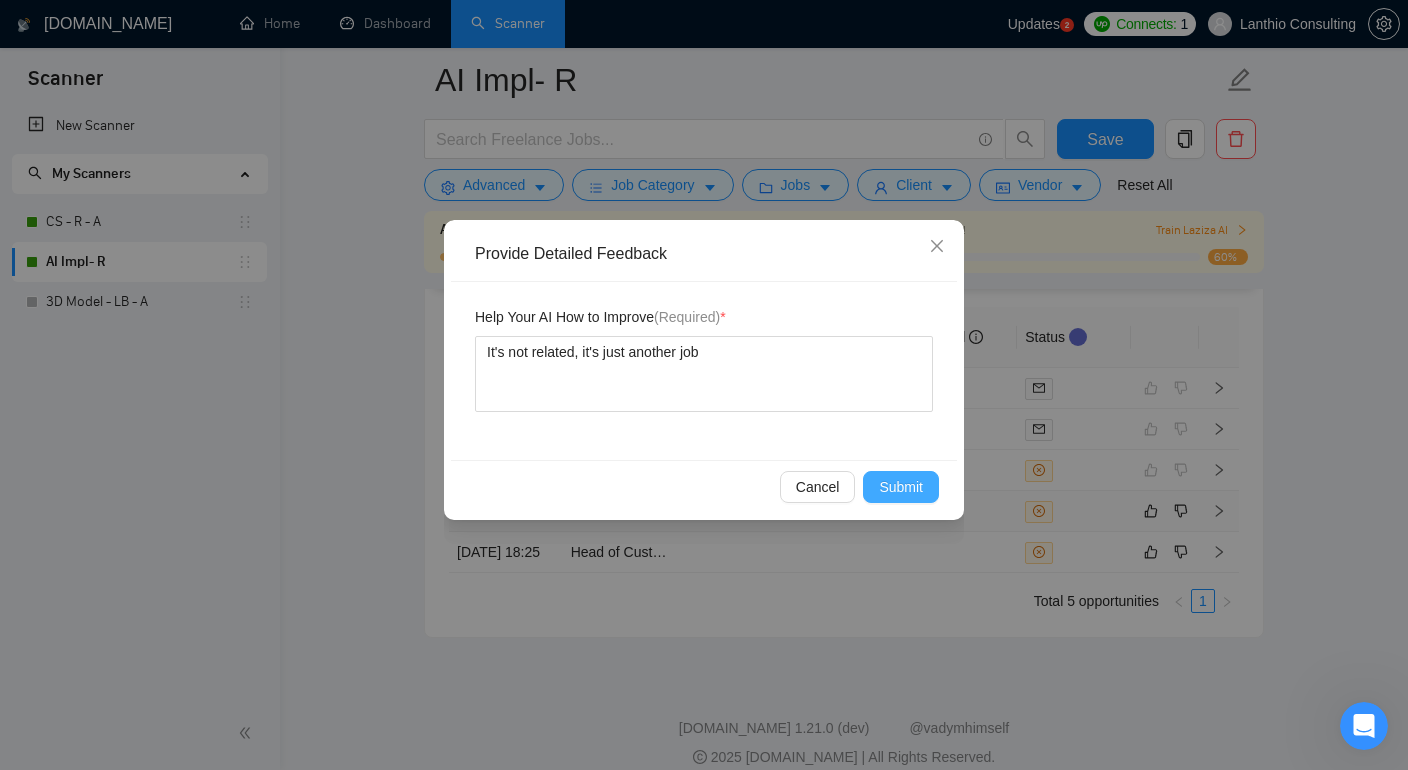 click on "Submit" at bounding box center (901, 487) 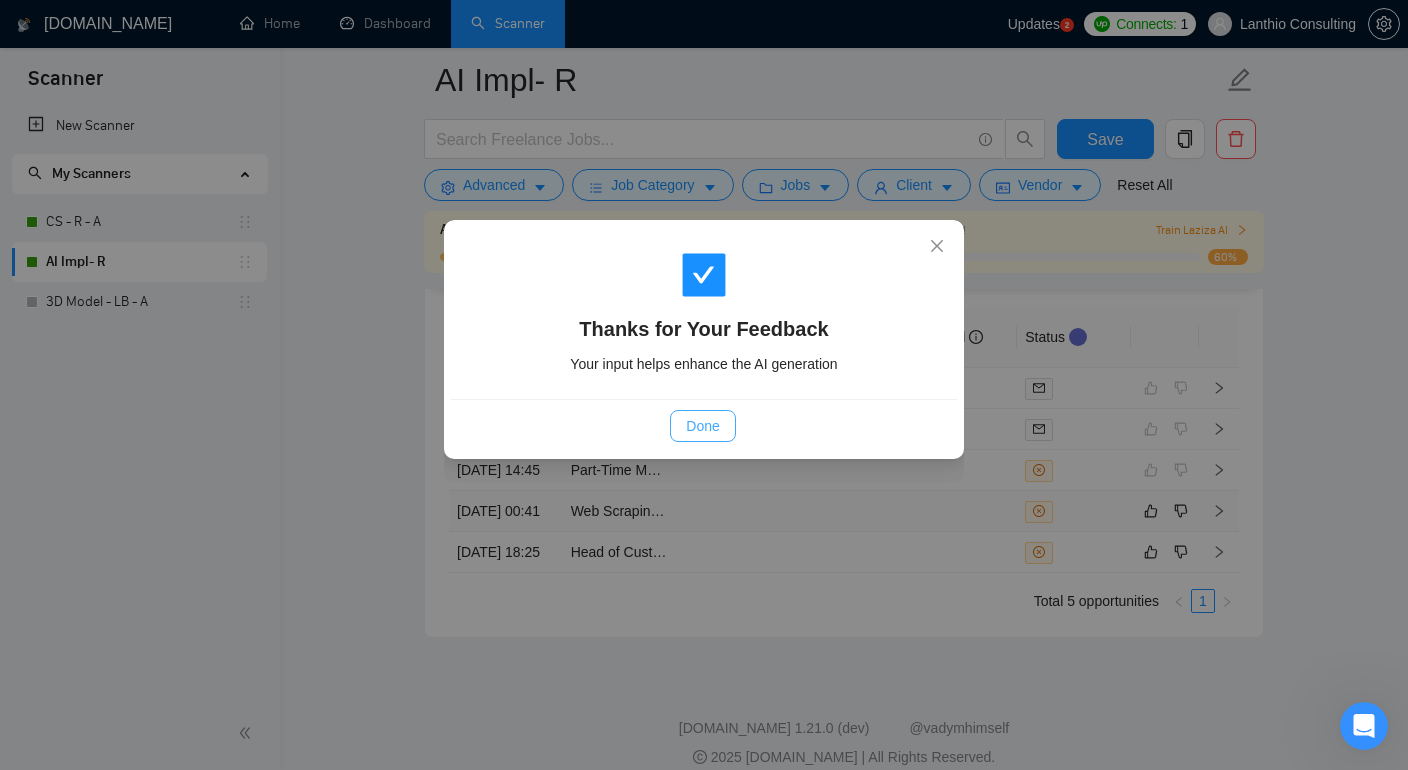 click on "Done" at bounding box center [702, 426] 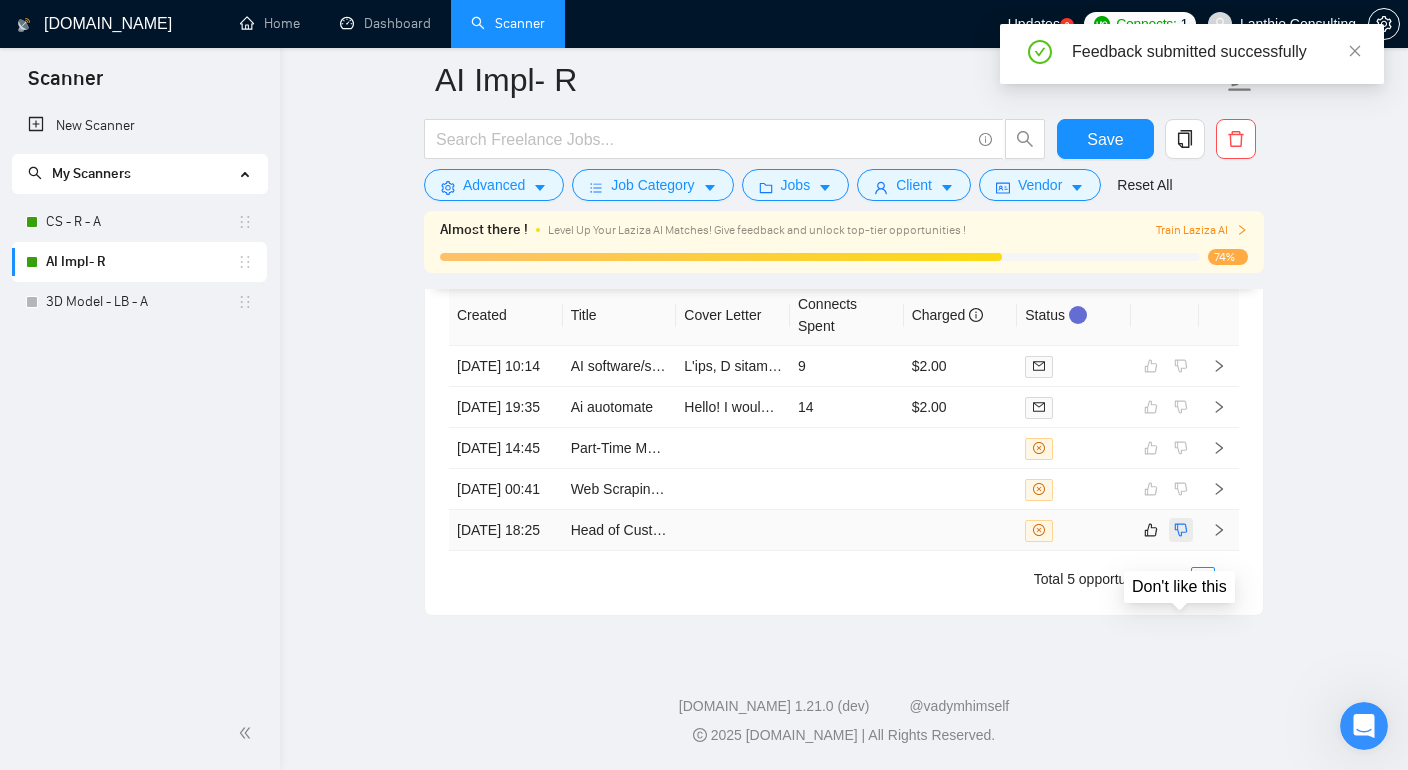 click 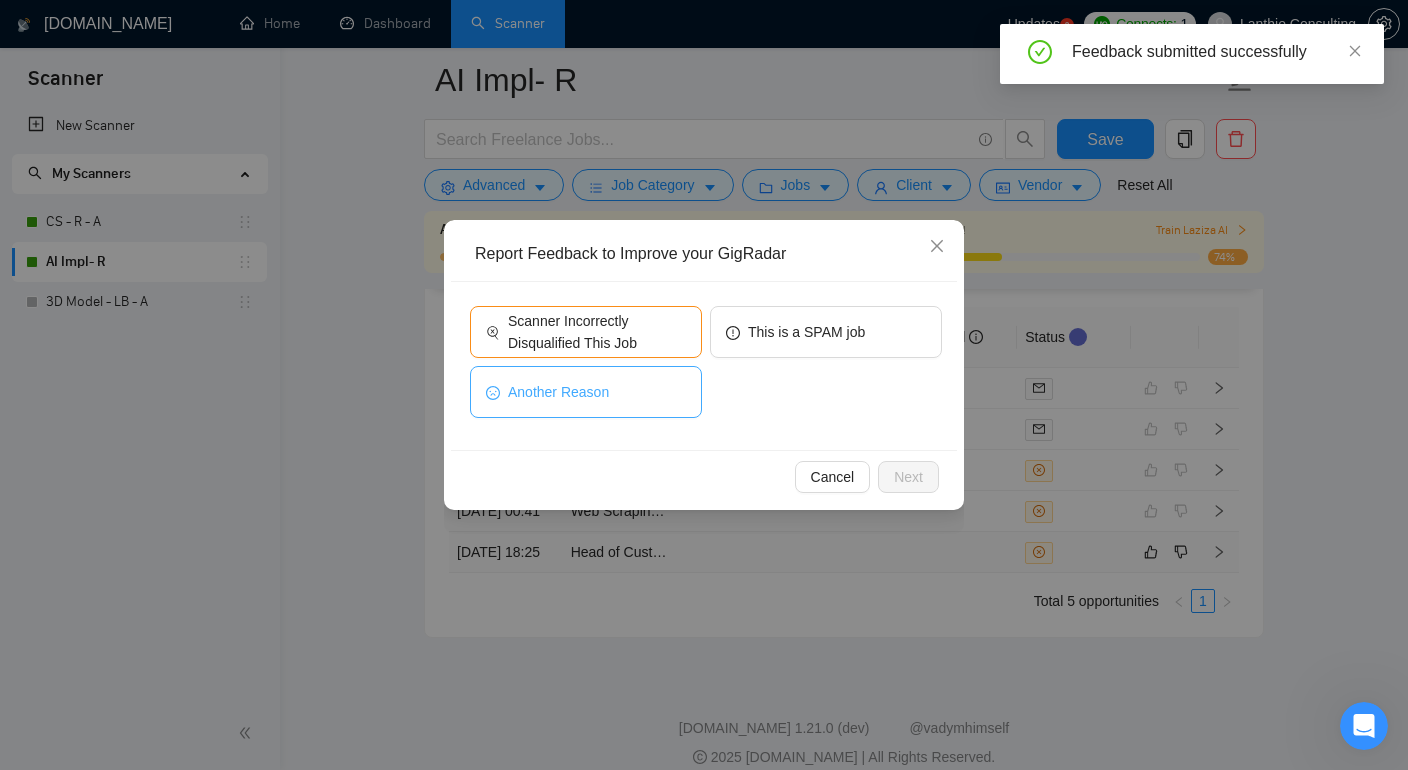 click on "Another Reason" at bounding box center [586, 392] 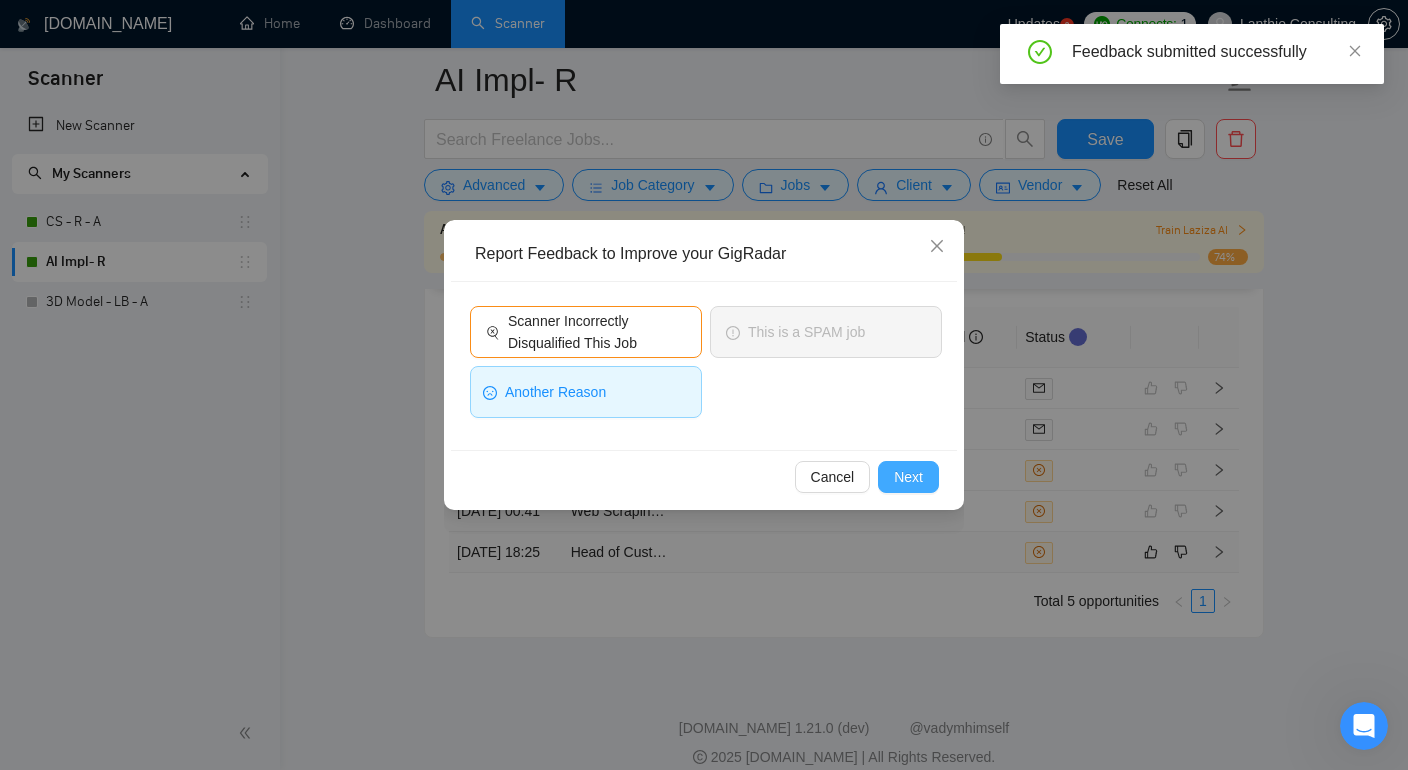 click on "Next" at bounding box center [908, 477] 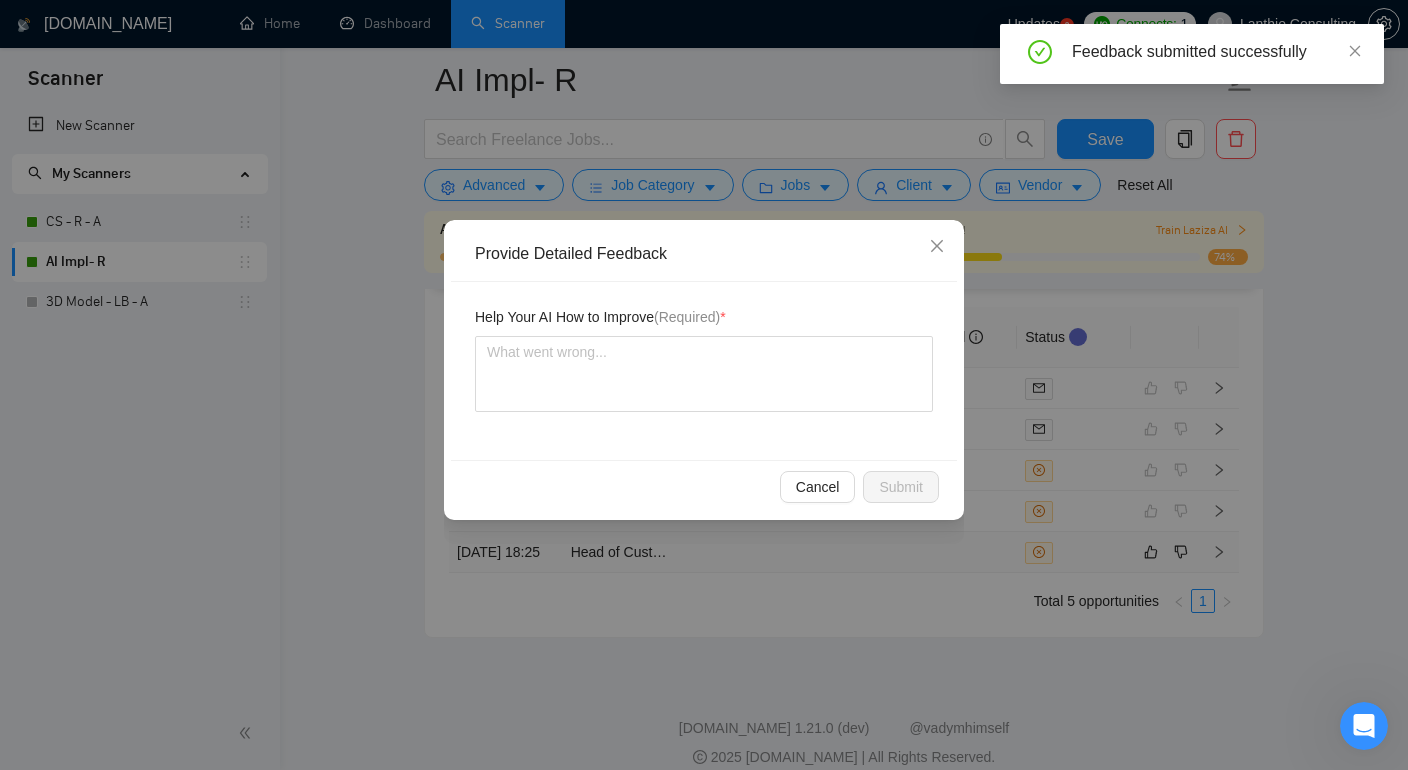type 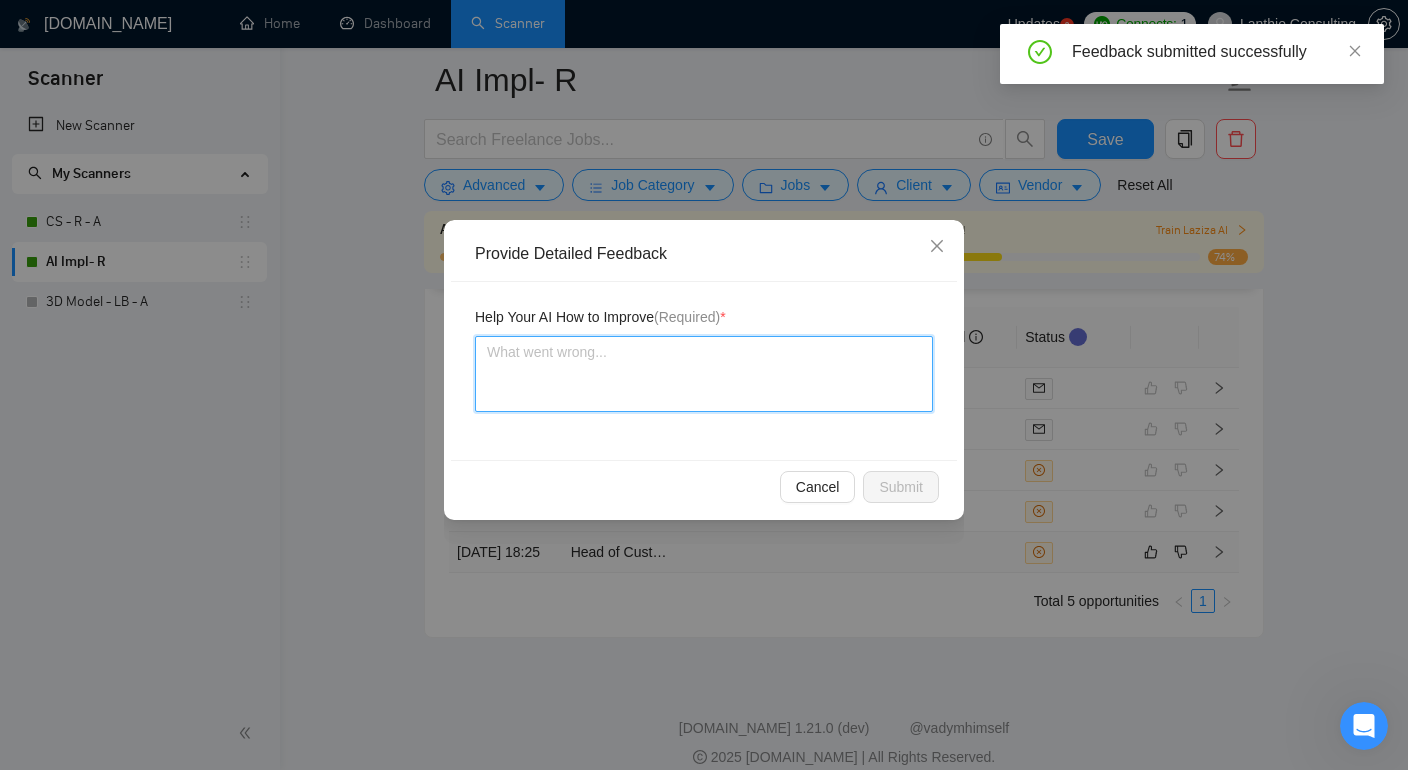 click at bounding box center (704, 374) 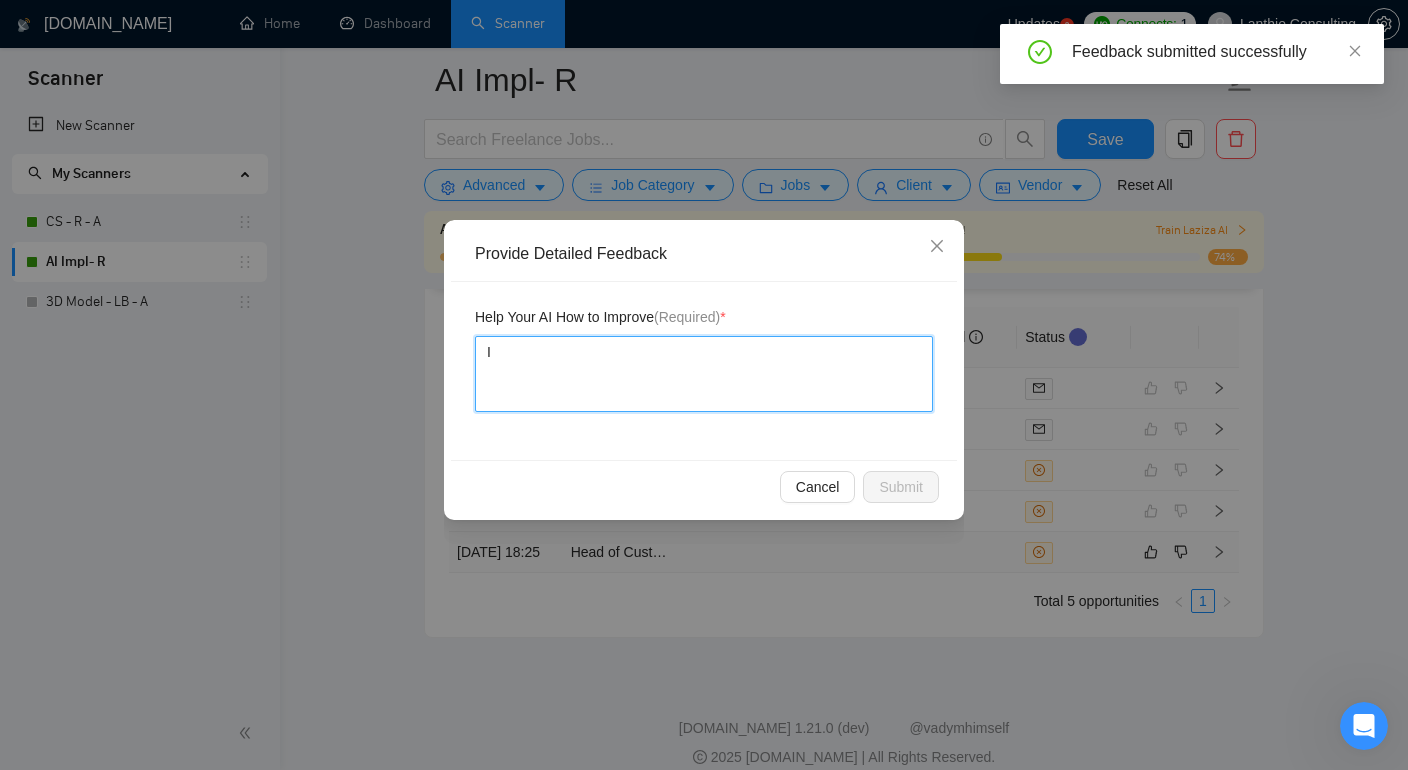 type 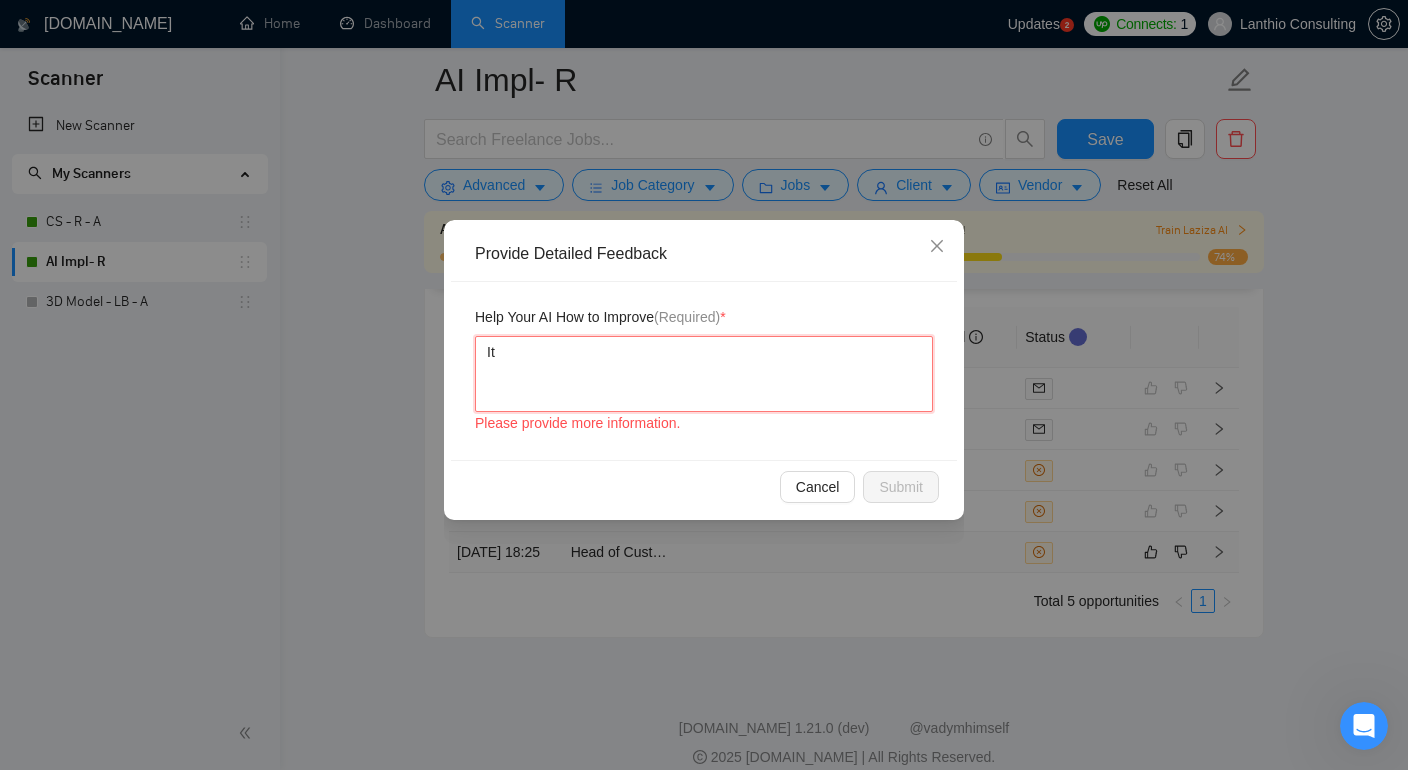 type 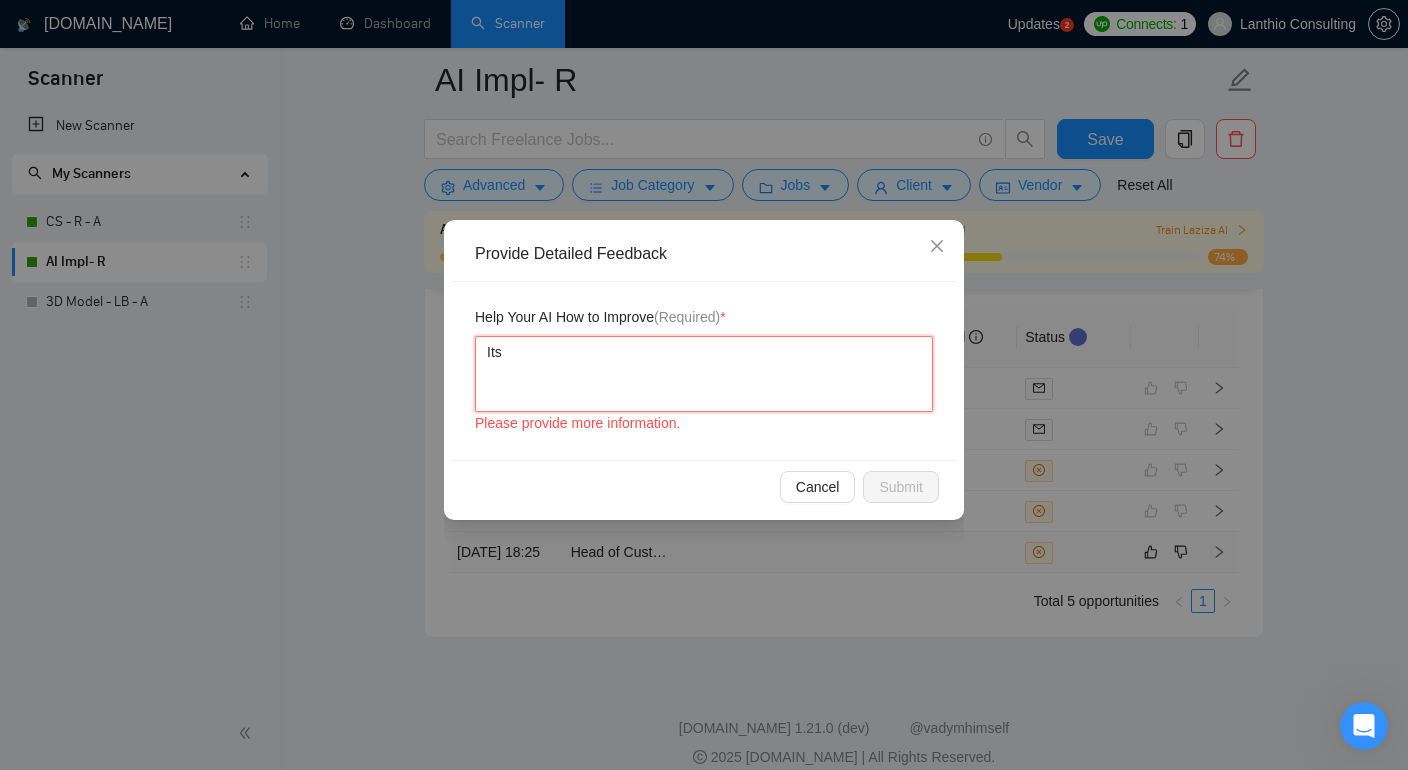 type 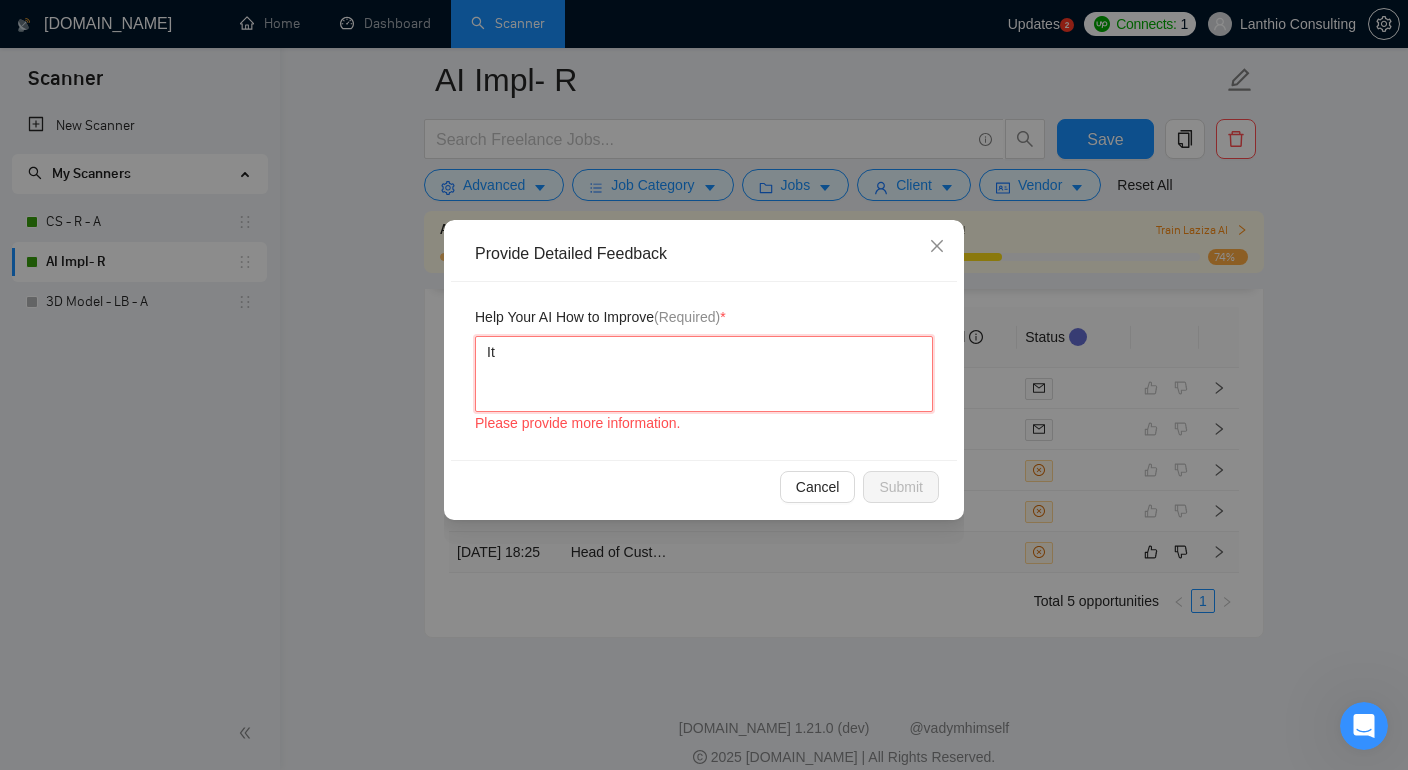 type 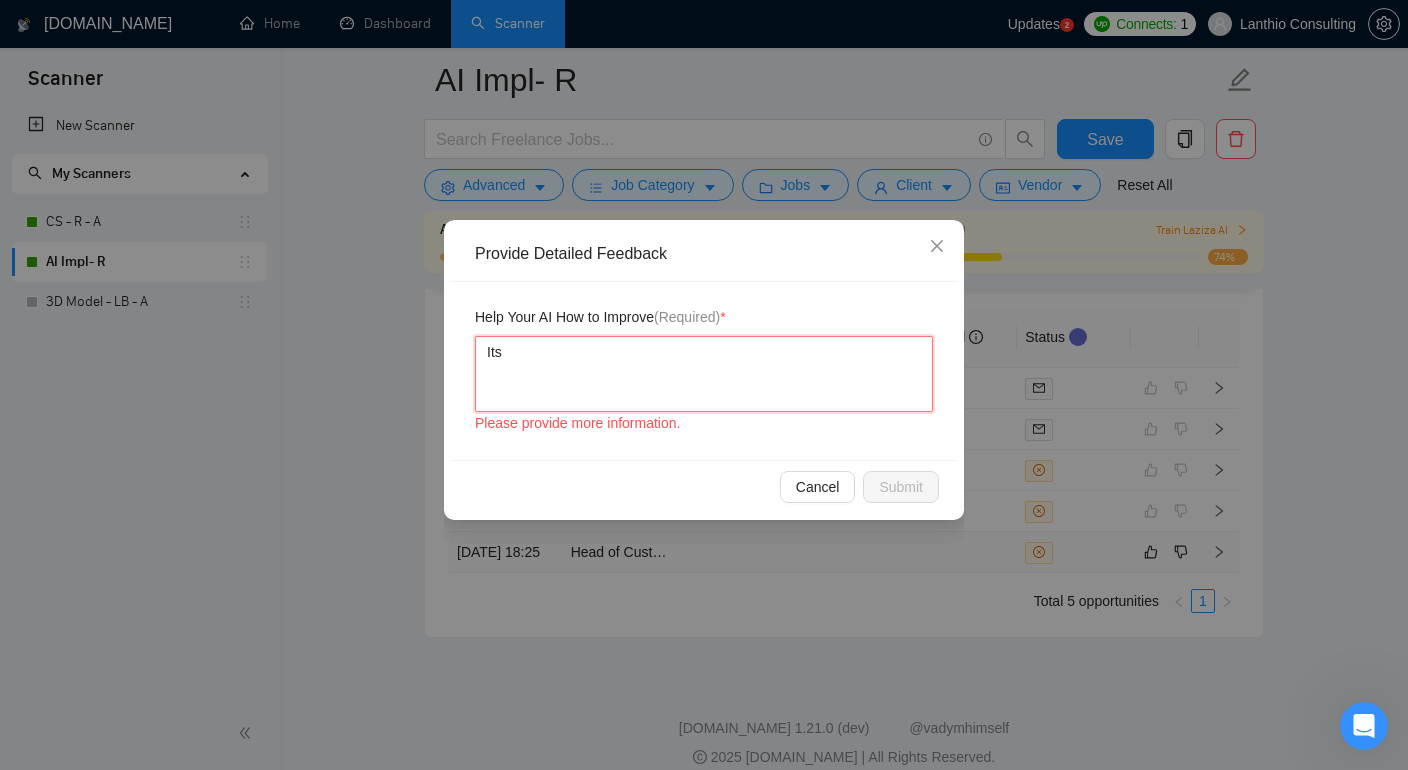 type 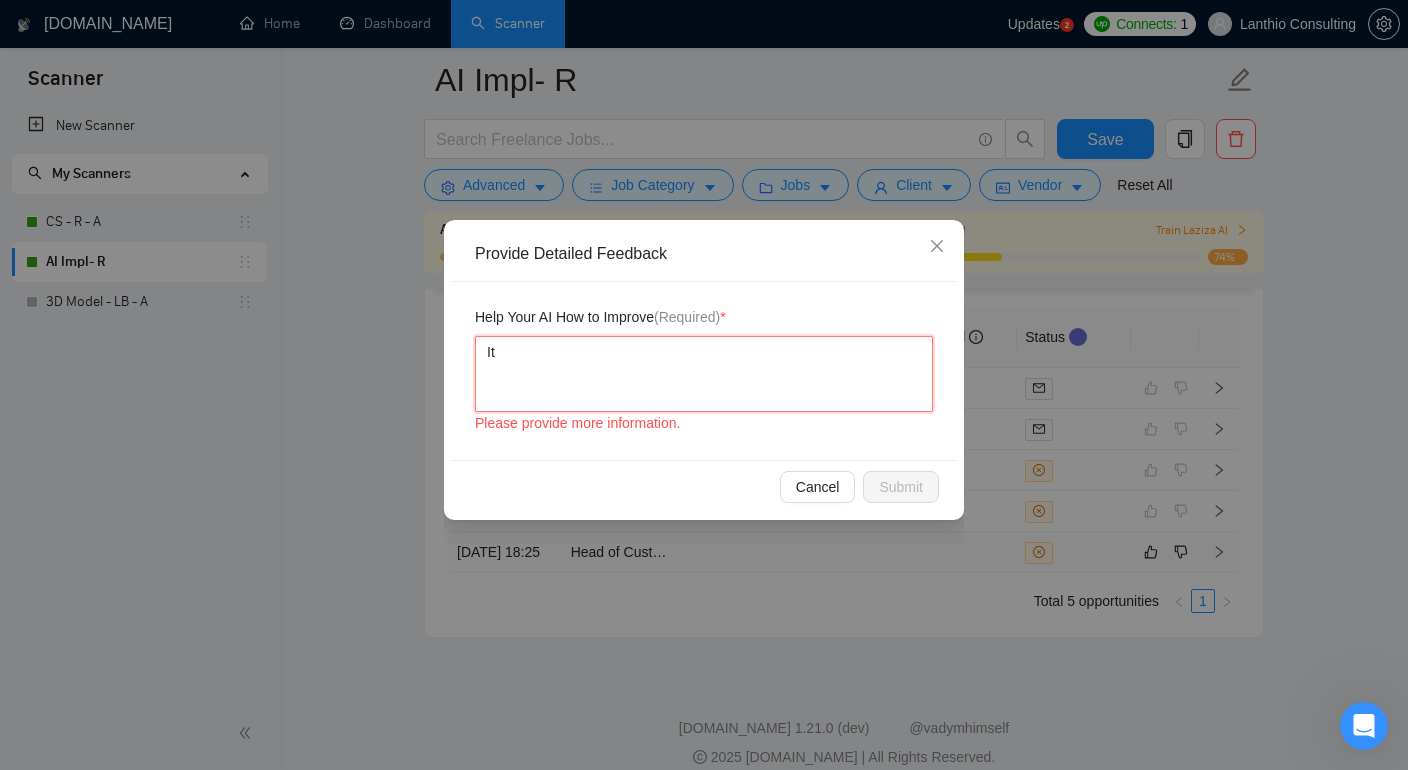 type 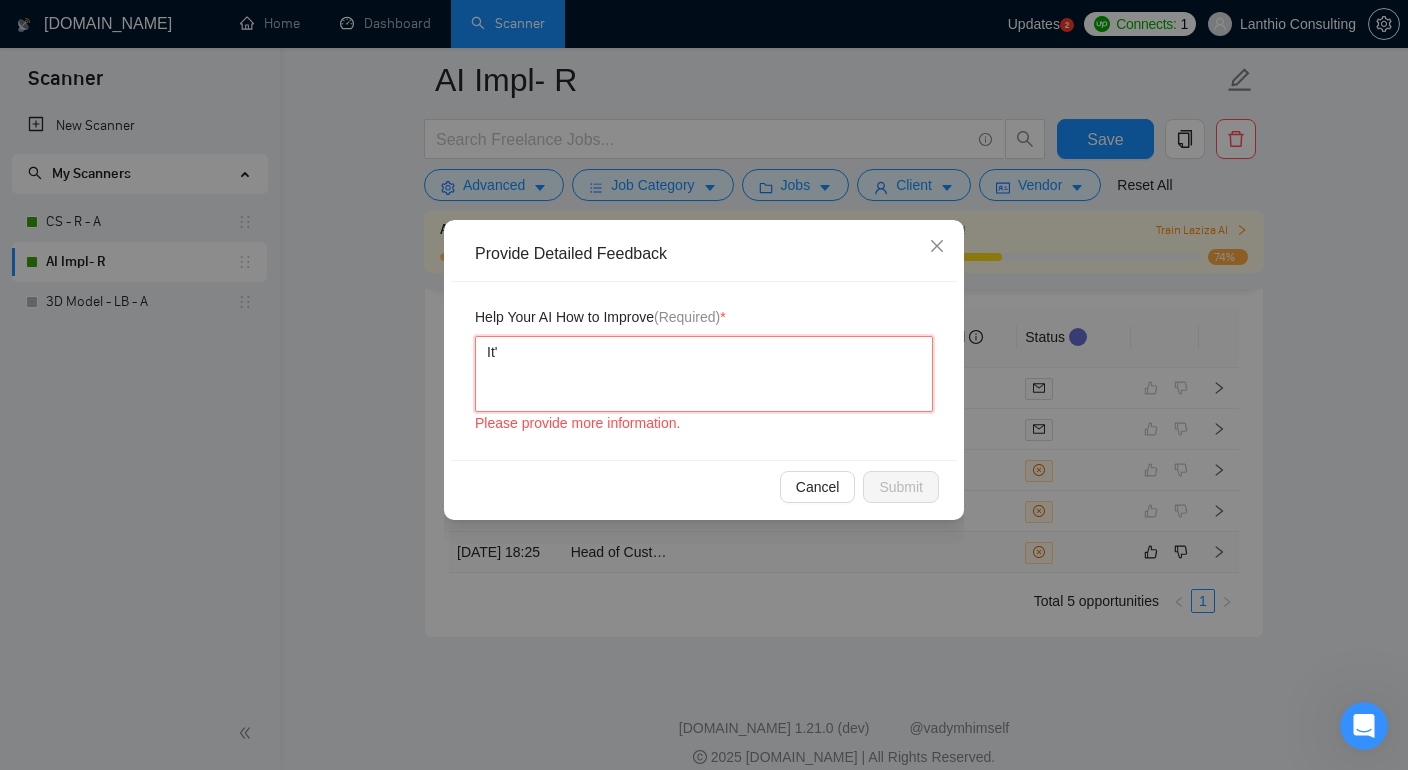 type 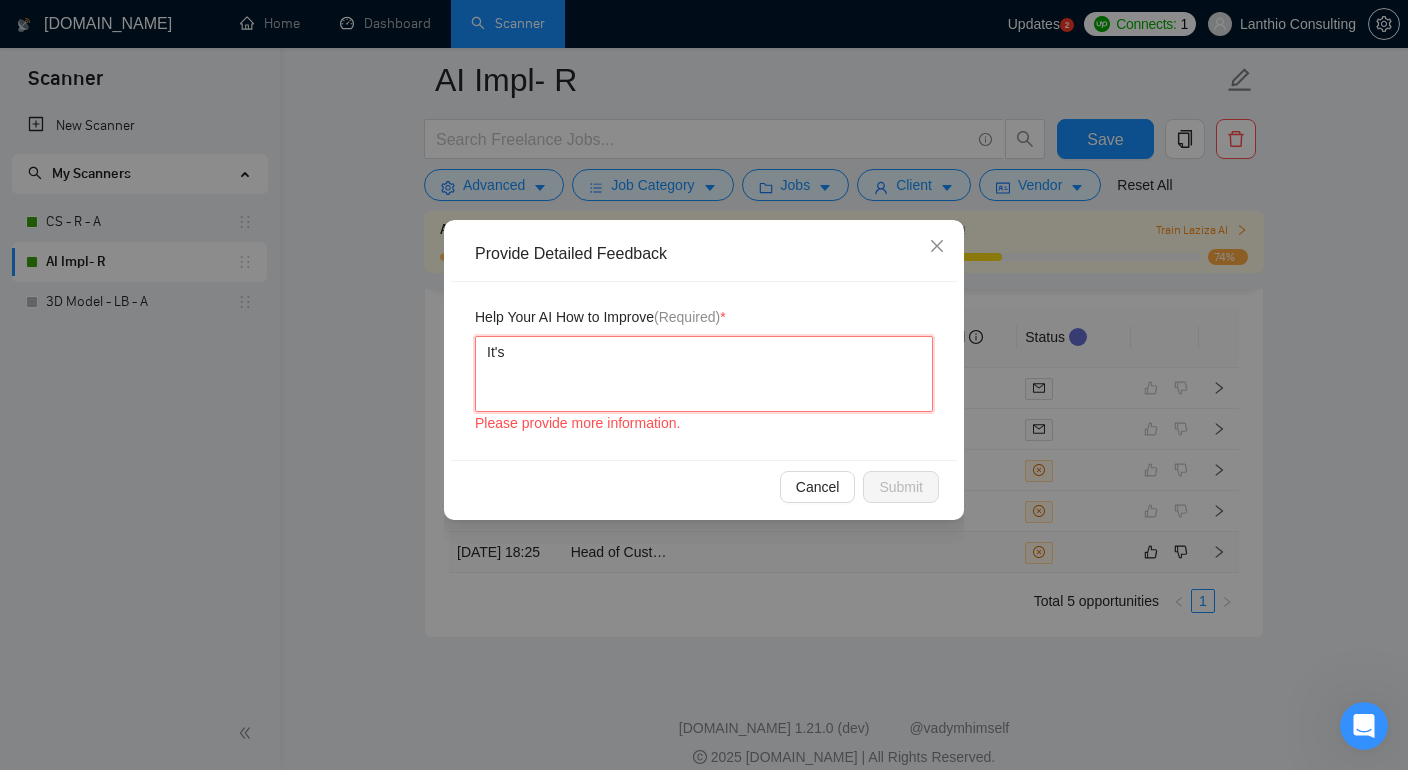 type 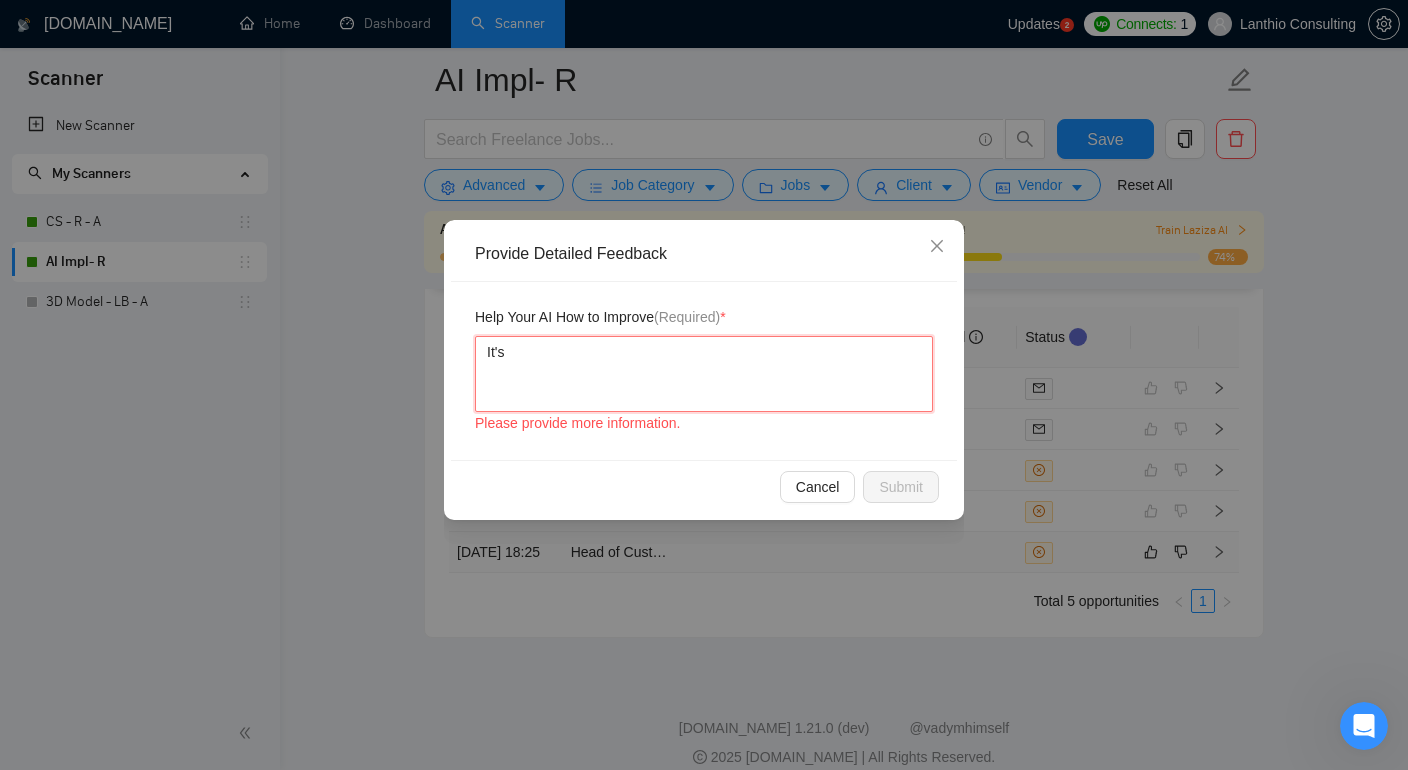 type on "It's" 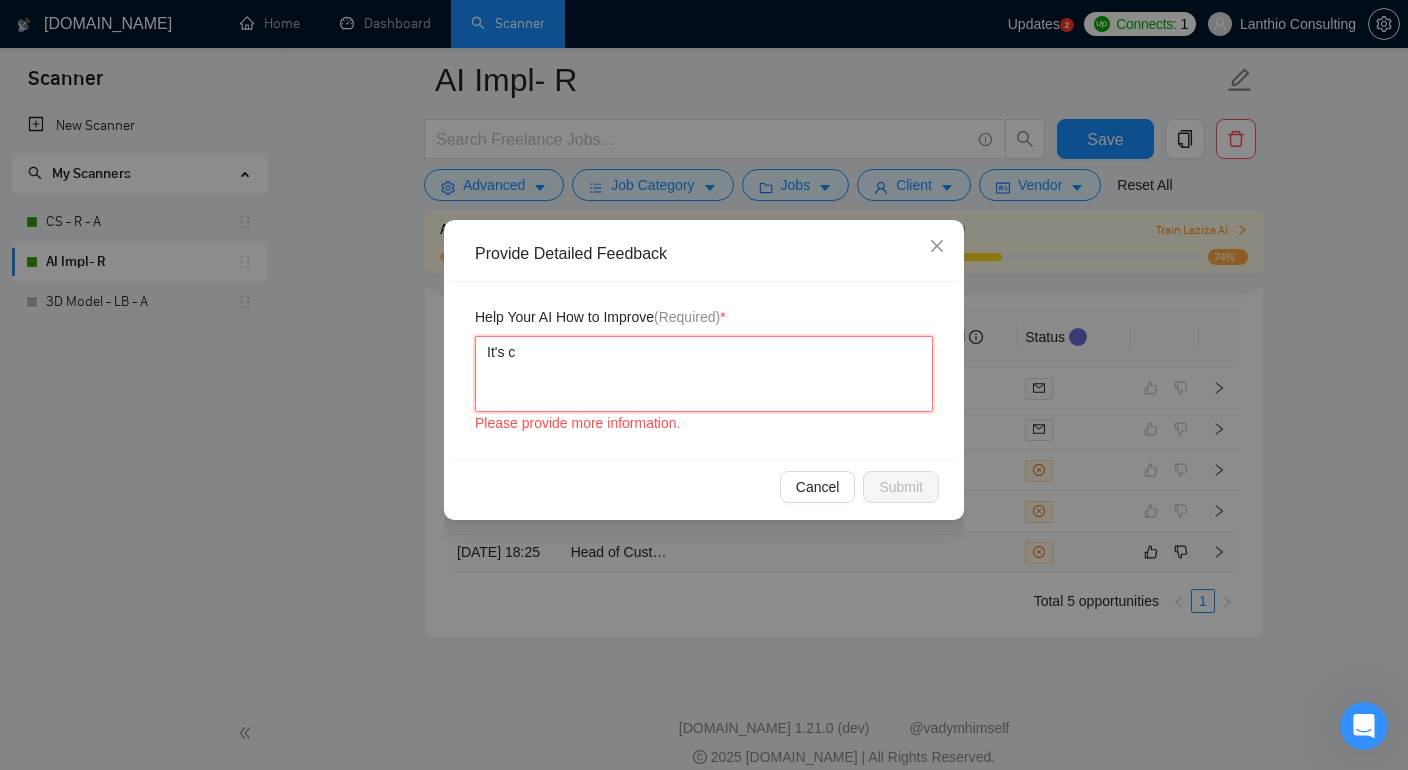type 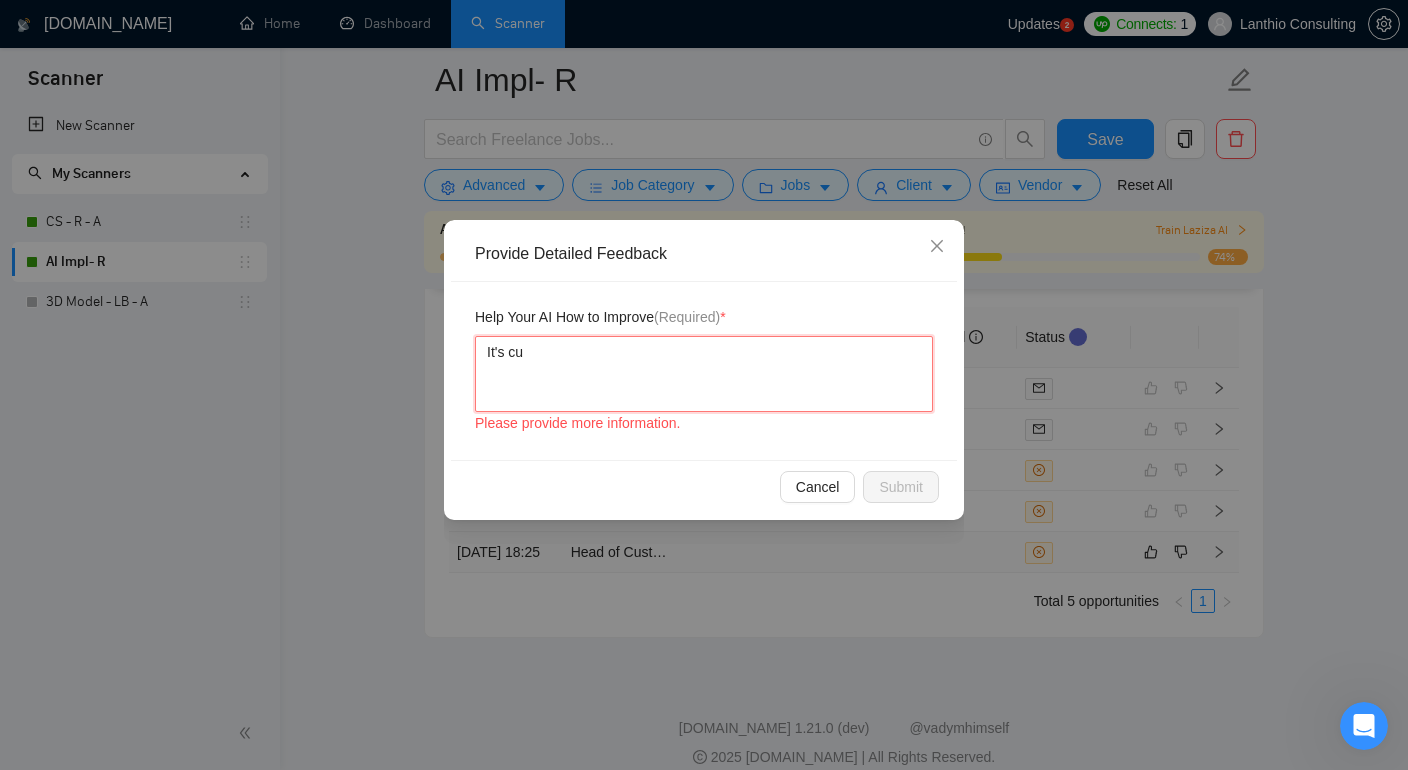 type 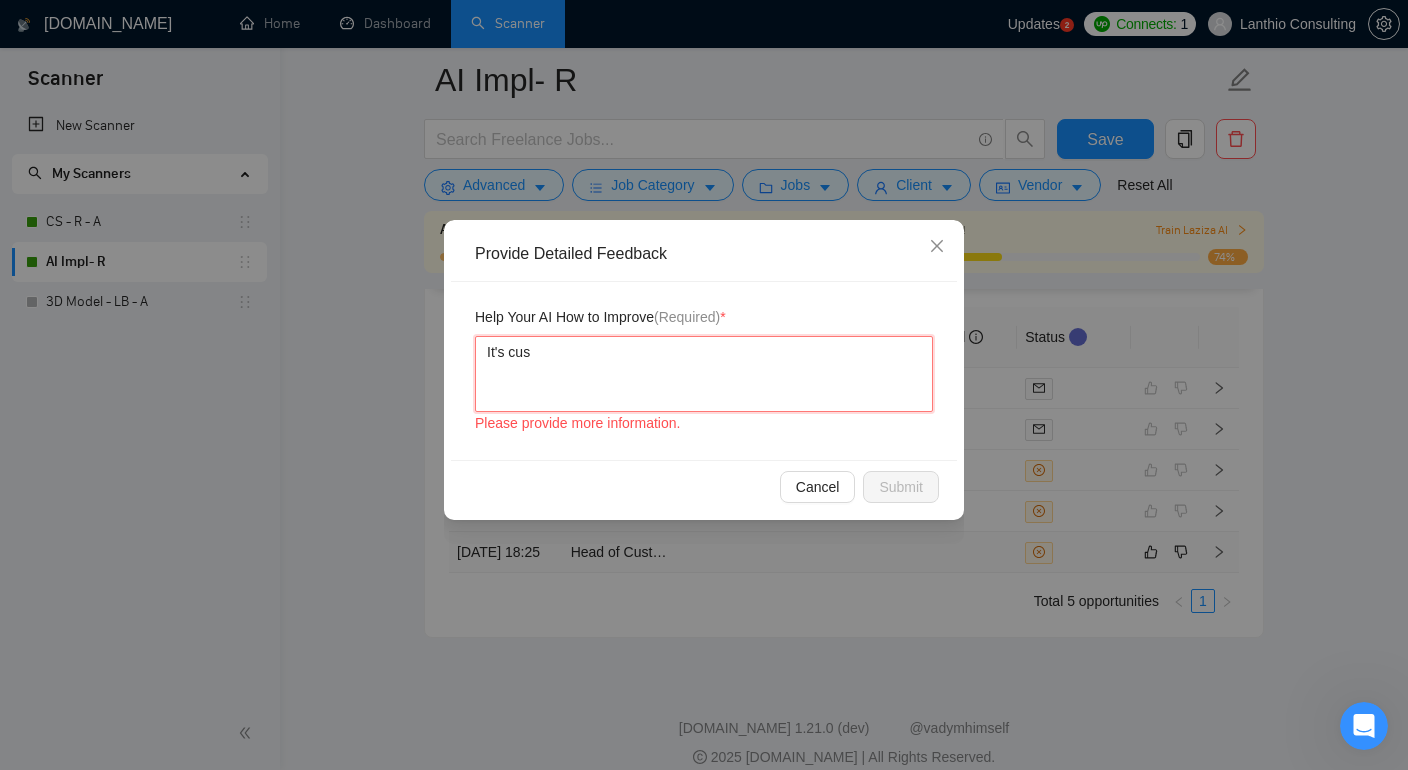 type 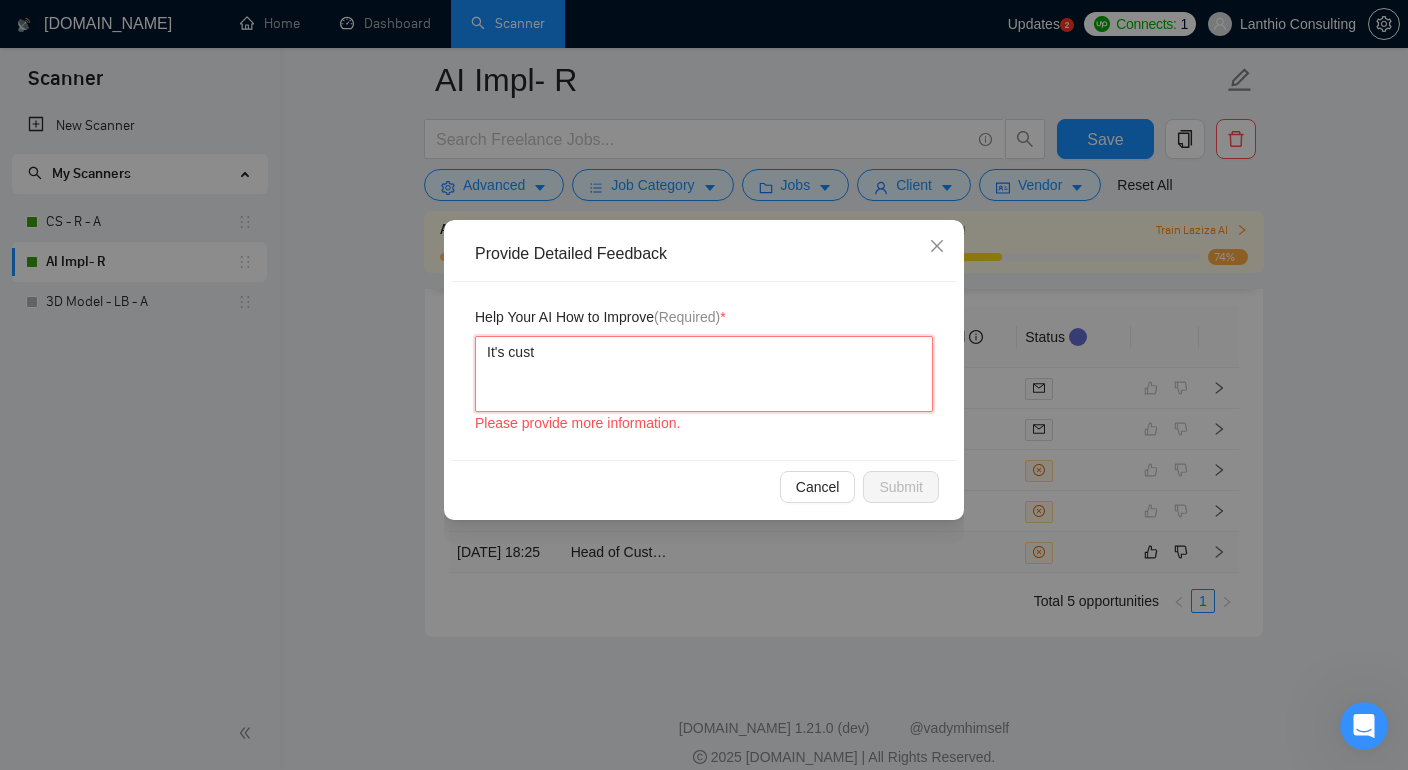 type on "It's custo" 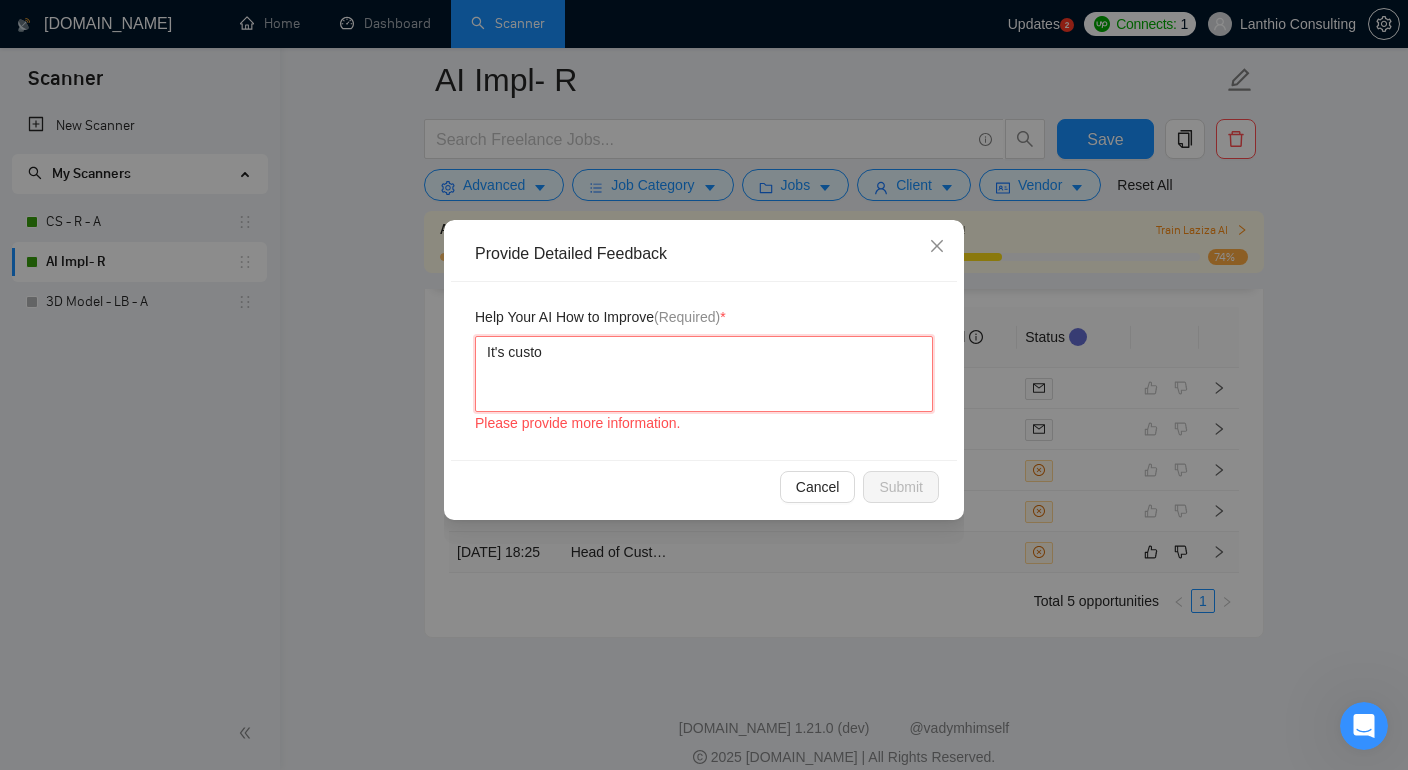 type 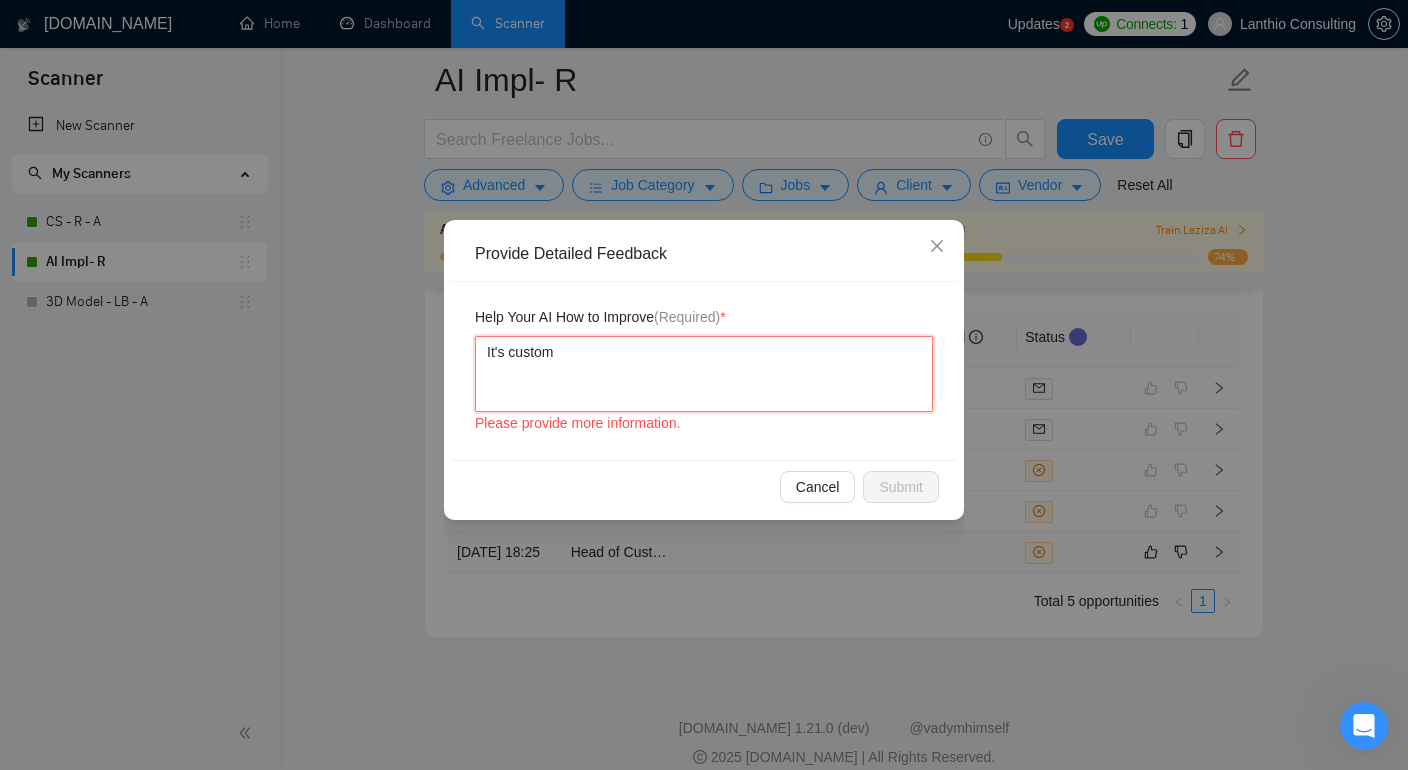 type 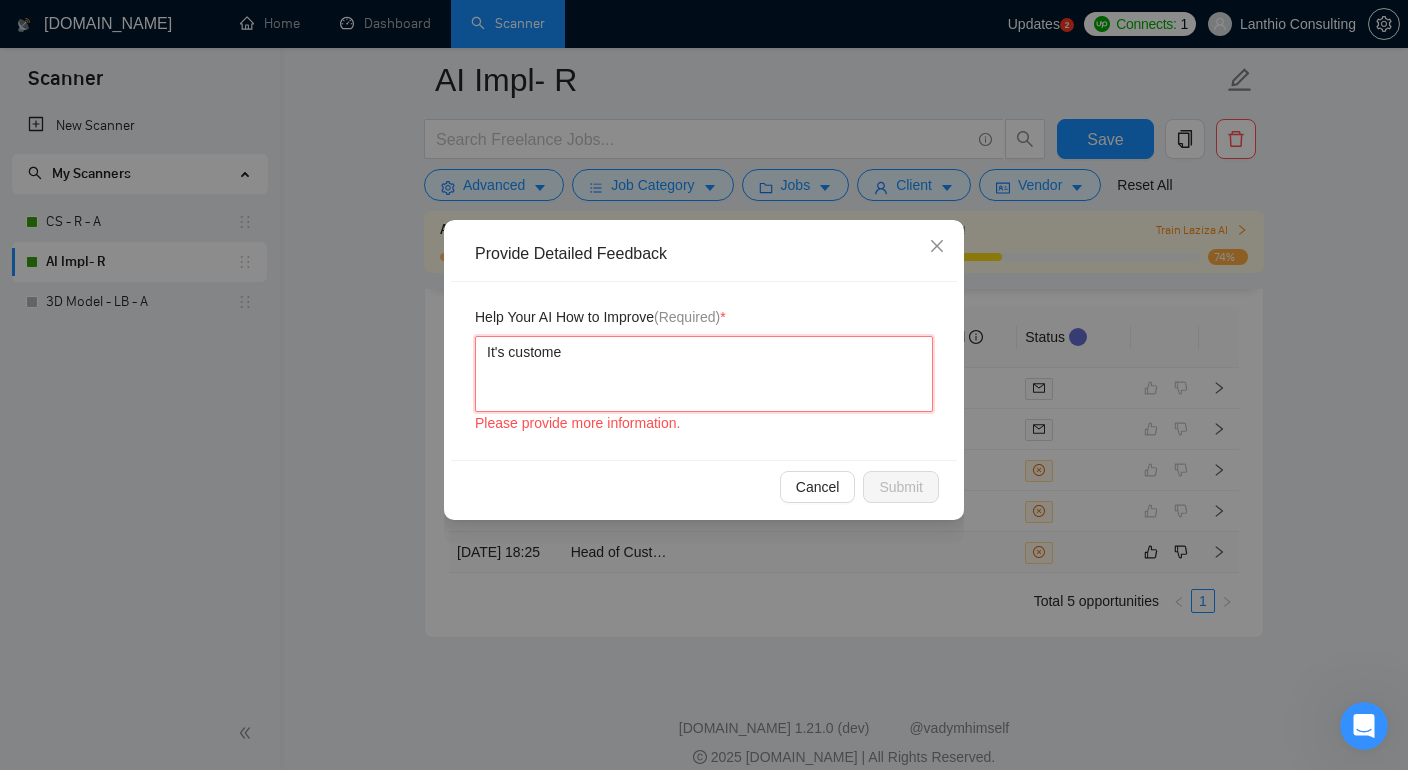 type 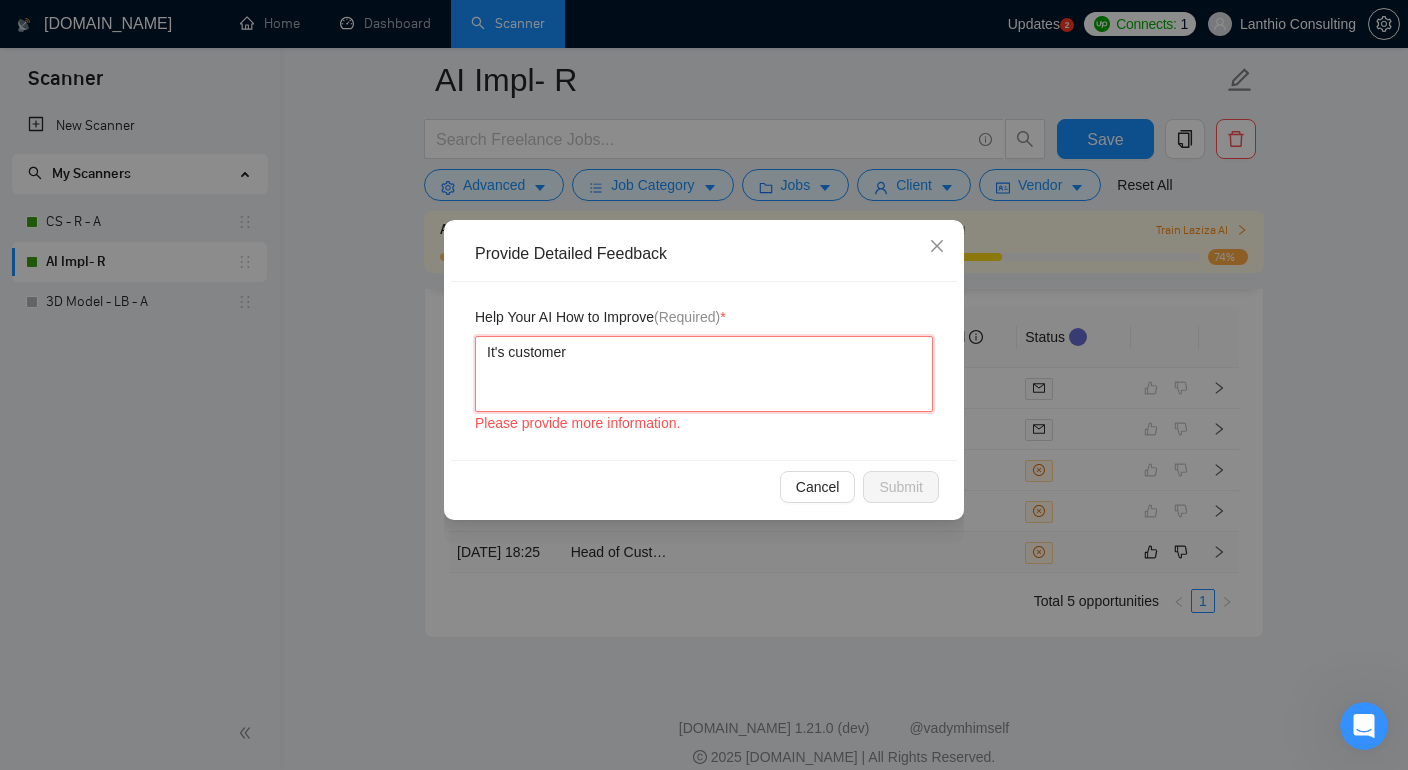 type on "It's customer" 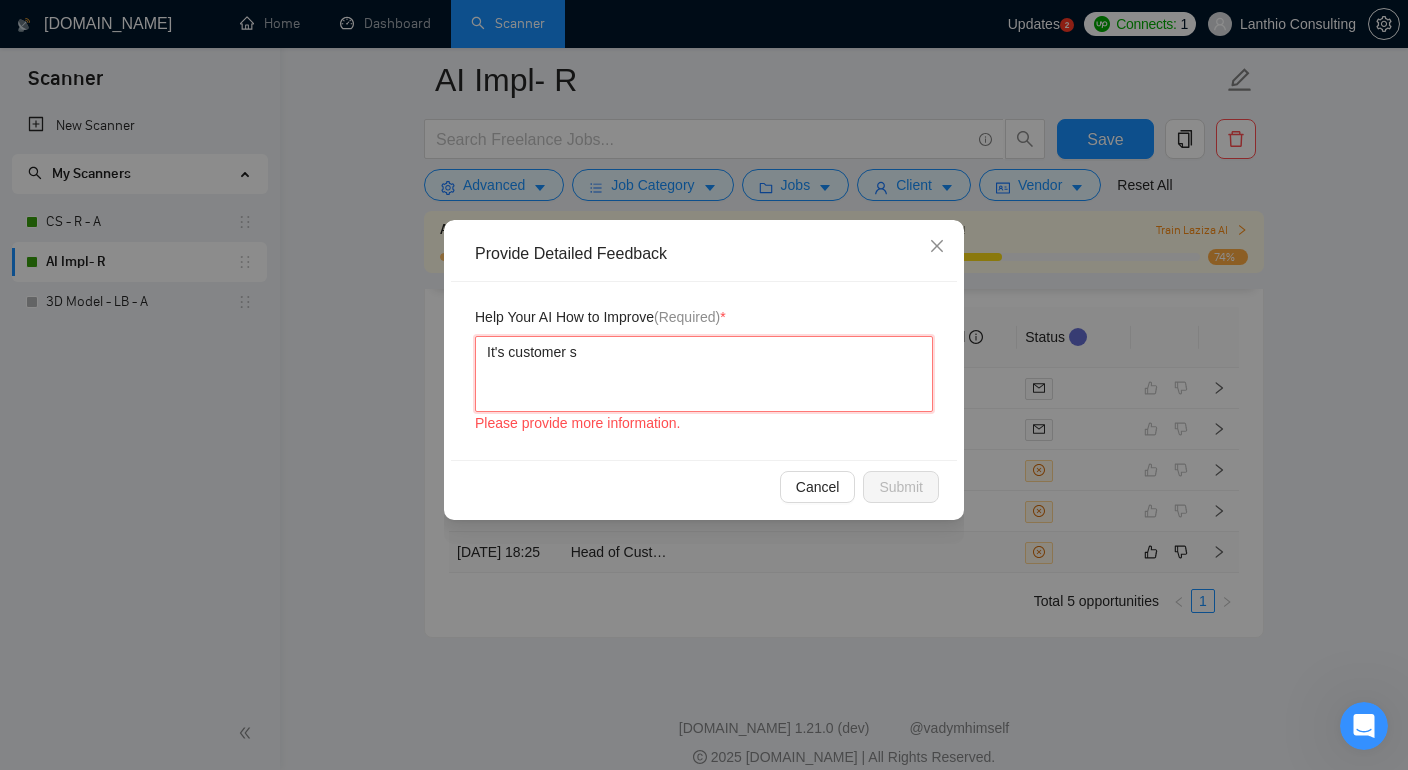 type on "It's customer su" 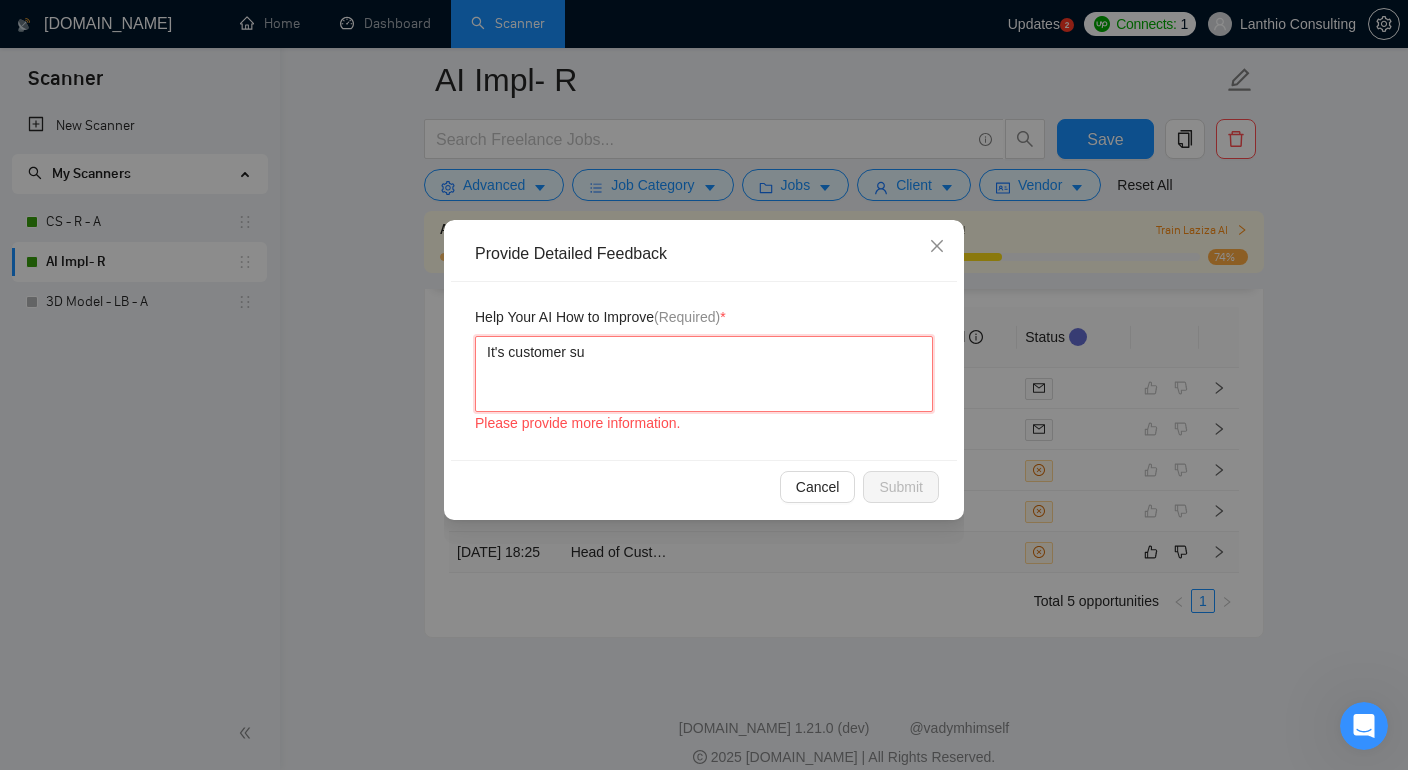 type 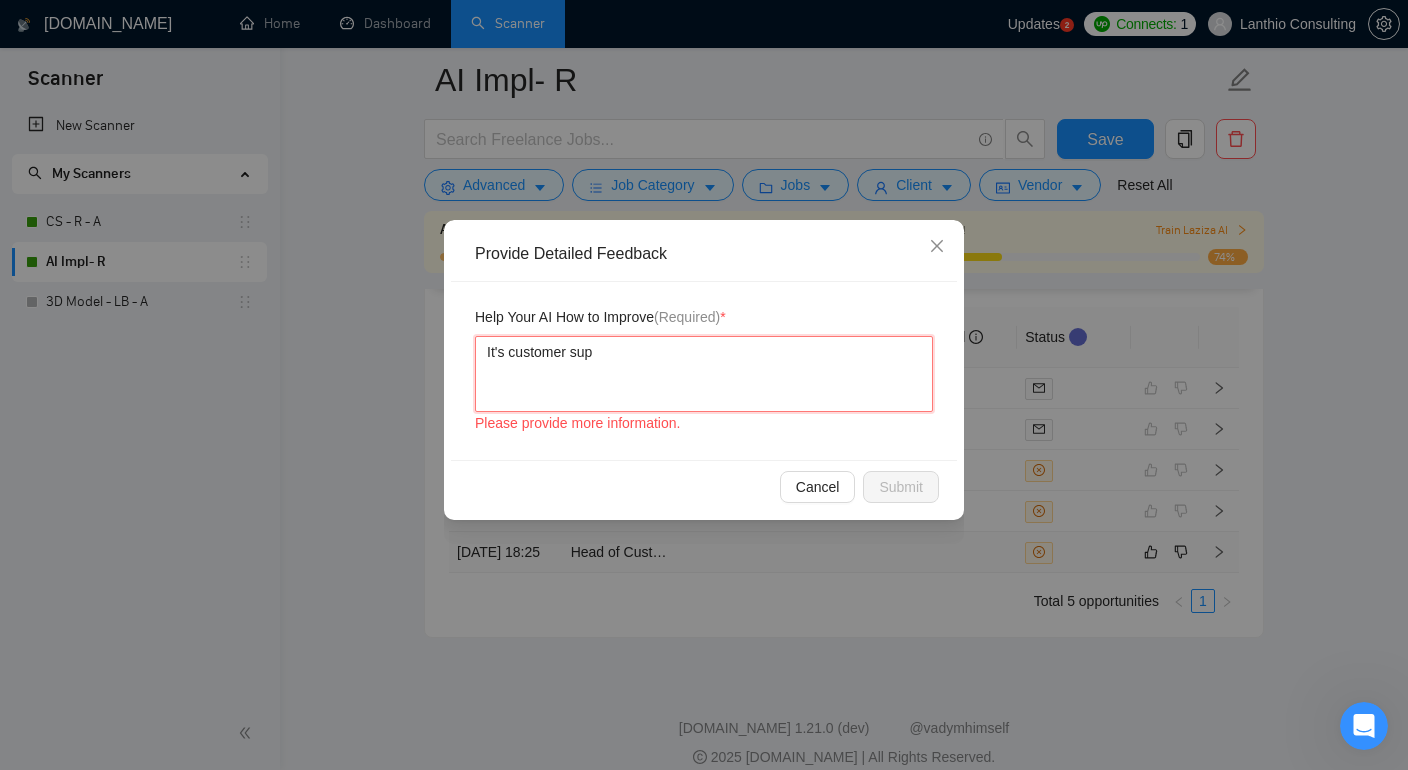type 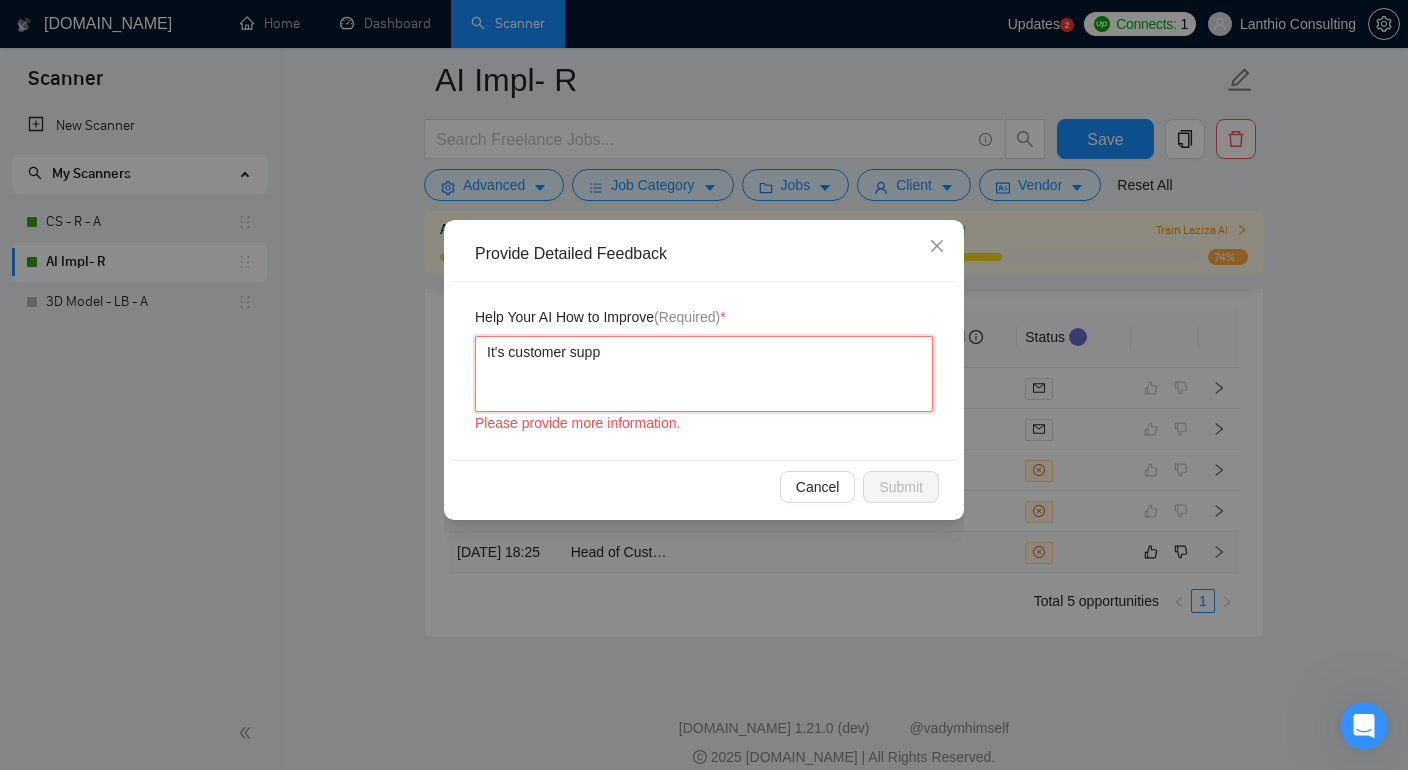 type 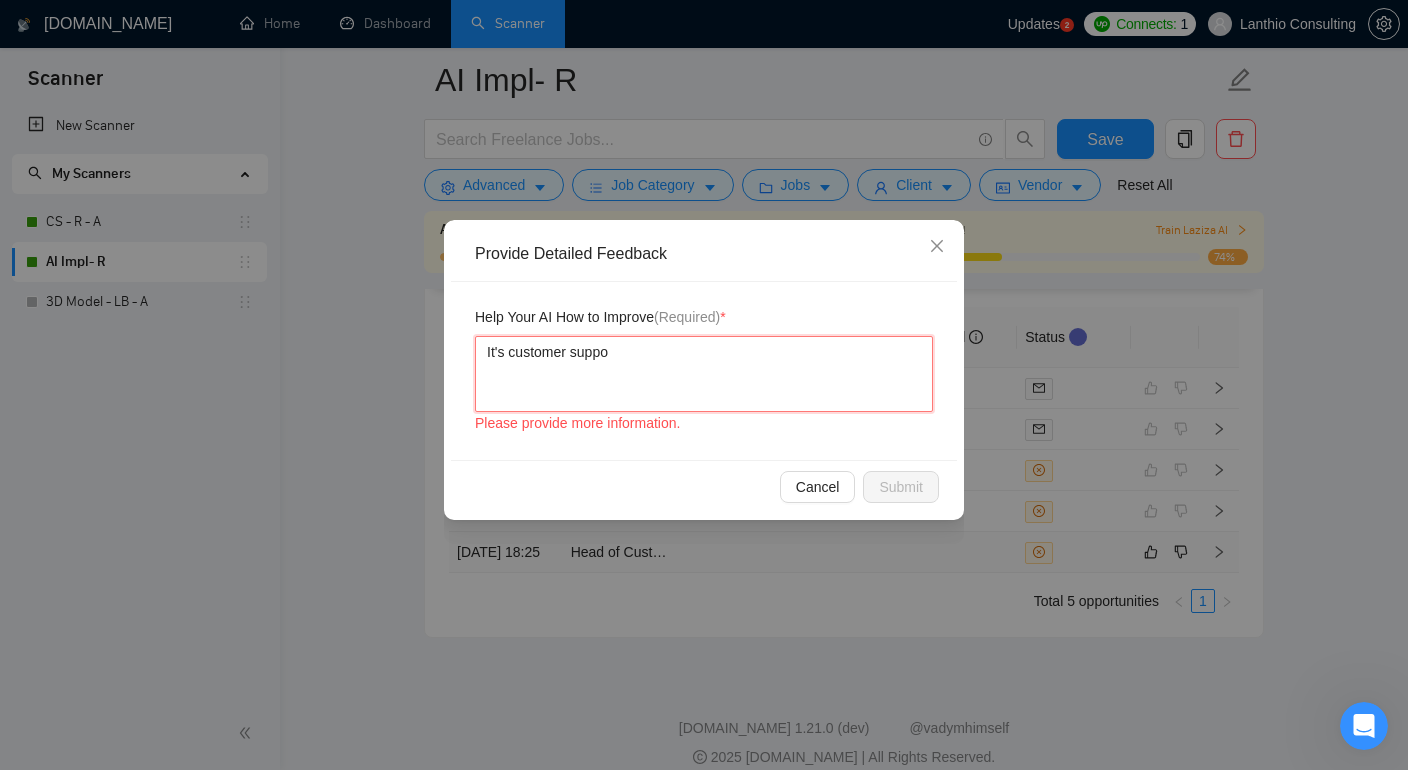 type 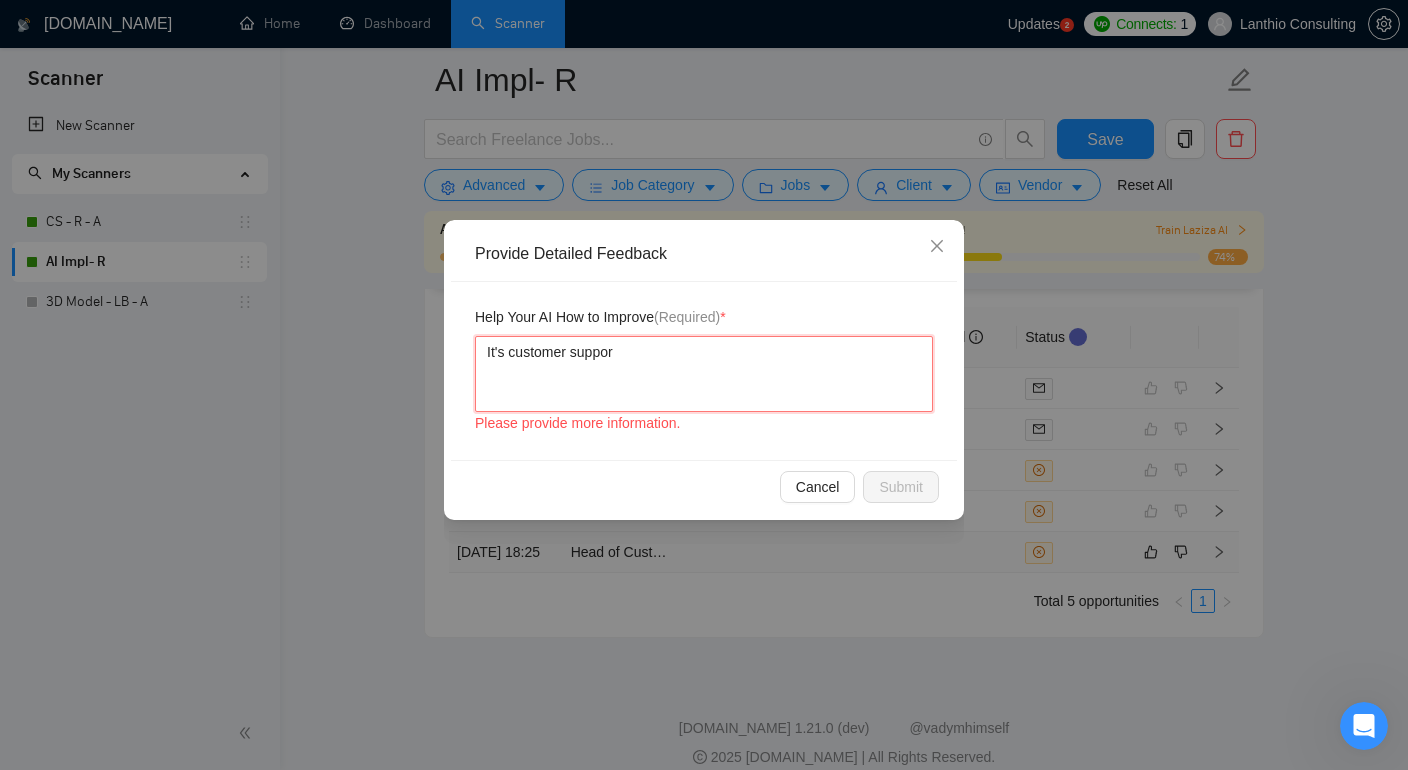 type 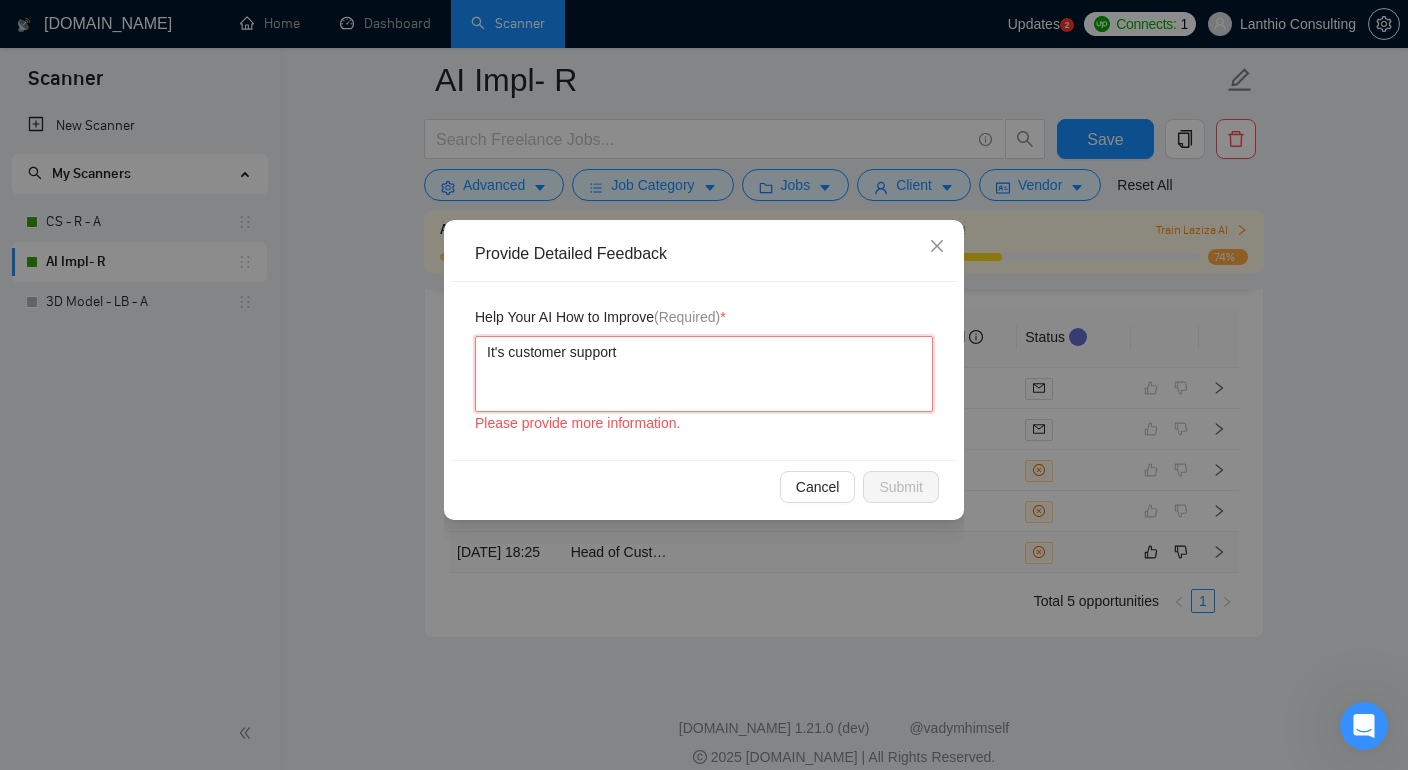 type on "It's customer support" 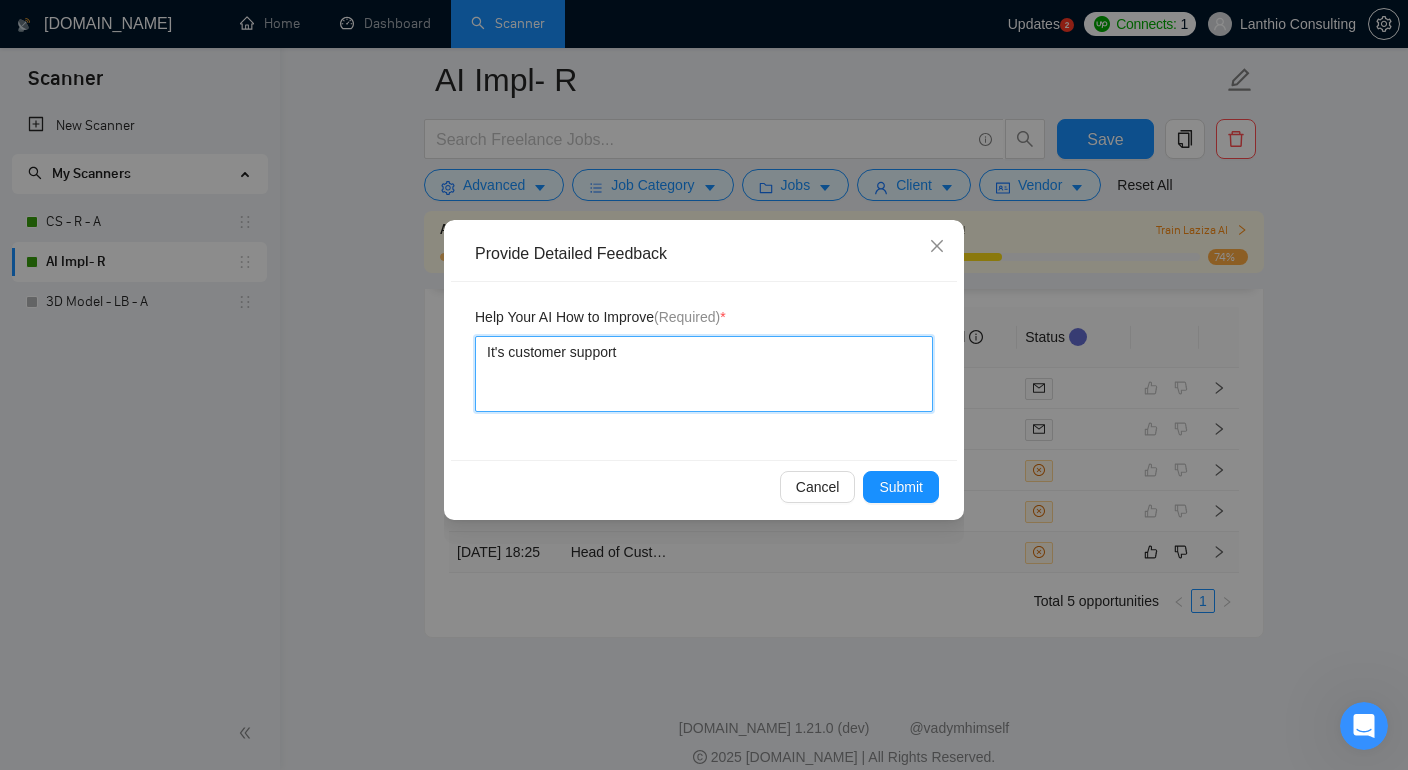 type 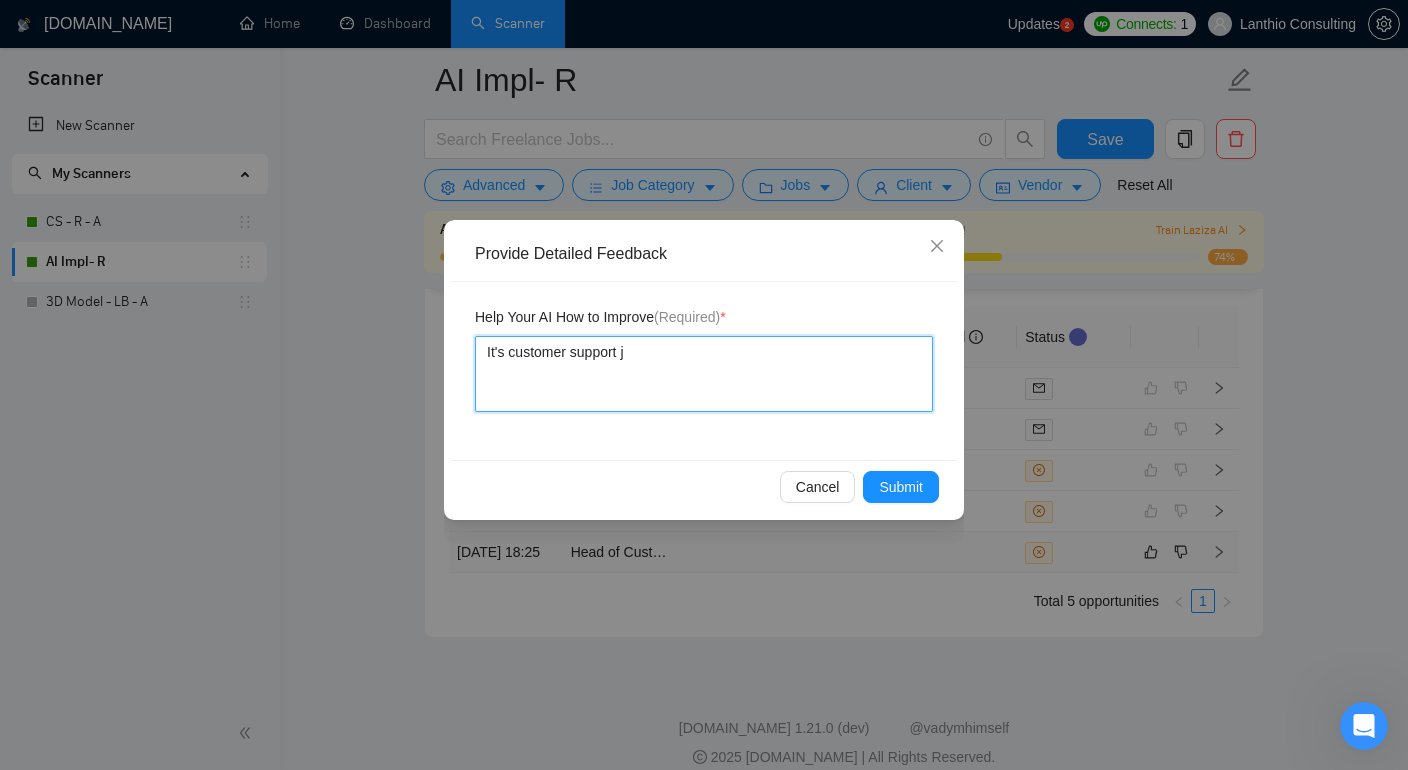 type 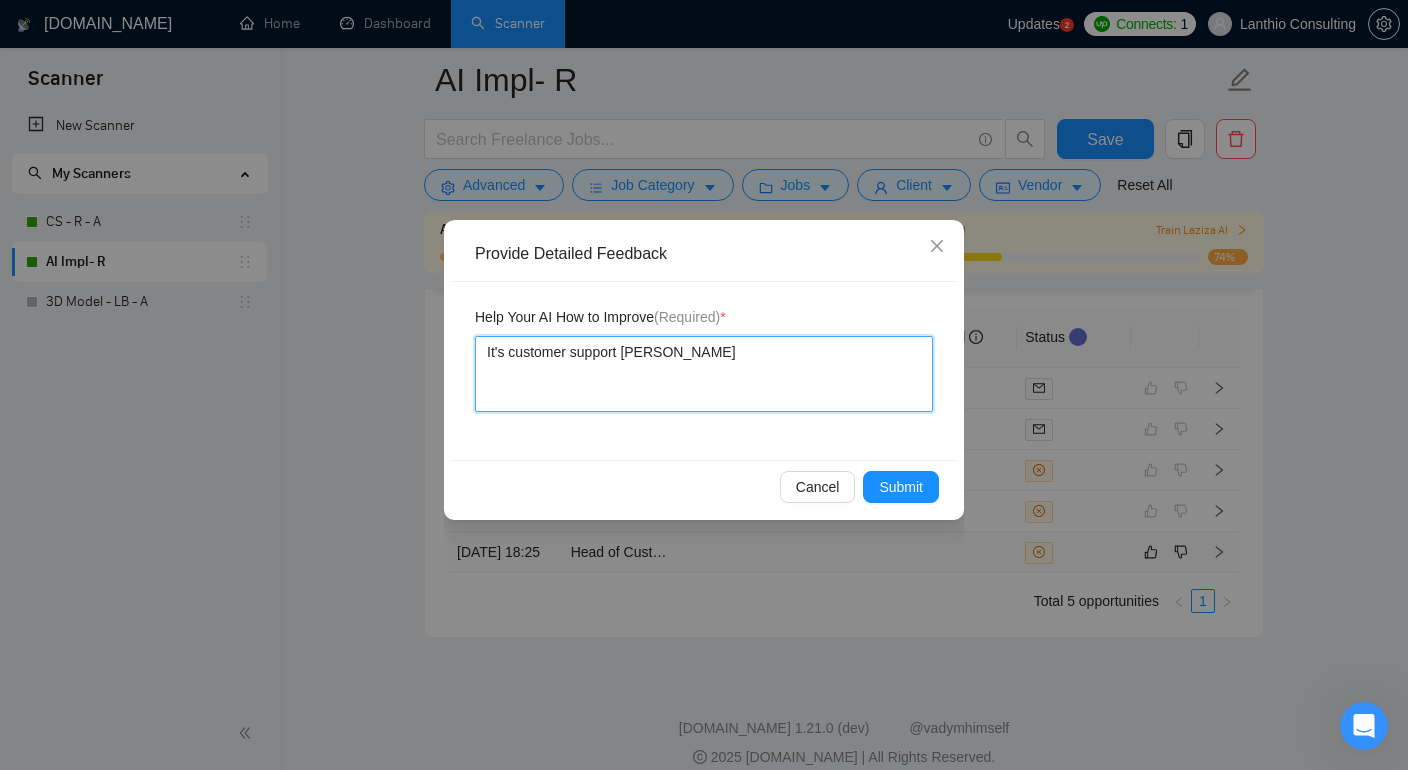 type on "It's customer support job" 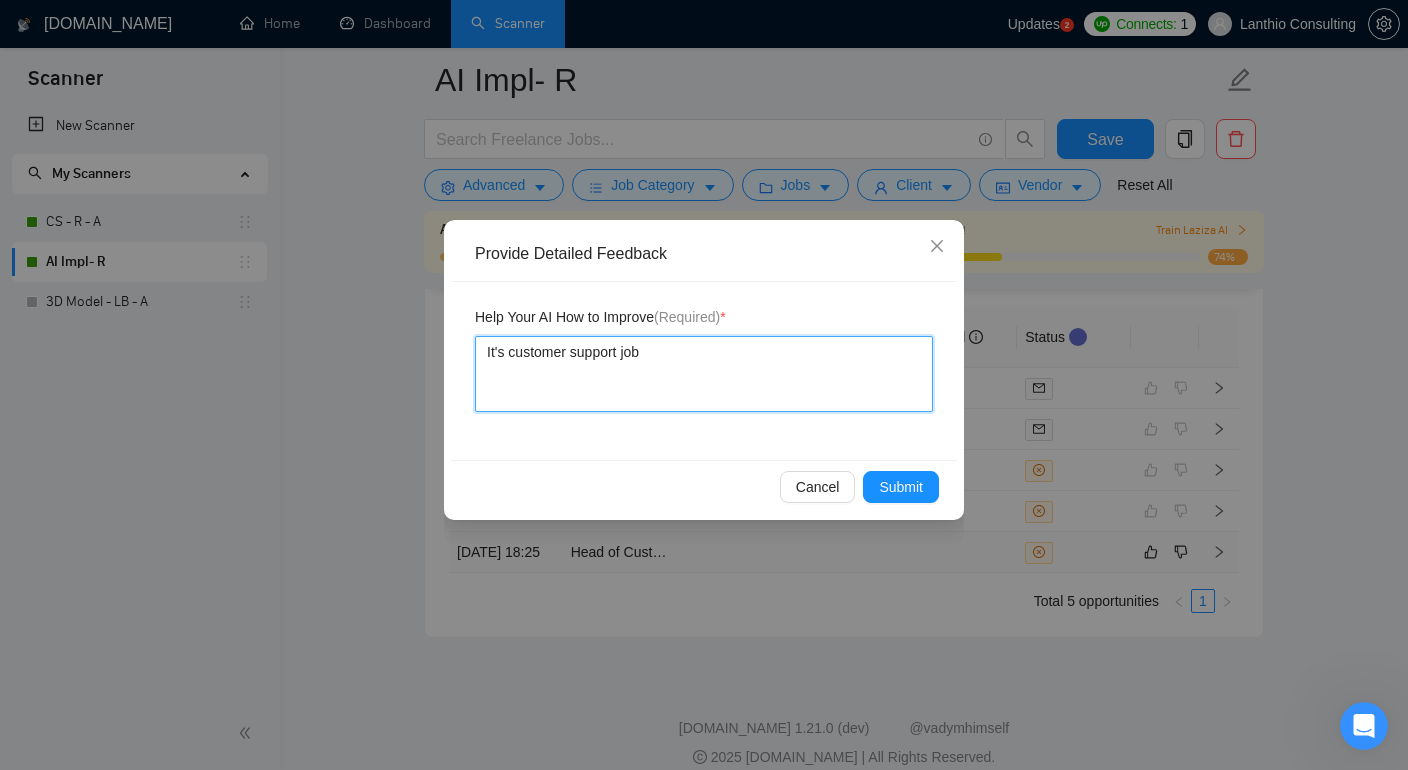type 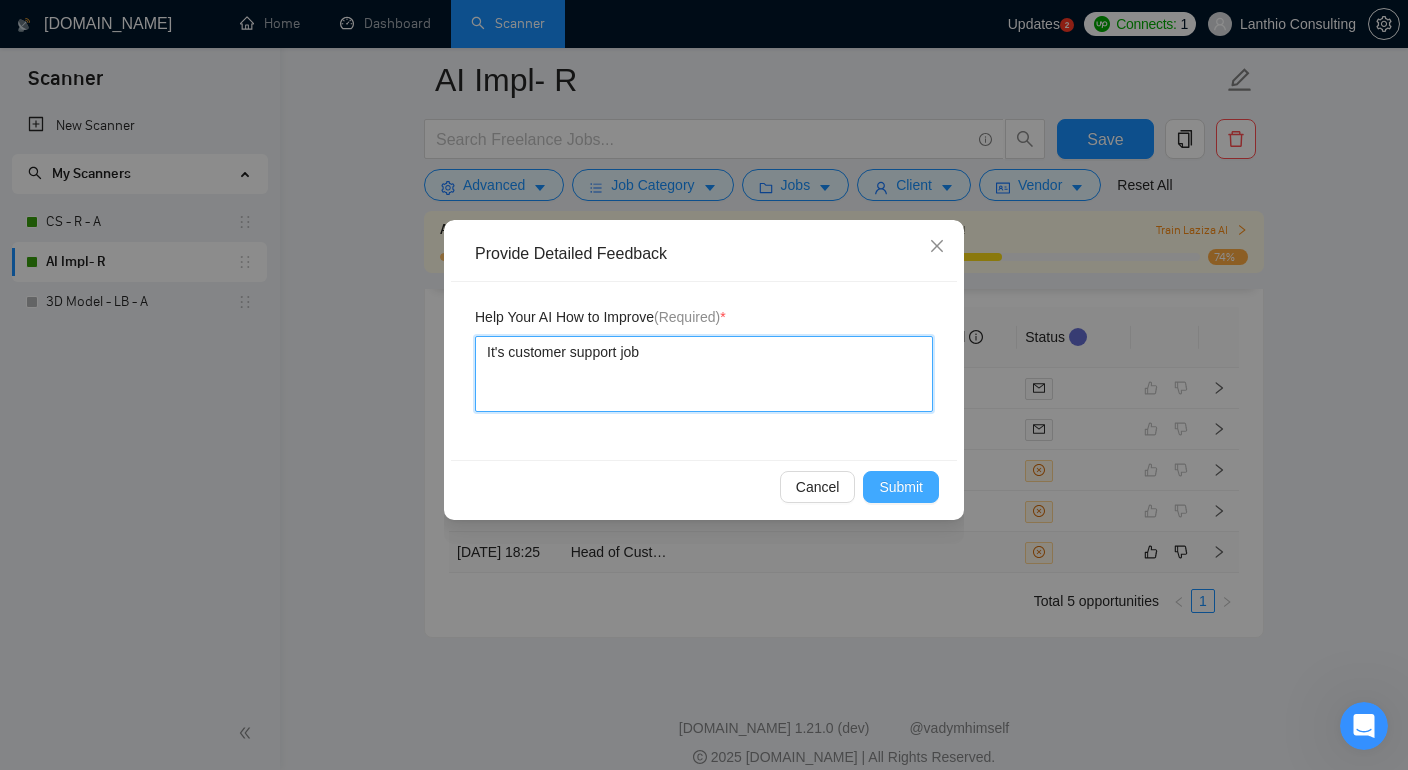 type on "It's customer support job" 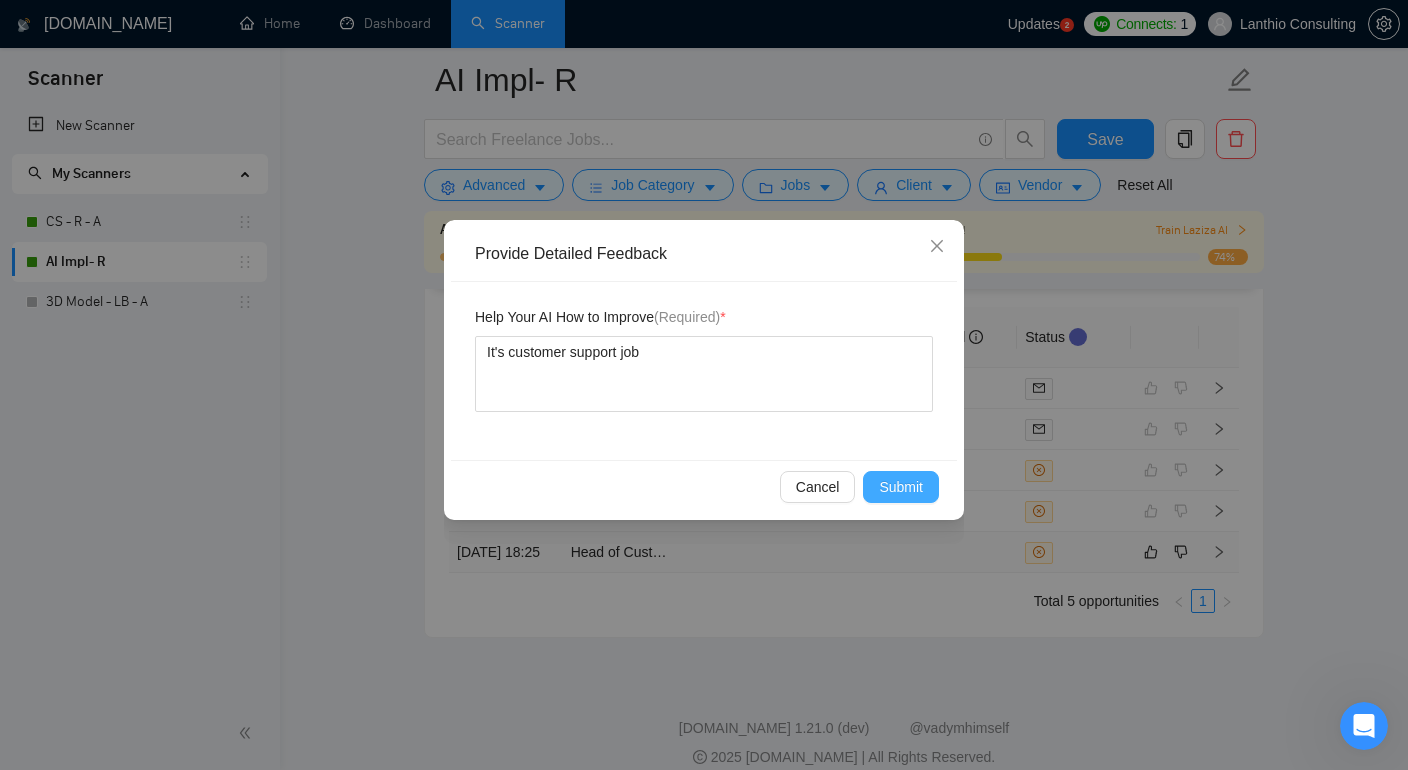 click on "Submit" at bounding box center [901, 487] 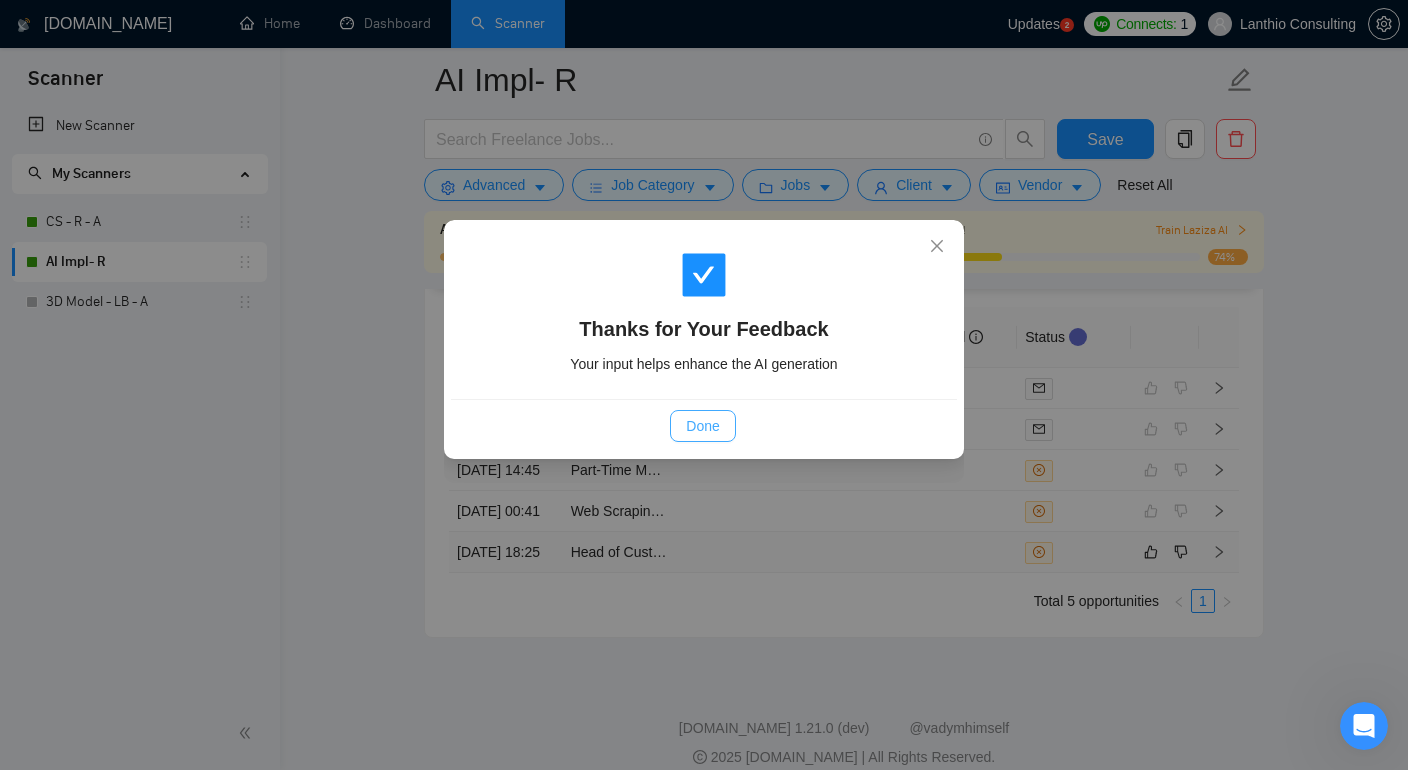 click on "Done" at bounding box center [702, 426] 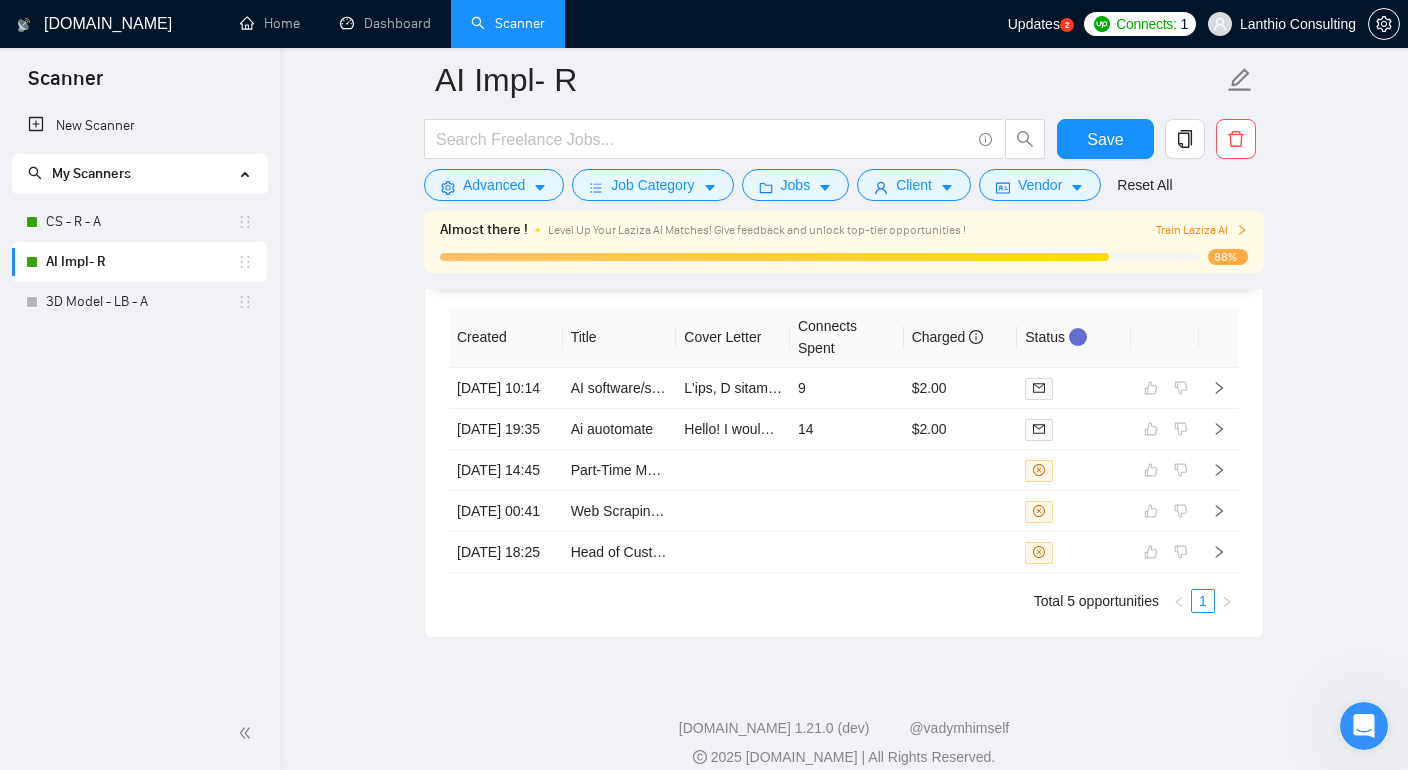 click on "Train Laziza AI" at bounding box center [1202, 230] 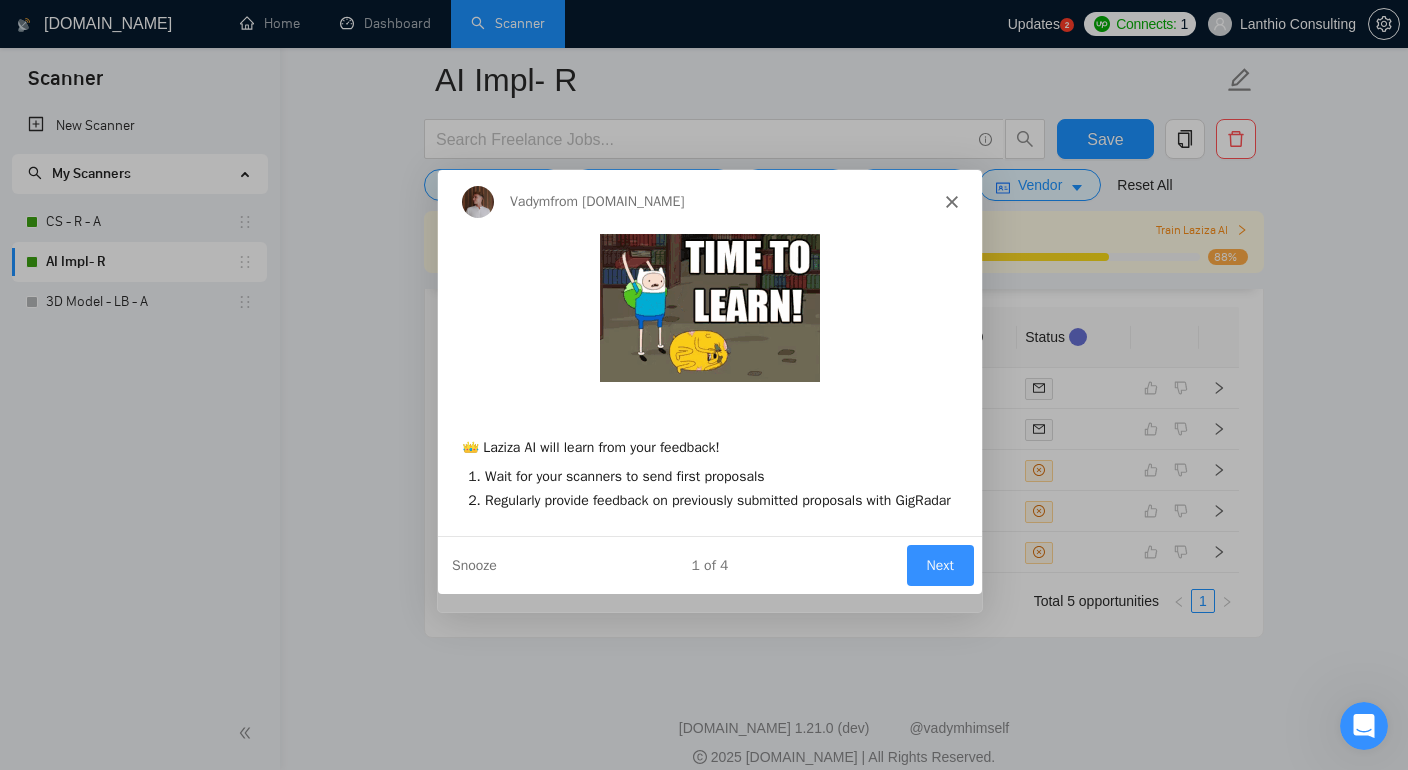 scroll, scrollTop: 0, scrollLeft: 0, axis: both 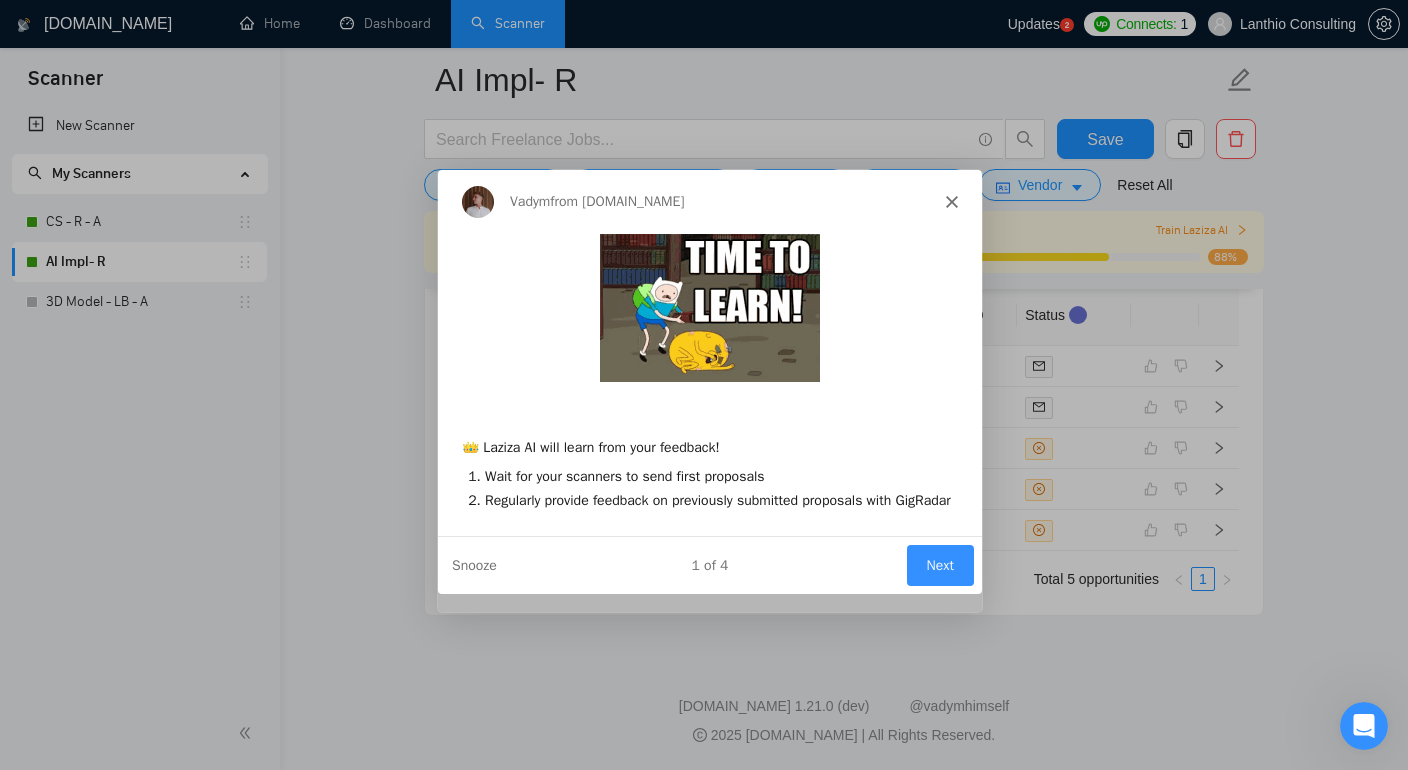click on "Next" at bounding box center [939, 563] 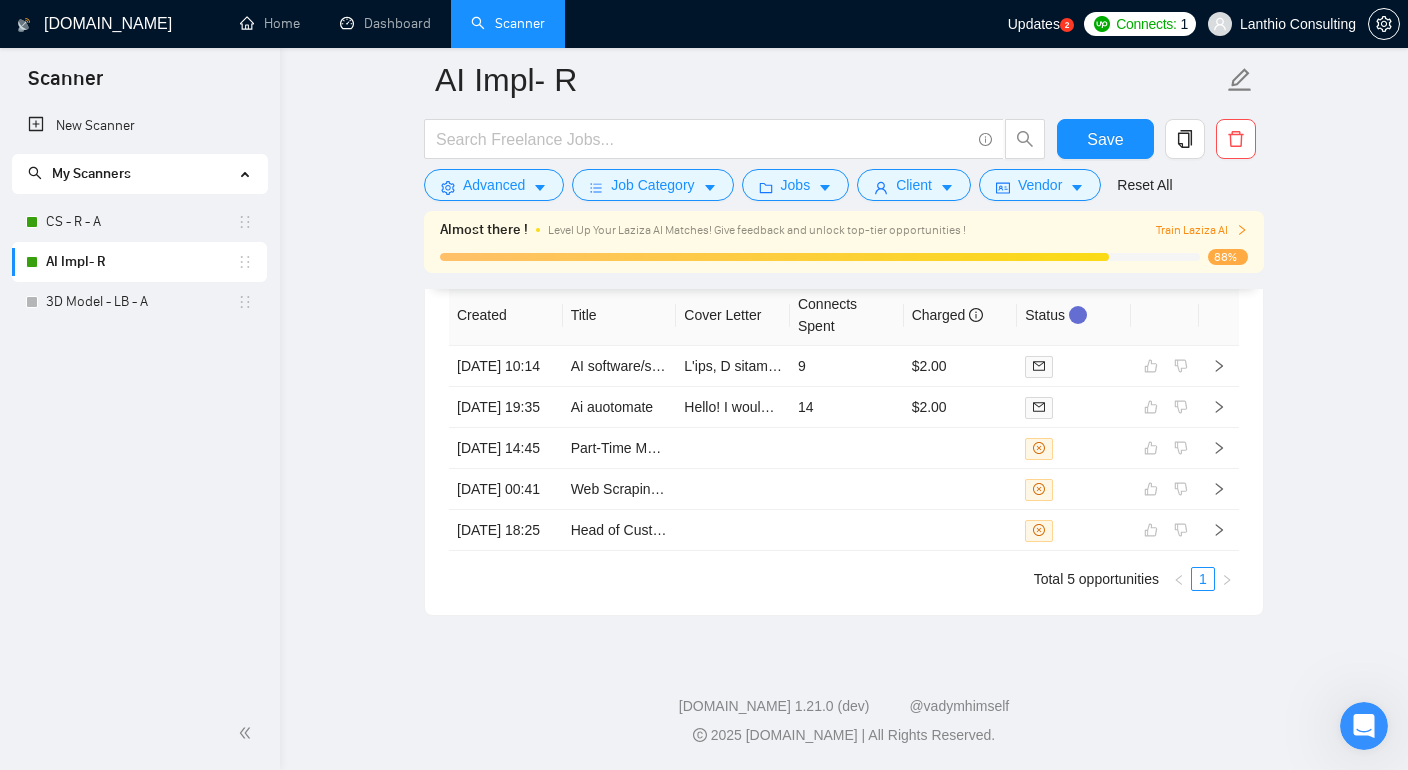 scroll, scrollTop: 0, scrollLeft: 0, axis: both 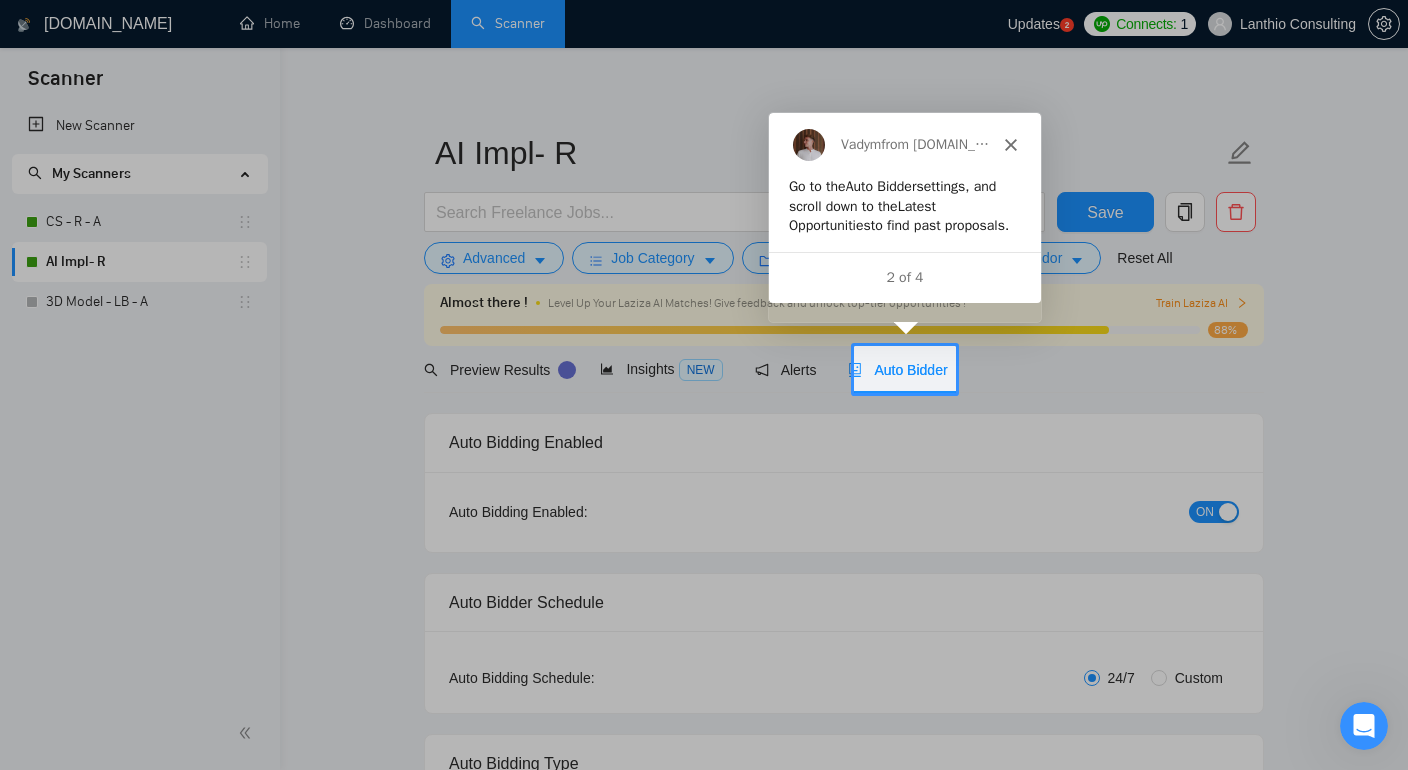 click on "Auto Bidder" at bounding box center (897, 370) 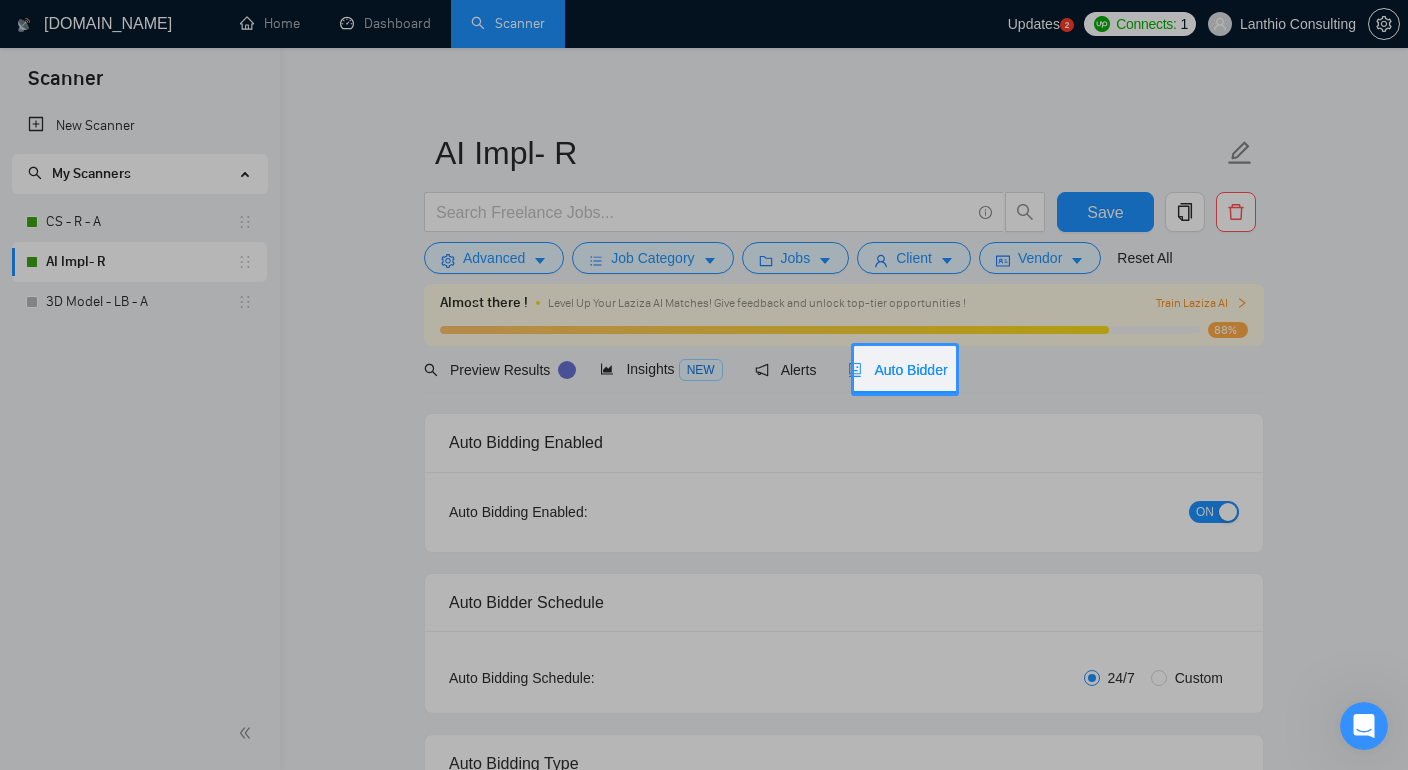 click at bounding box center [704, 577] 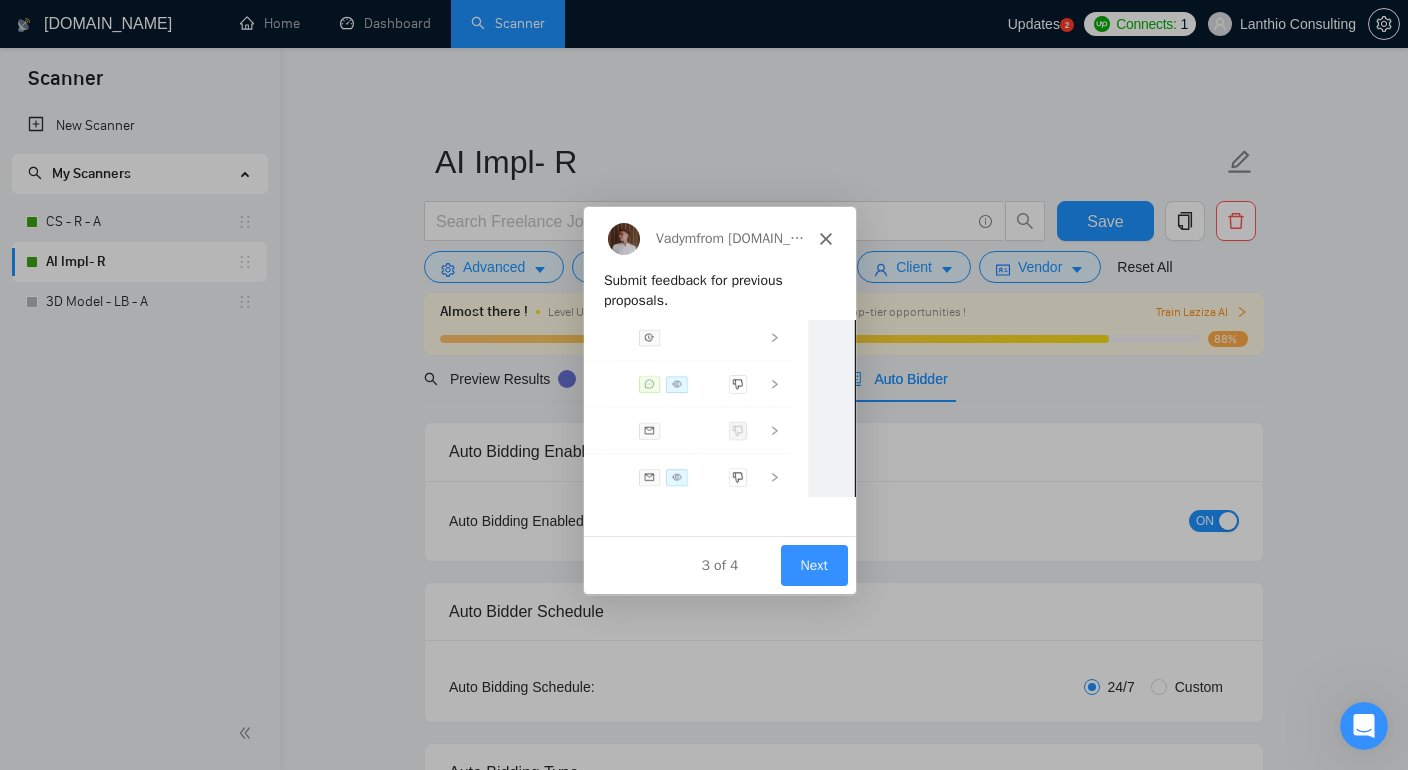 scroll, scrollTop: 0, scrollLeft: 0, axis: both 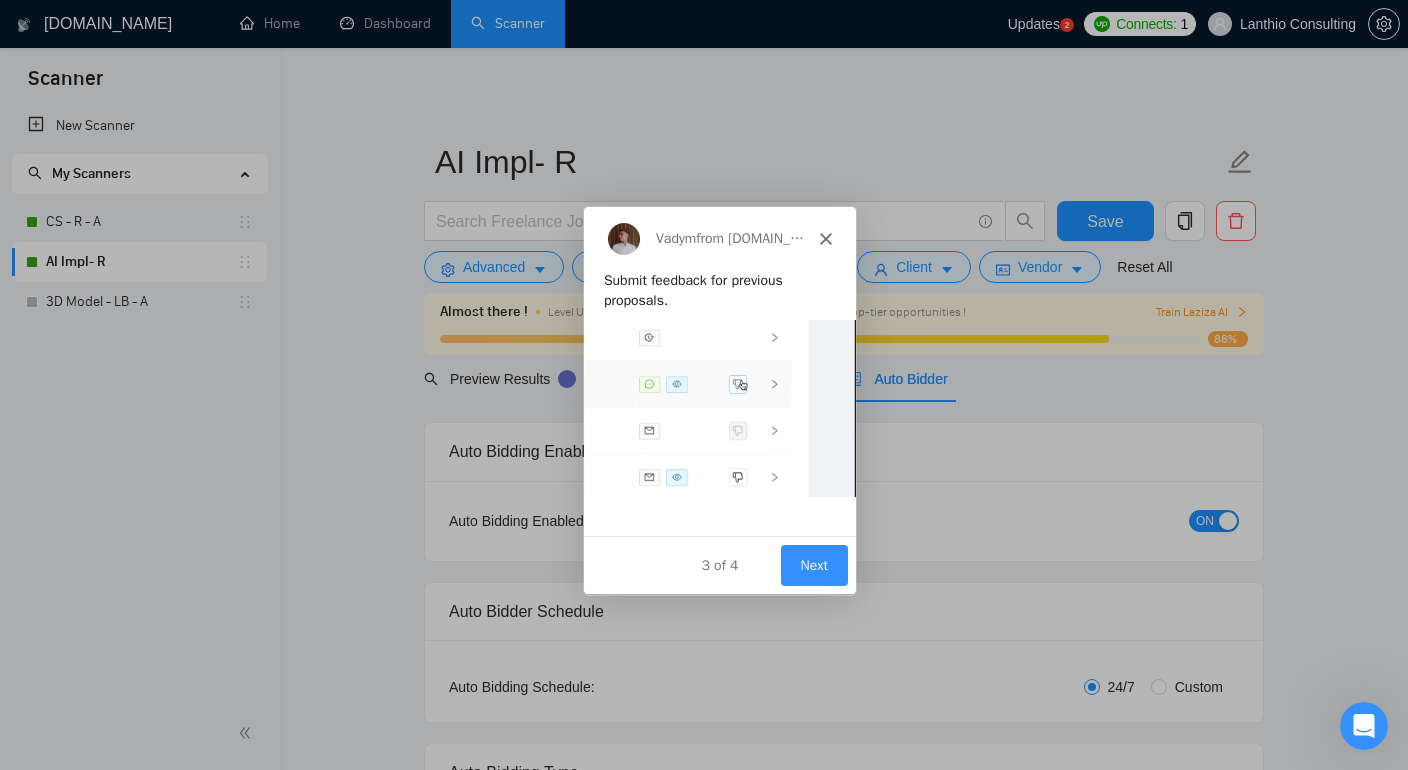 click 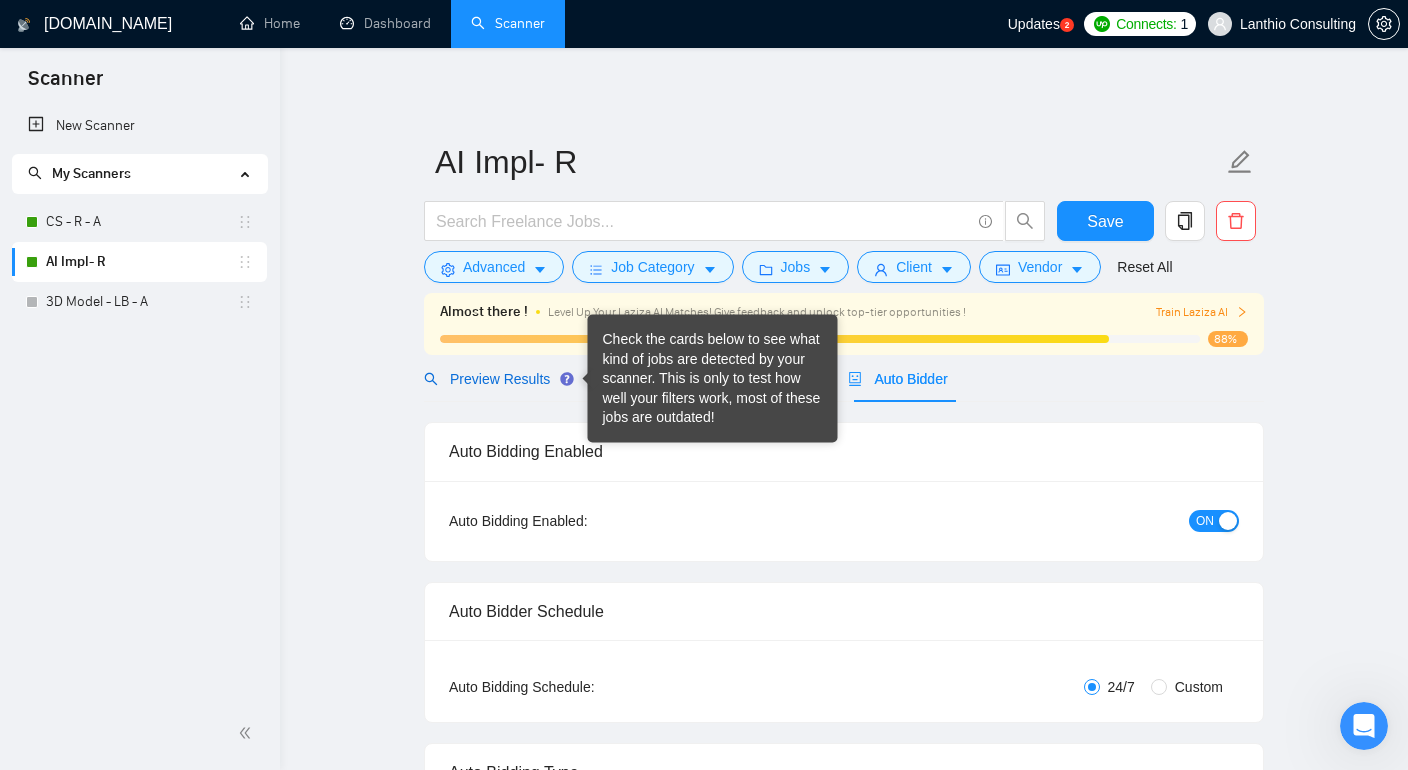 click on "Preview Results" at bounding box center (496, 379) 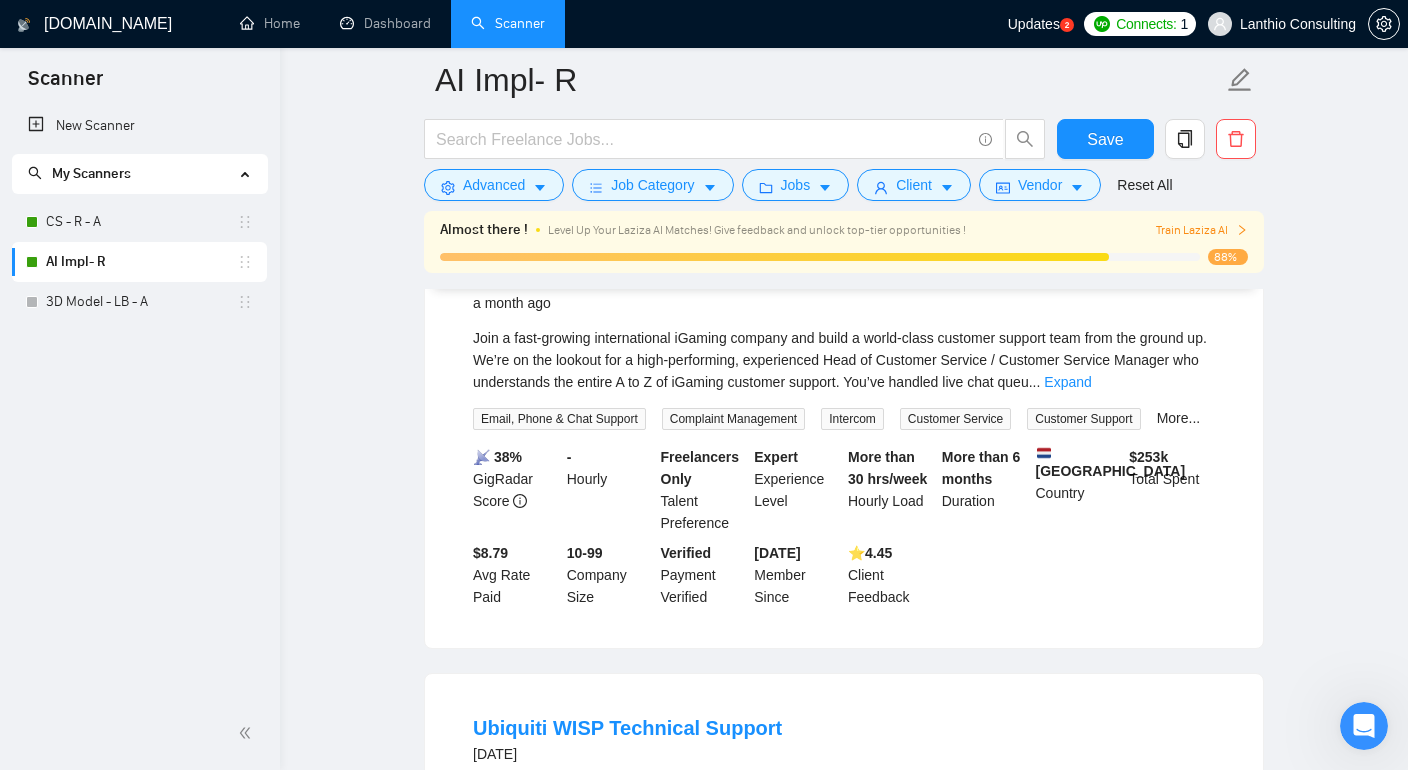 scroll, scrollTop: 0, scrollLeft: 0, axis: both 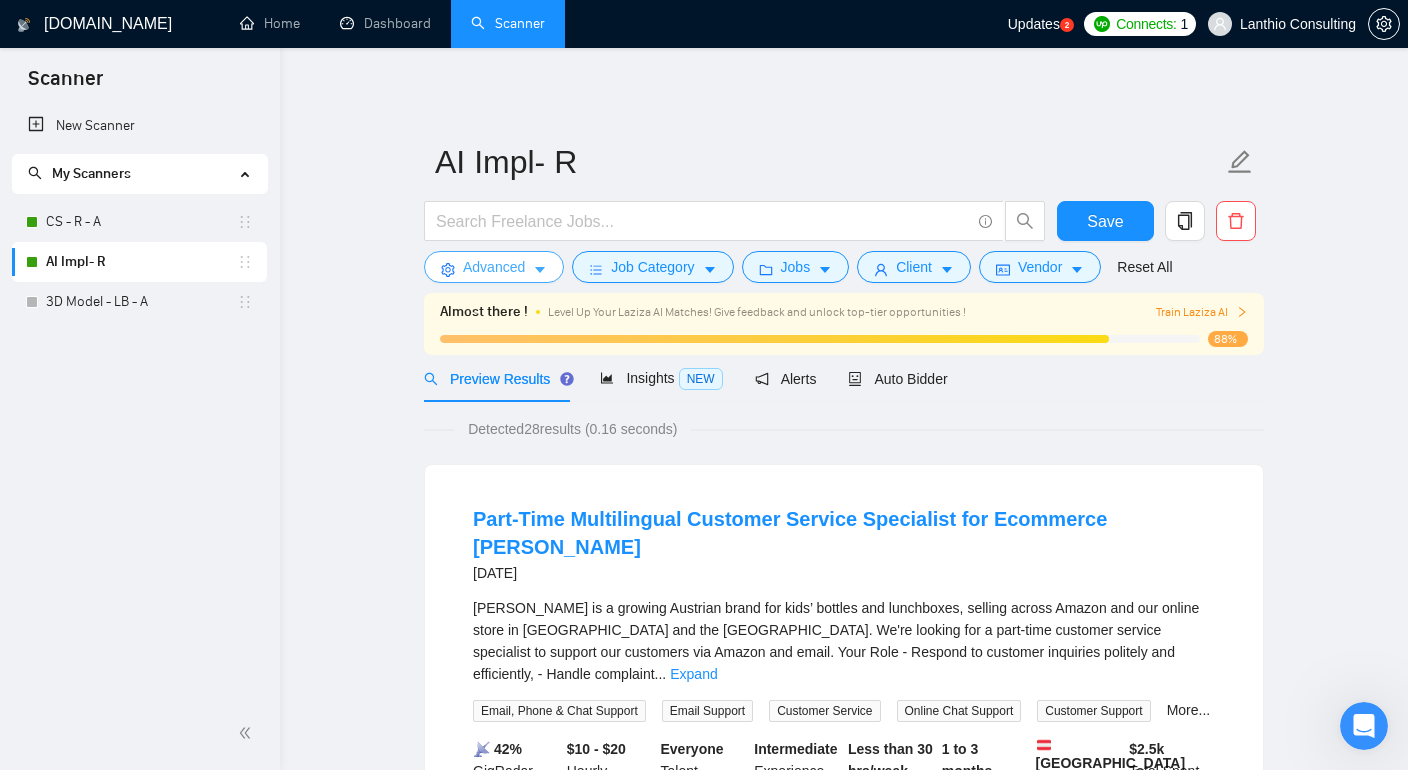 click 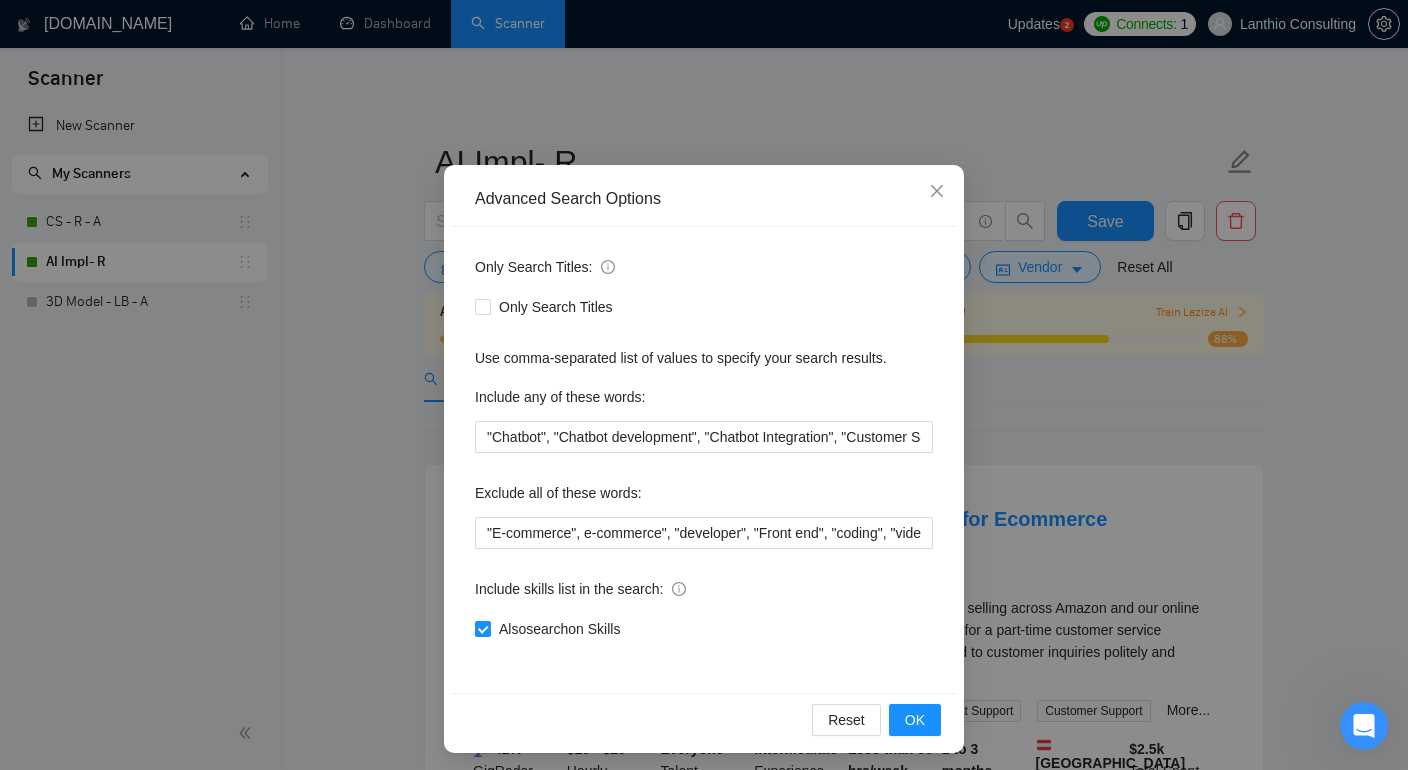 scroll, scrollTop: 62, scrollLeft: 0, axis: vertical 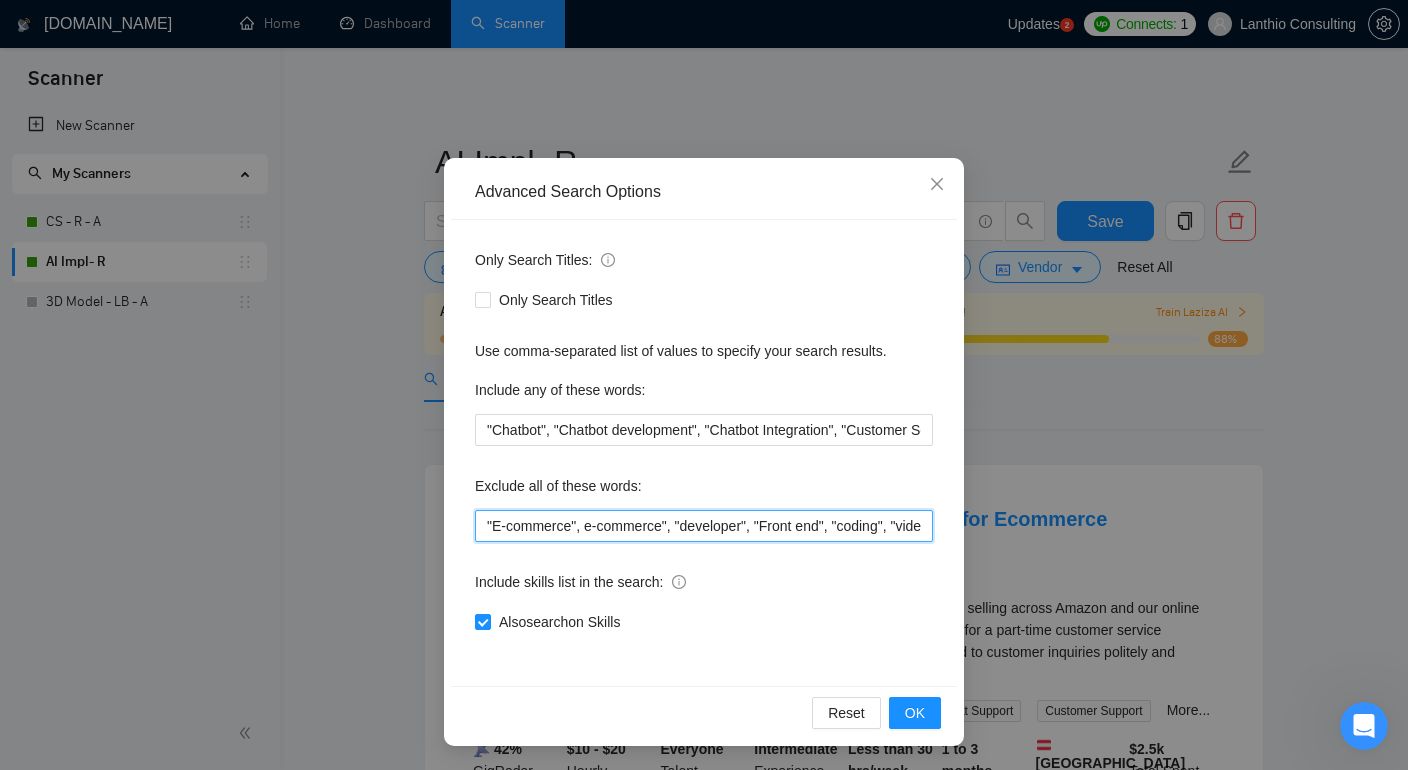 drag, startPoint x: 683, startPoint y: 525, endPoint x: 455, endPoint y: 518, distance: 228.10744 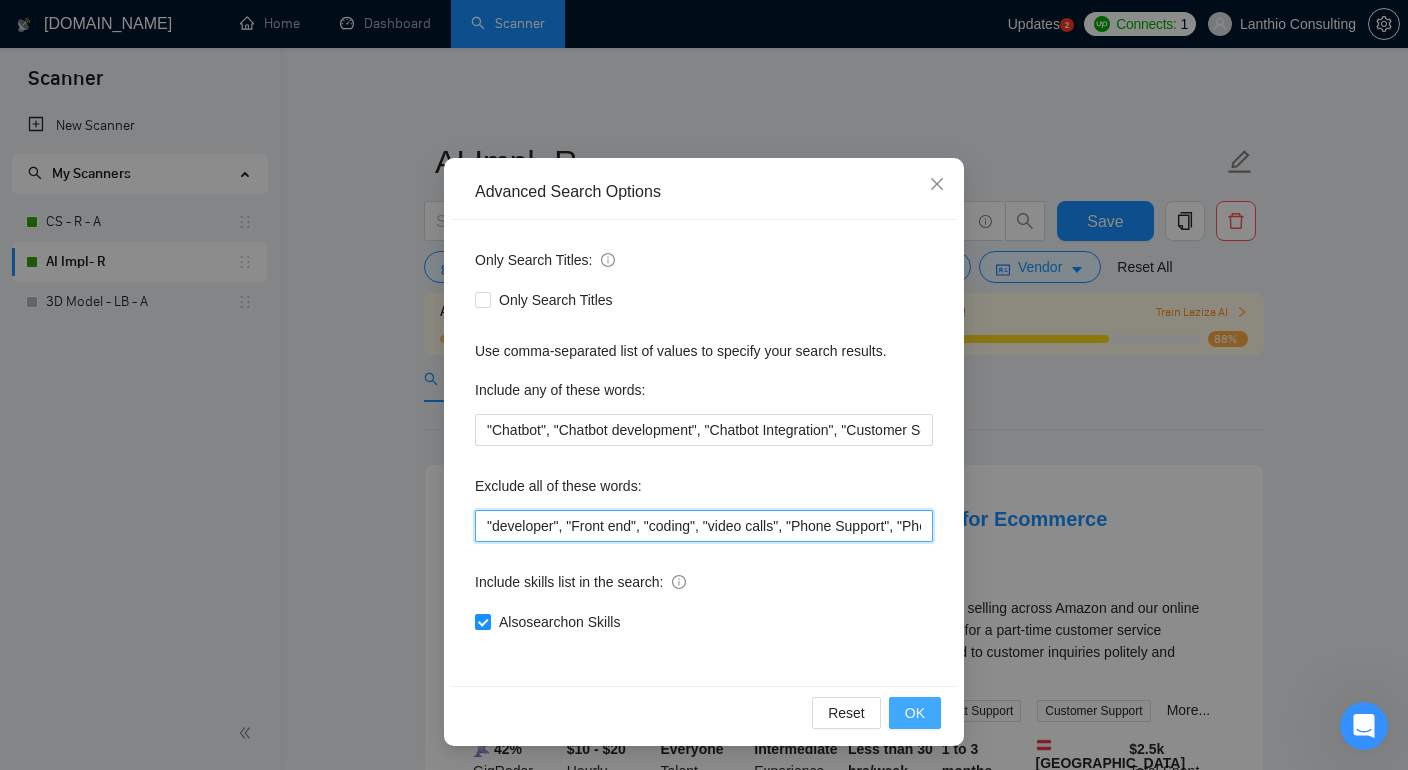 type on ""developer", "Front end", "coding", "video calls", "Phone Support", "Phone calls"" 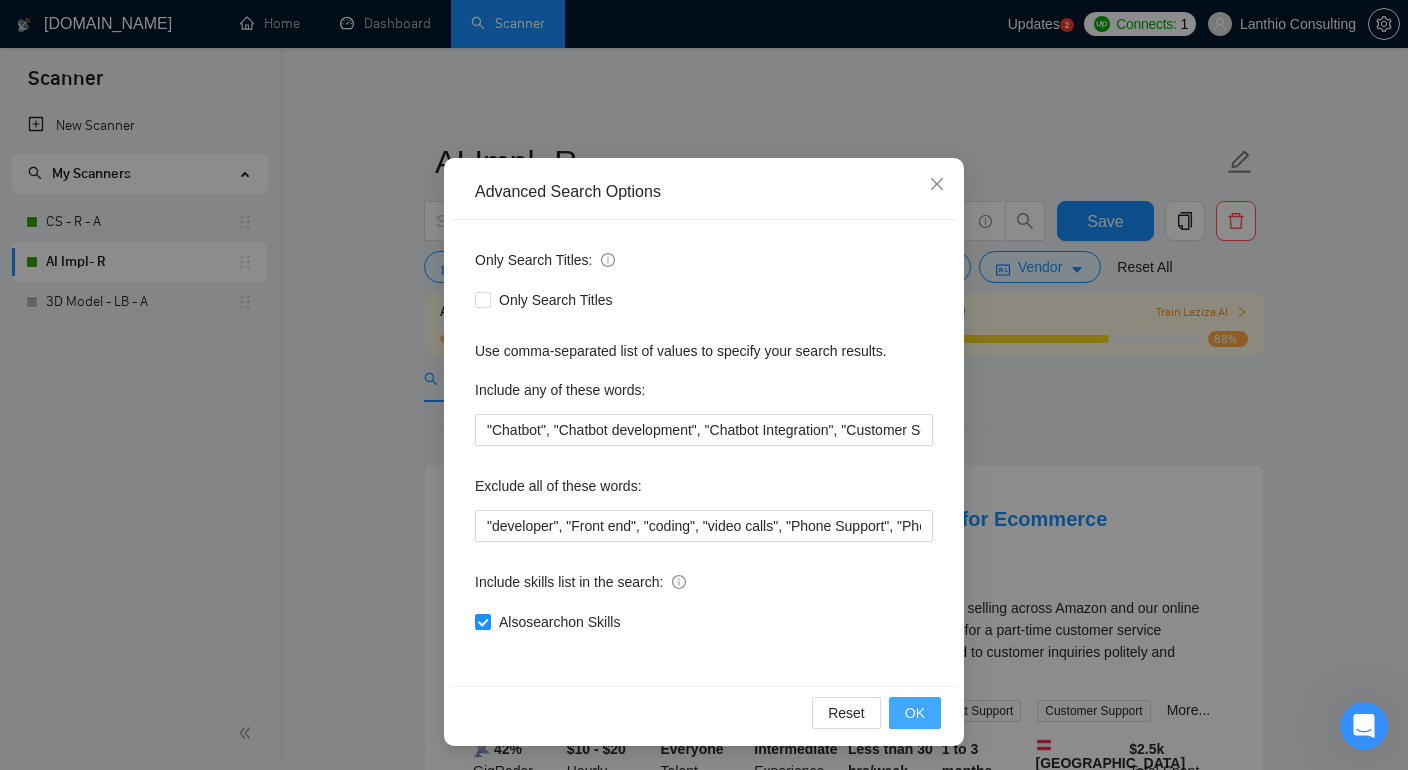 click on "OK" at bounding box center [915, 713] 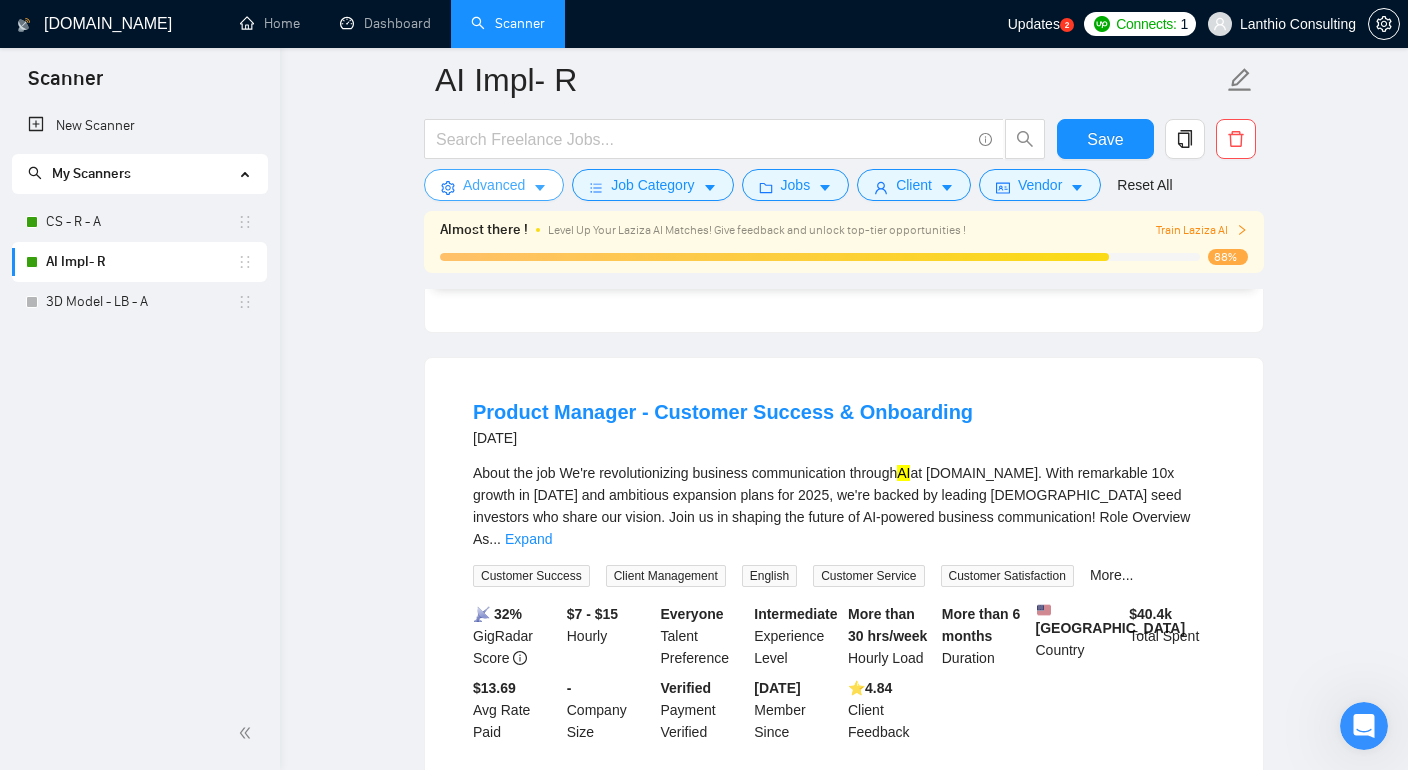 scroll, scrollTop: 4473, scrollLeft: 0, axis: vertical 